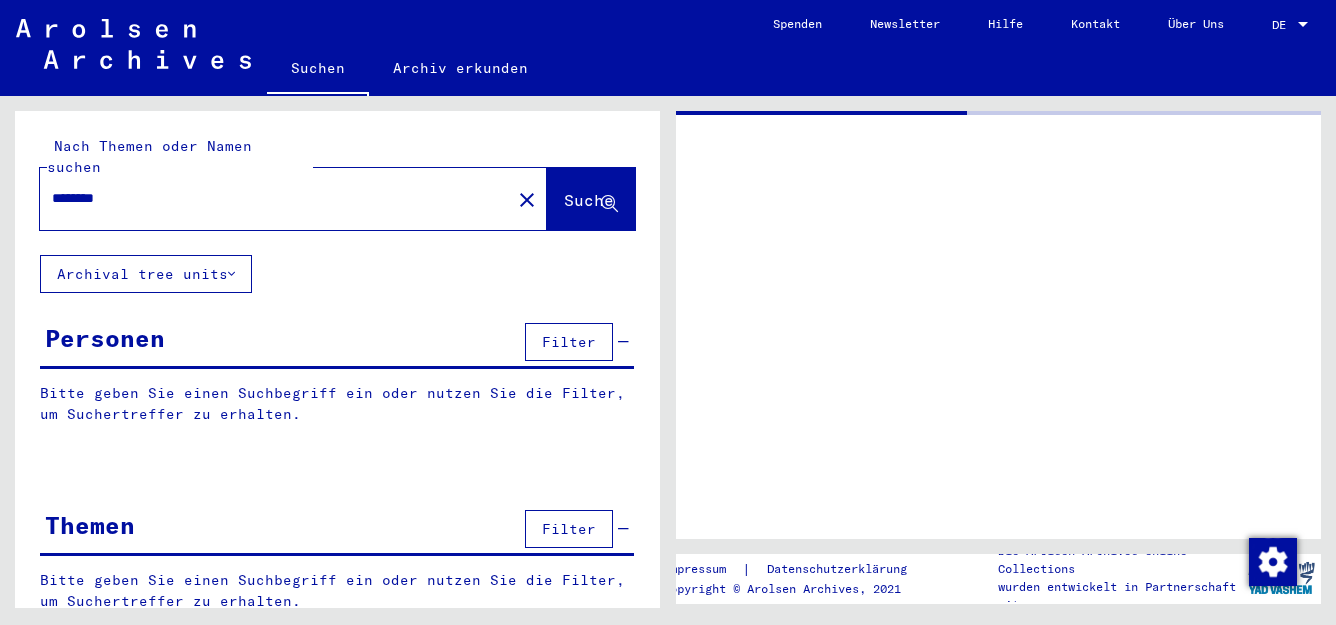 scroll, scrollTop: 0, scrollLeft: 0, axis: both 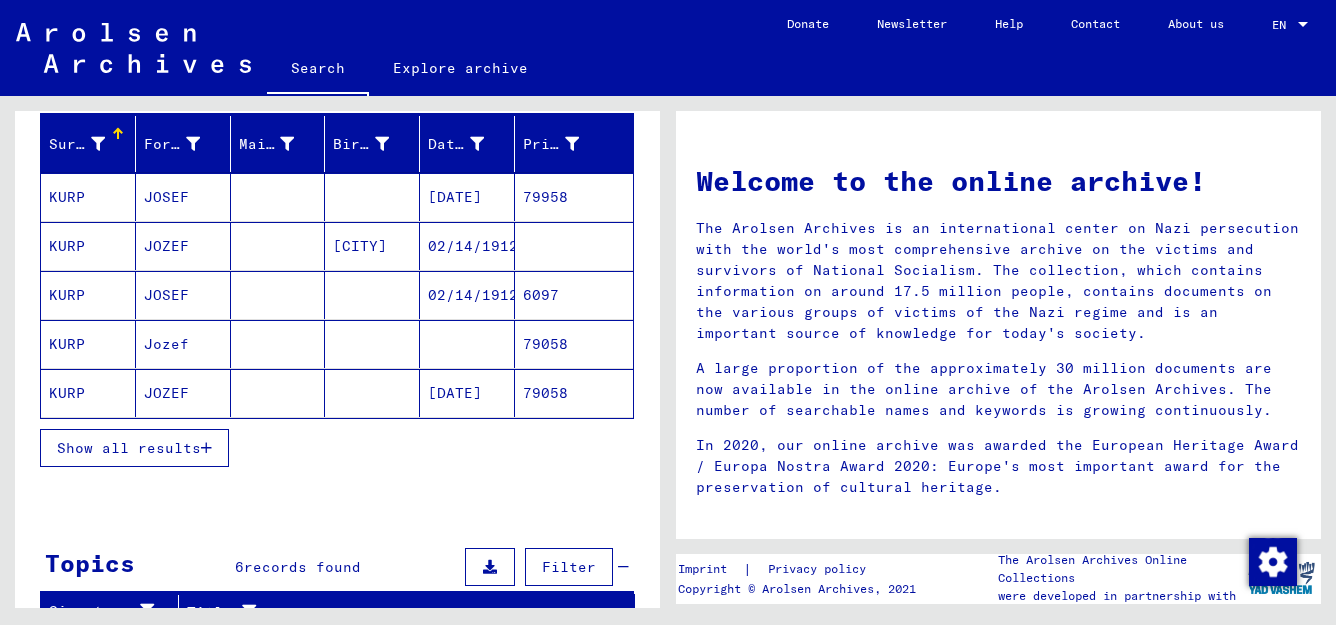 click at bounding box center (206, 448) 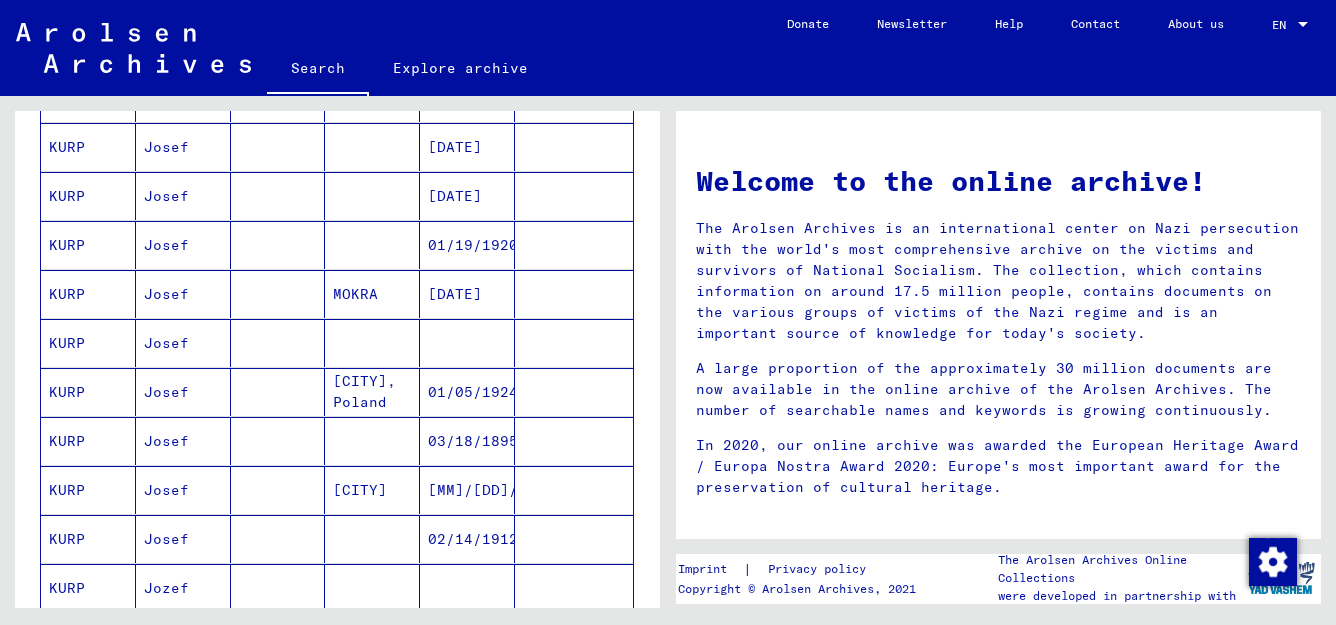 scroll, scrollTop: 875, scrollLeft: 0, axis: vertical 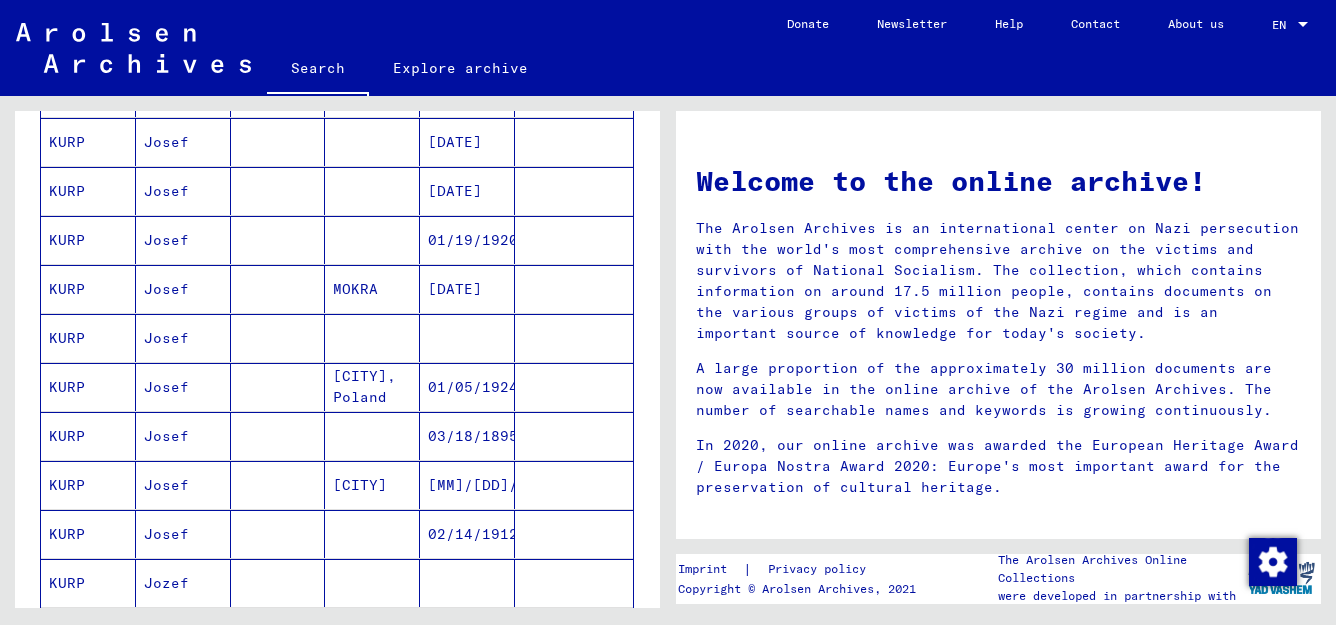 click on "[MM]/[DD]/[YYYY]" at bounding box center (467, 534) 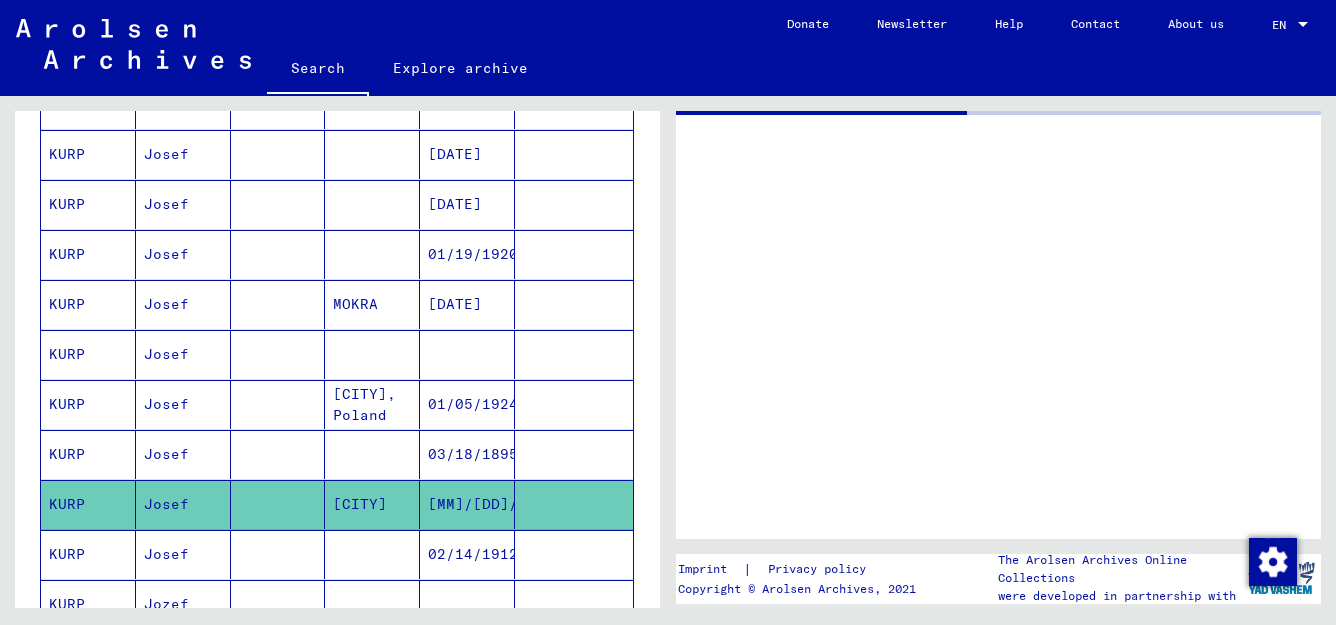scroll, scrollTop: 886, scrollLeft: 0, axis: vertical 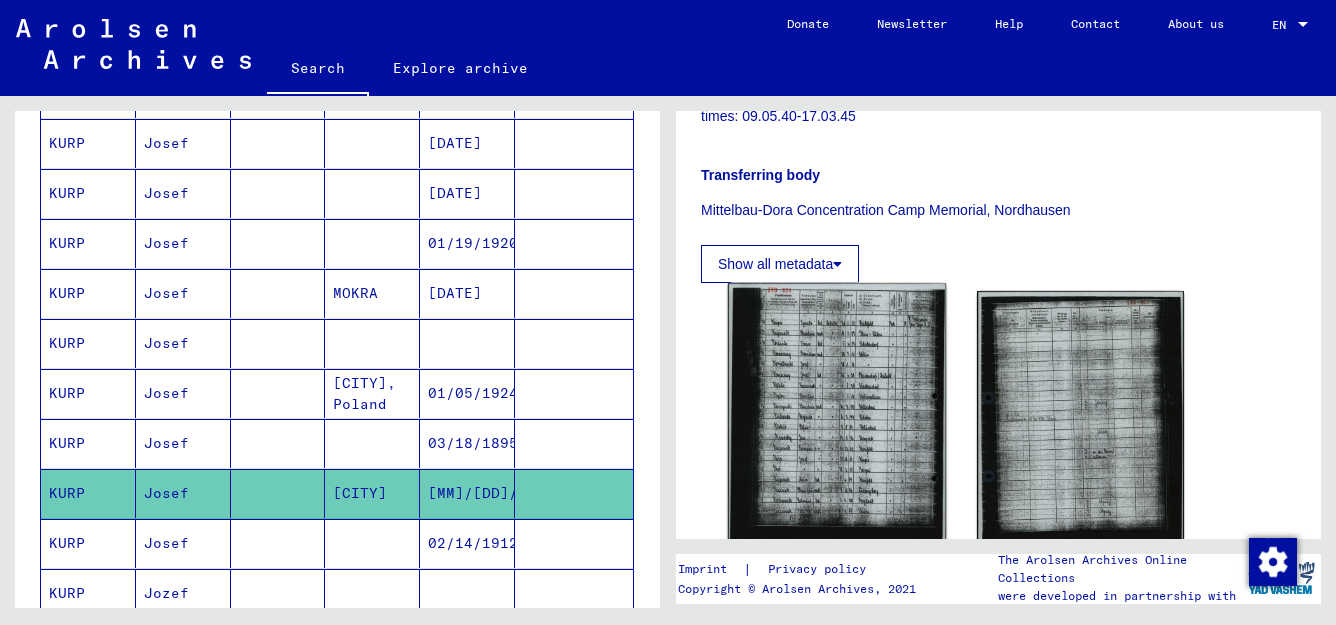click 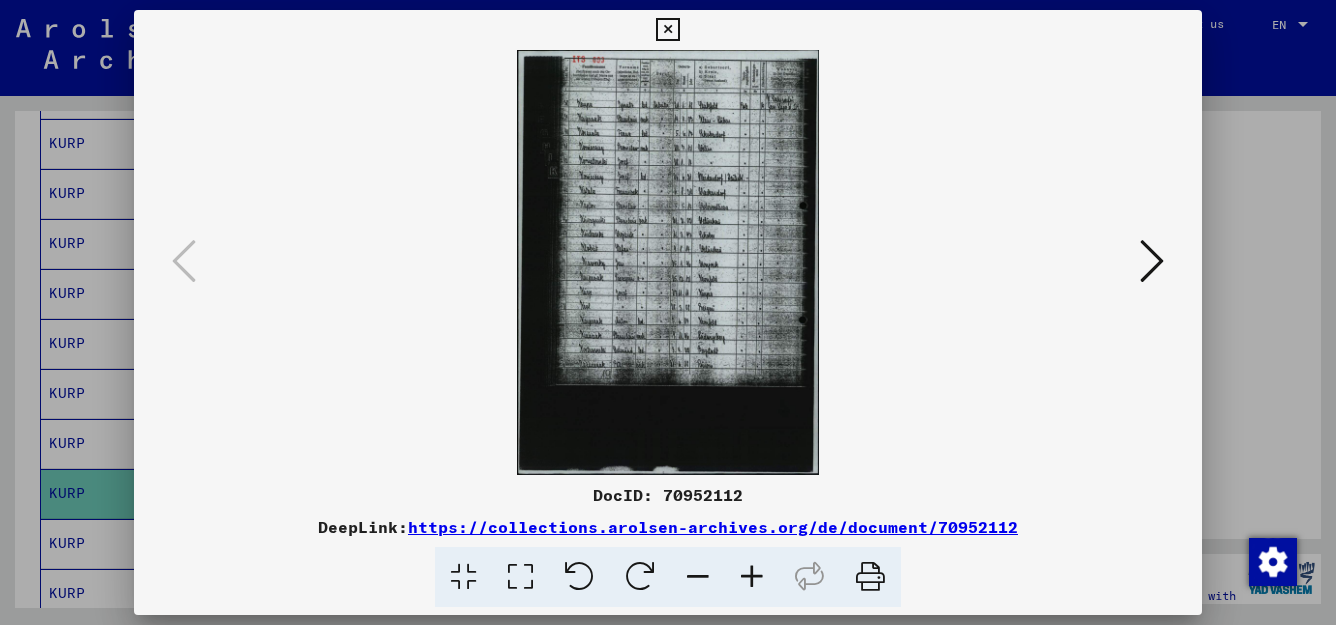 click at bounding box center [520, 577] 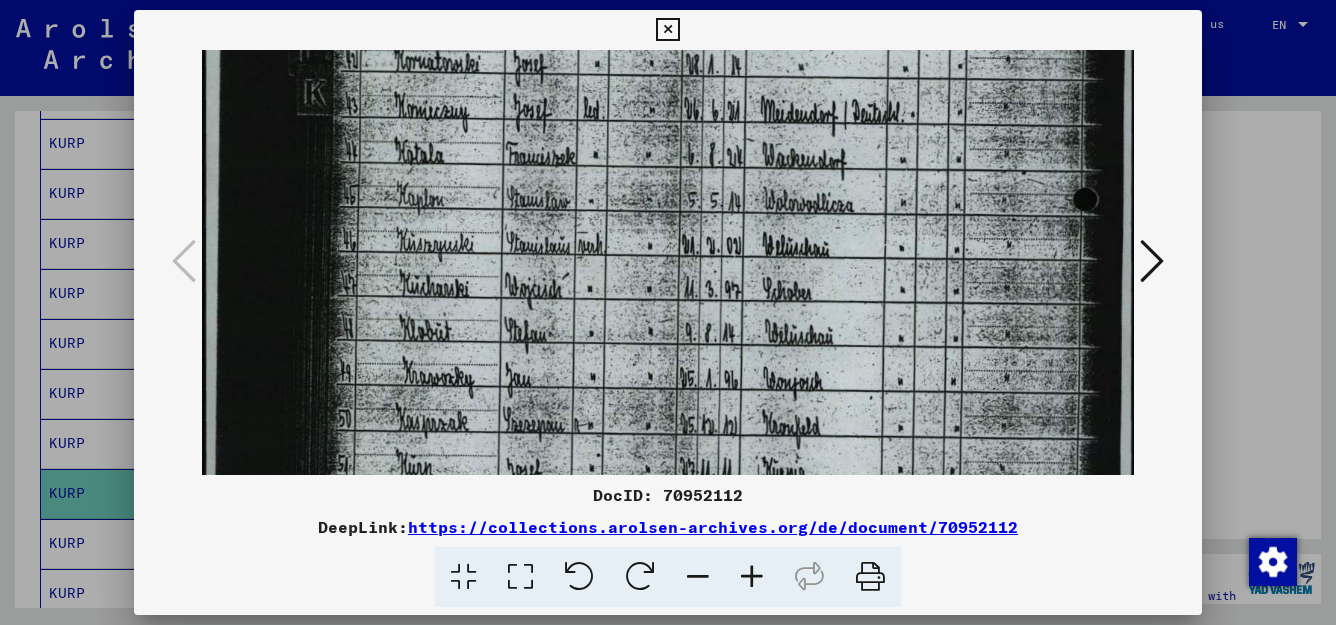 scroll, scrollTop: 333, scrollLeft: 0, axis: vertical 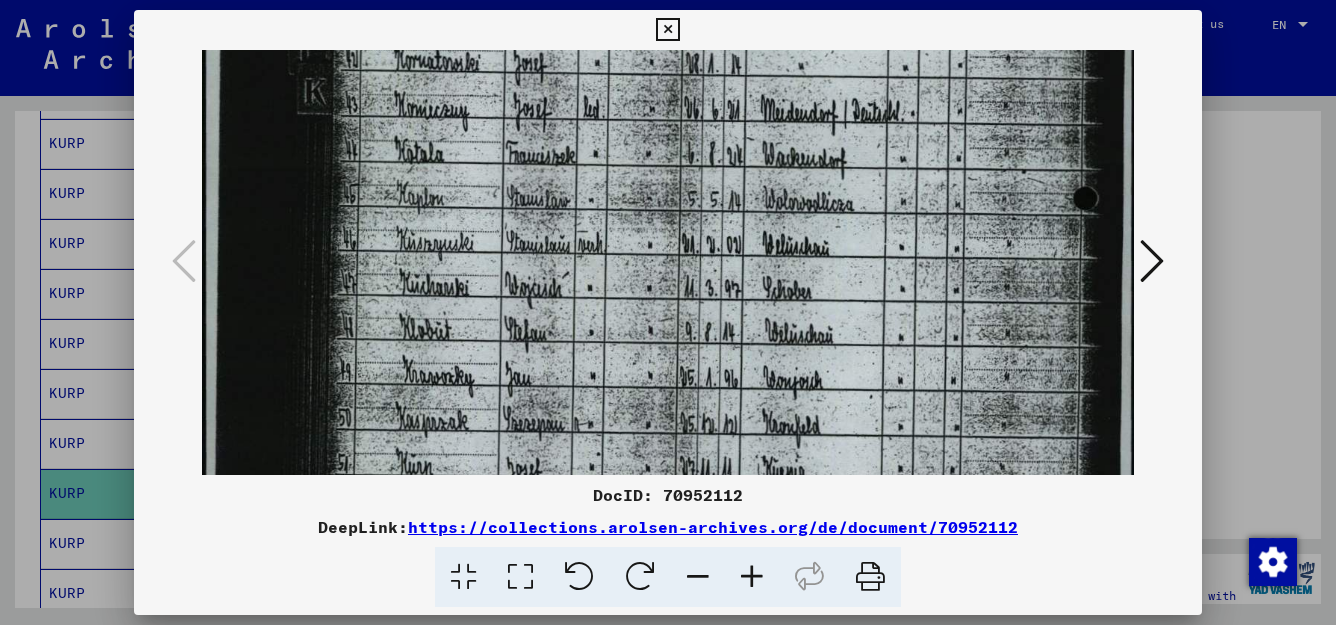 drag, startPoint x: 805, startPoint y: 384, endPoint x: 842, endPoint y: 51, distance: 335.04926 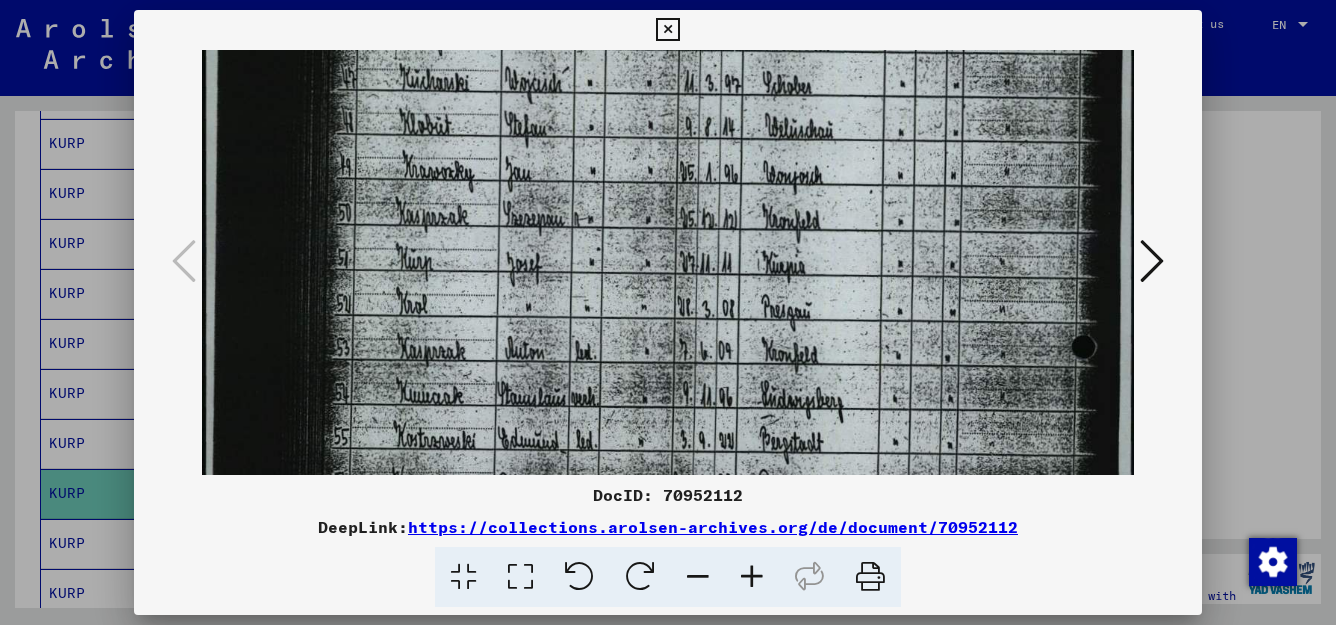 scroll, scrollTop: 569, scrollLeft: 0, axis: vertical 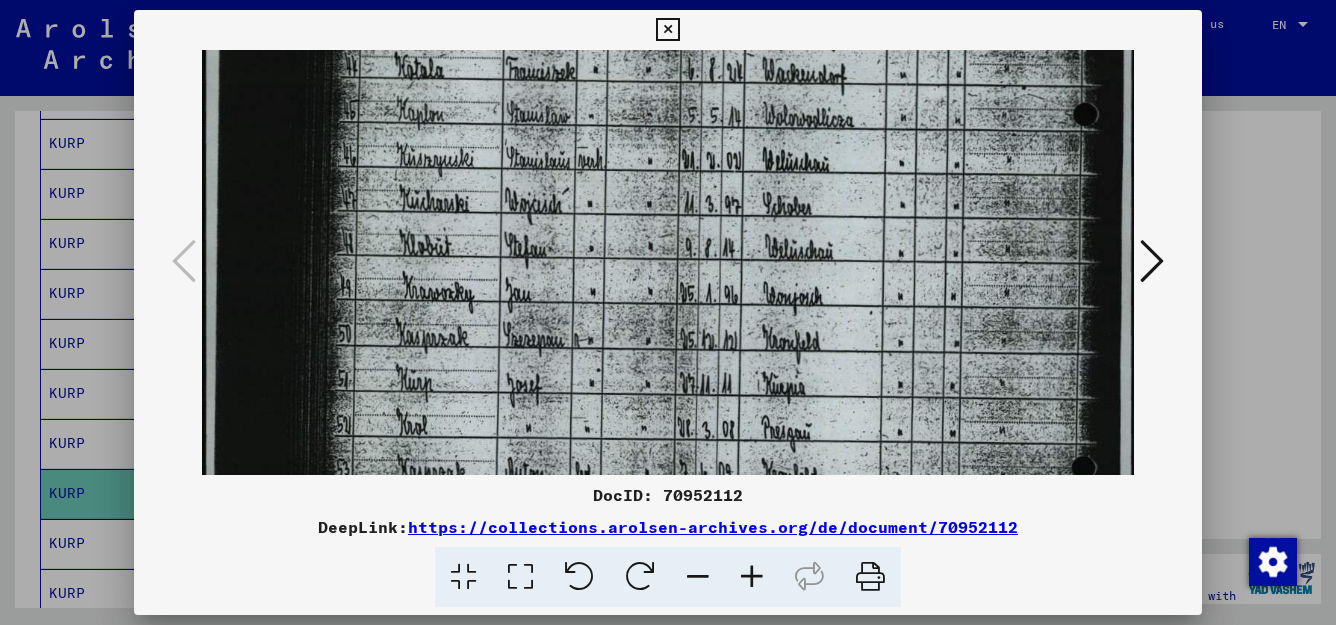 drag, startPoint x: 742, startPoint y: 307, endPoint x: 768, endPoint y: 221, distance: 89.84431 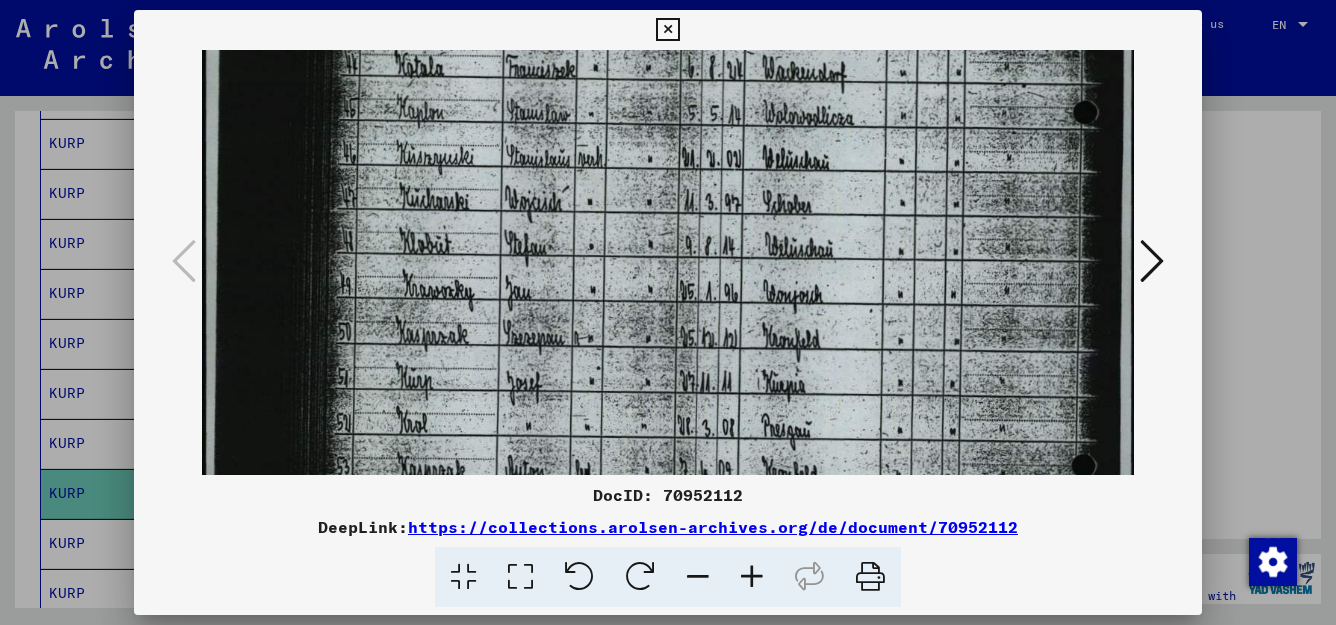 click at bounding box center (667, 30) 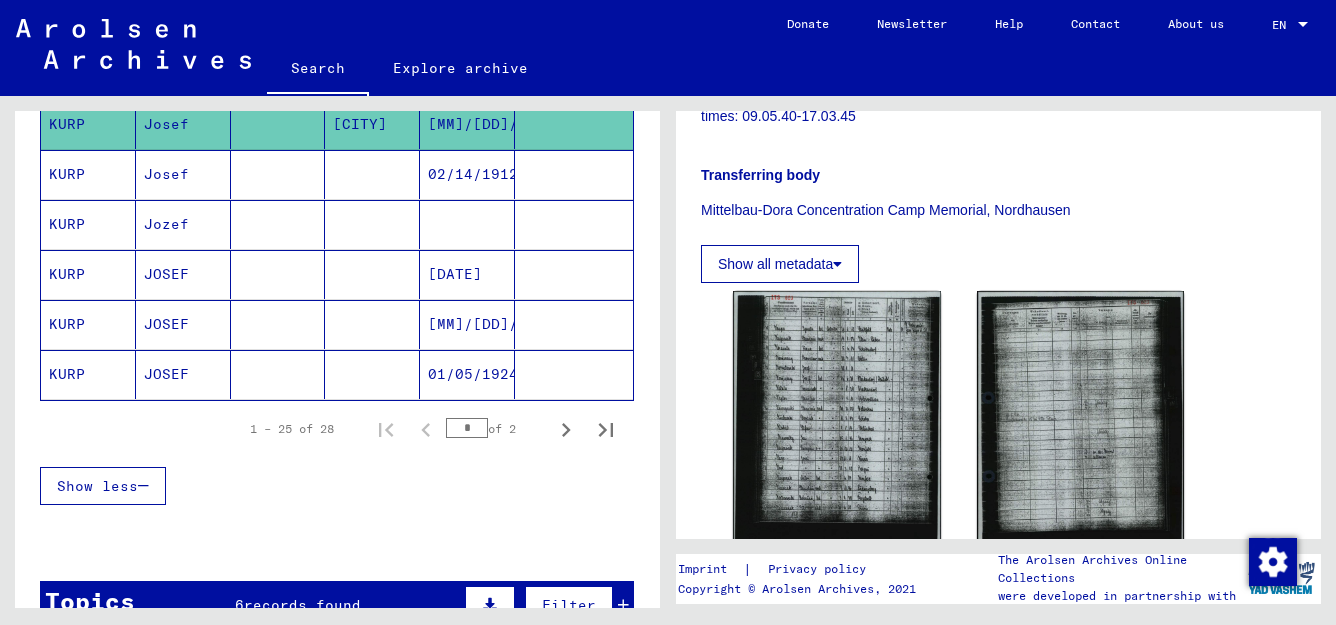 scroll, scrollTop: 1245, scrollLeft: 0, axis: vertical 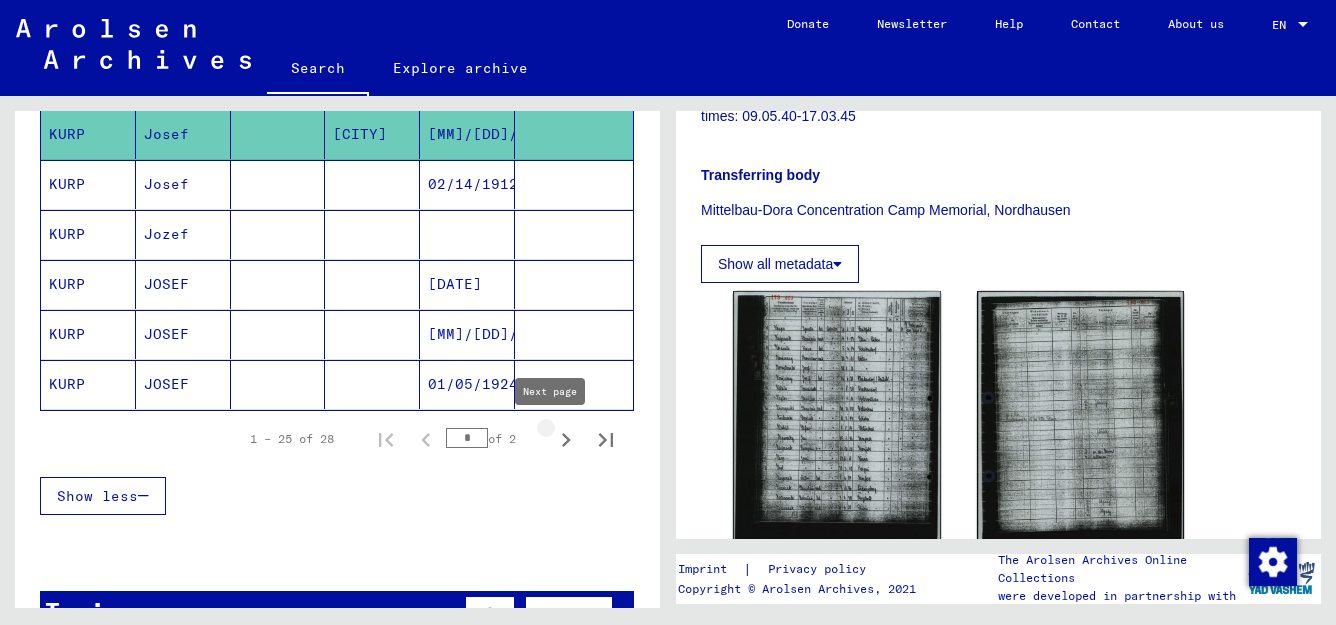 click 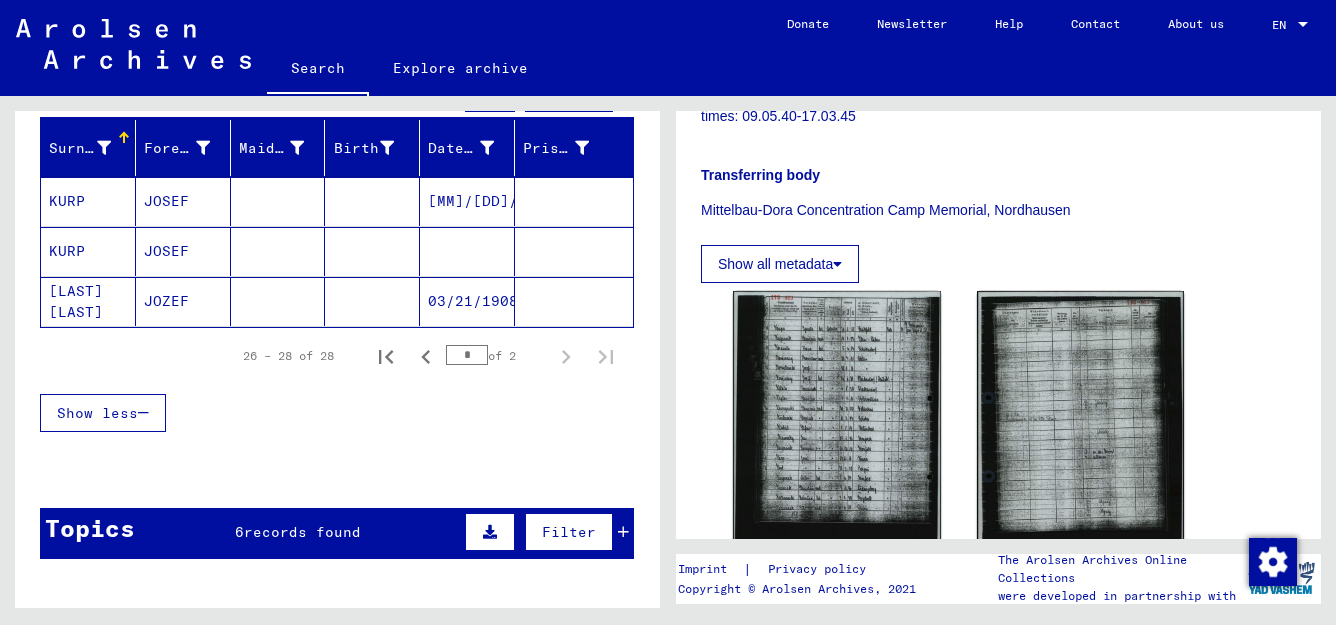 scroll, scrollTop: 225, scrollLeft: 0, axis: vertical 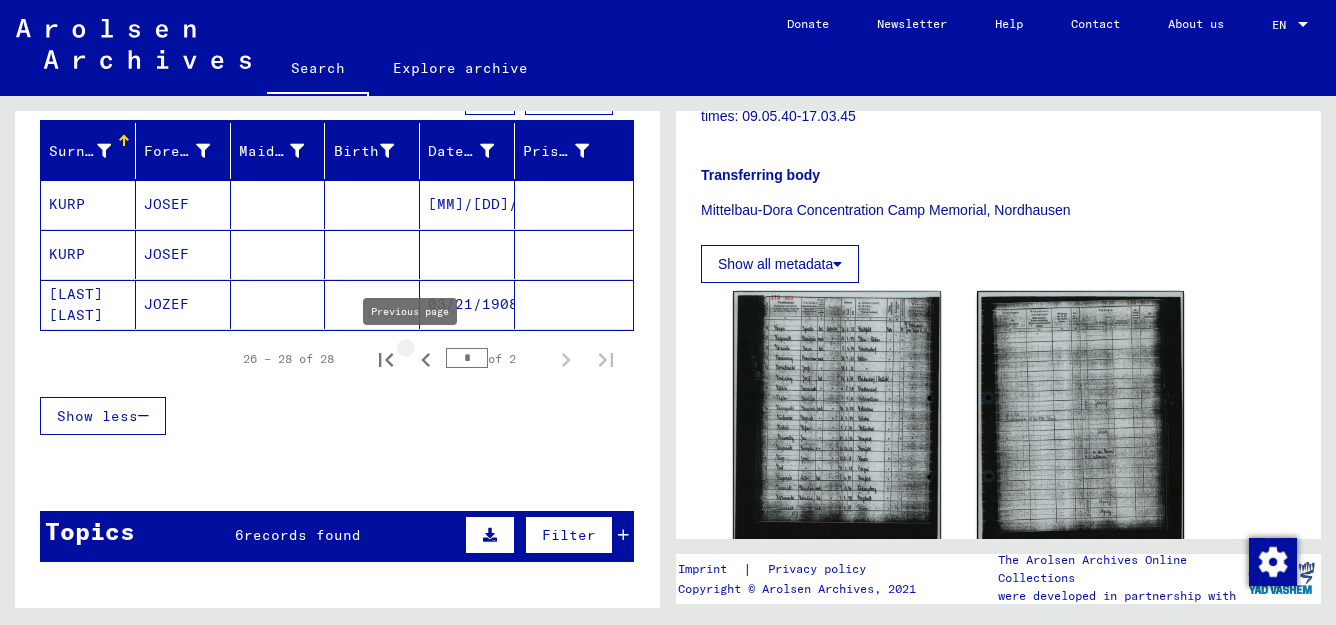 click 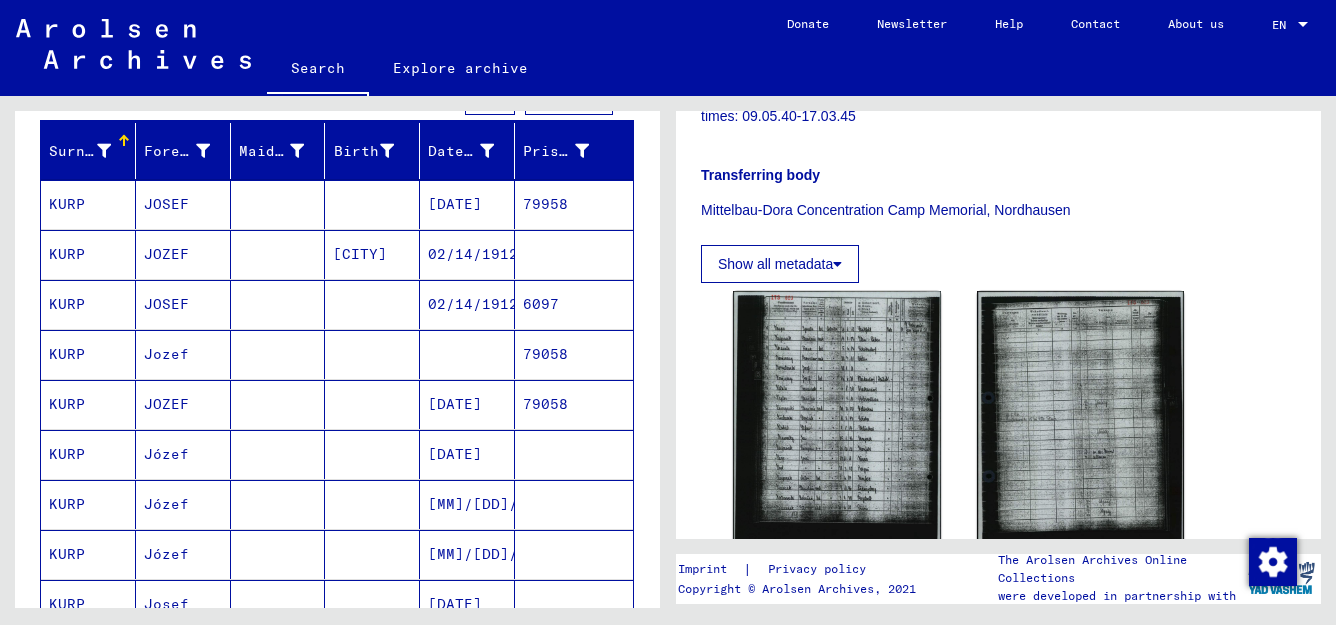 click at bounding box center (372, 404) 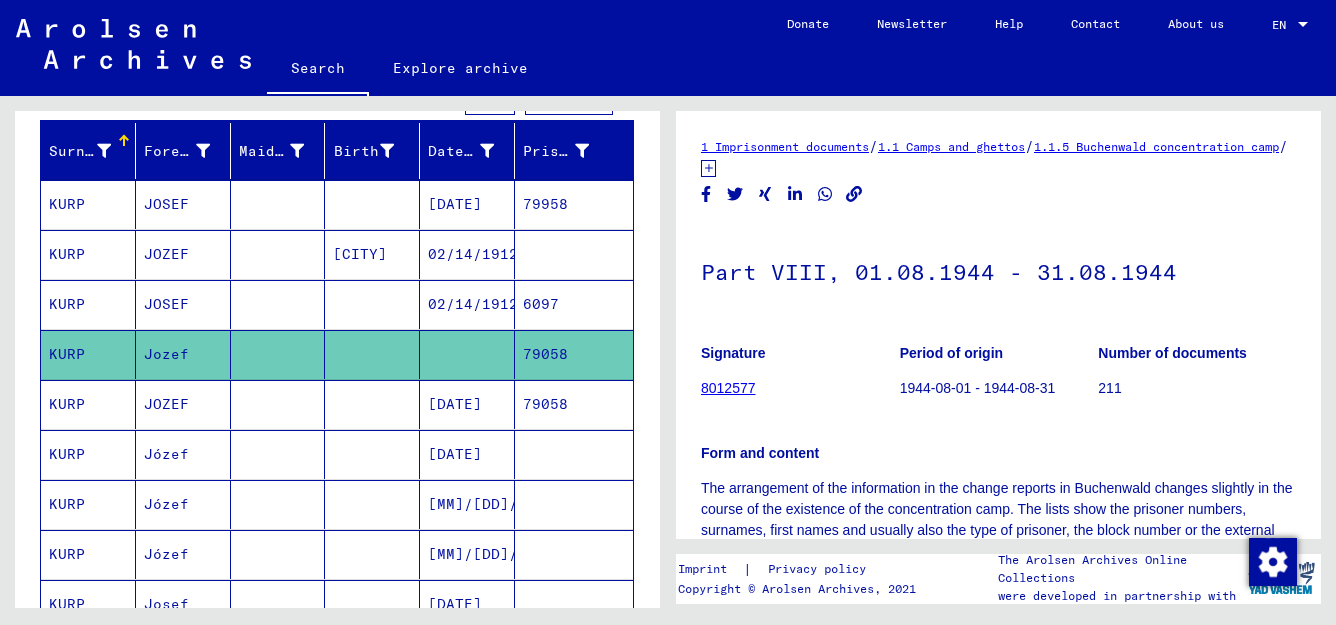 scroll, scrollTop: 0, scrollLeft: 0, axis: both 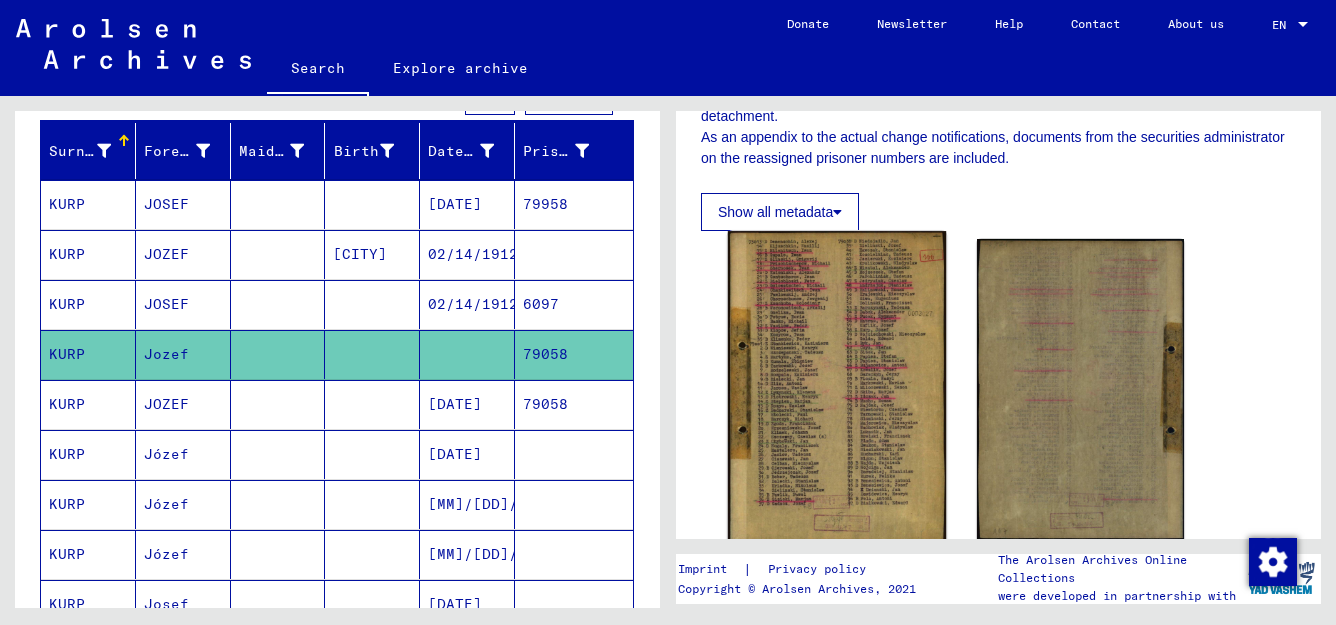 click 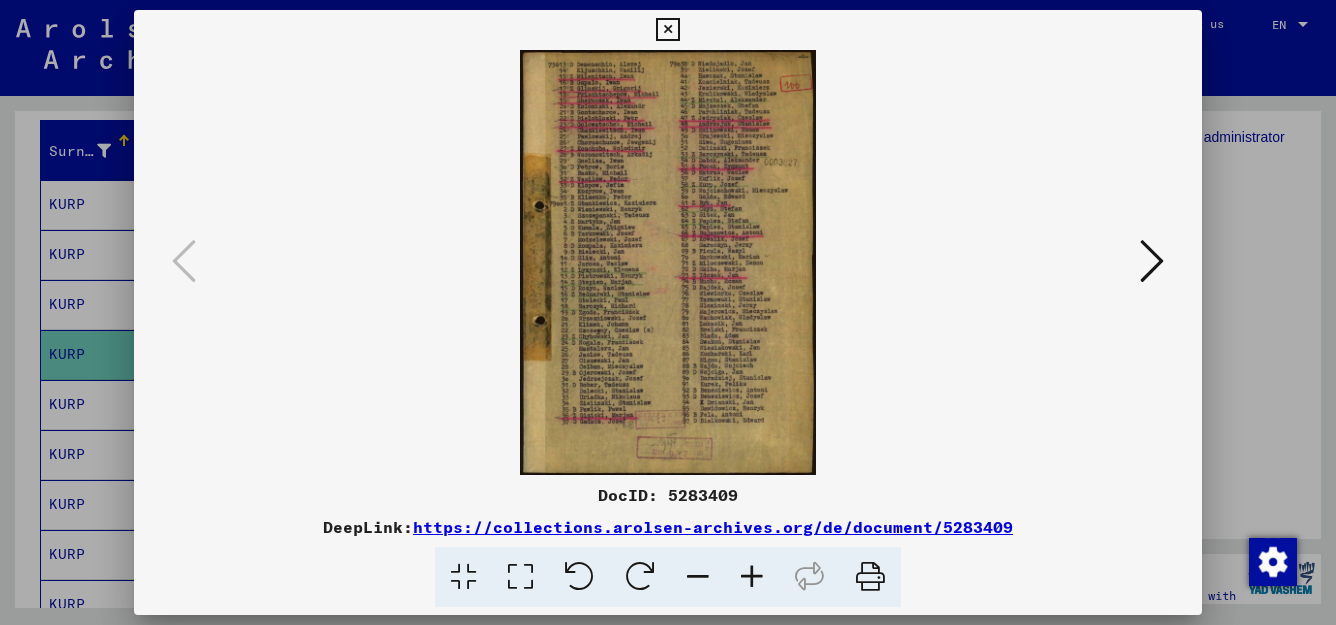 click at bounding box center (520, 577) 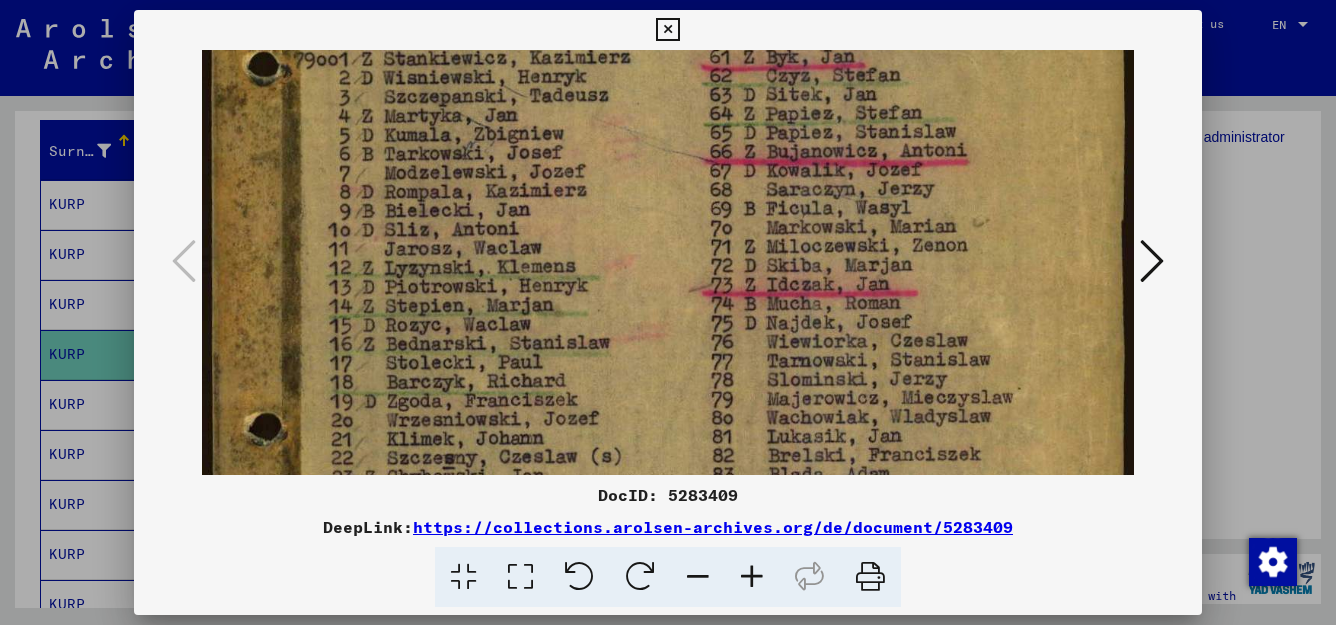 scroll, scrollTop: 487, scrollLeft: 0, axis: vertical 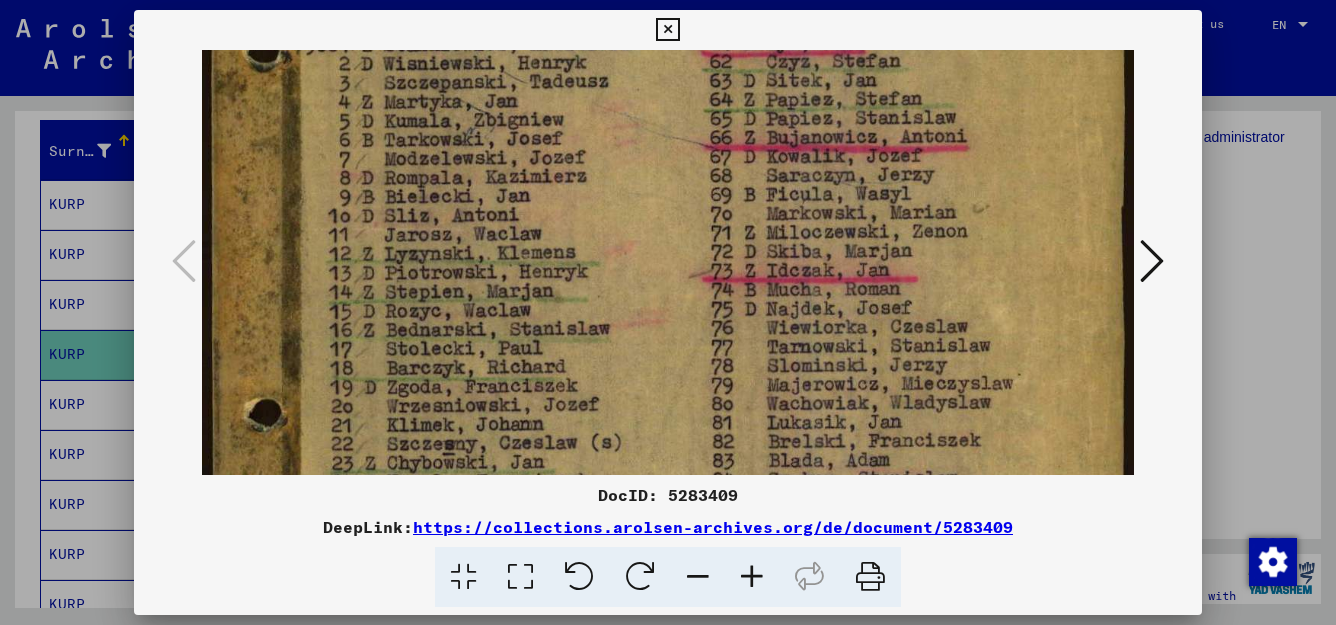 drag, startPoint x: 693, startPoint y: 405, endPoint x: 828, endPoint y: -82, distance: 505.3652 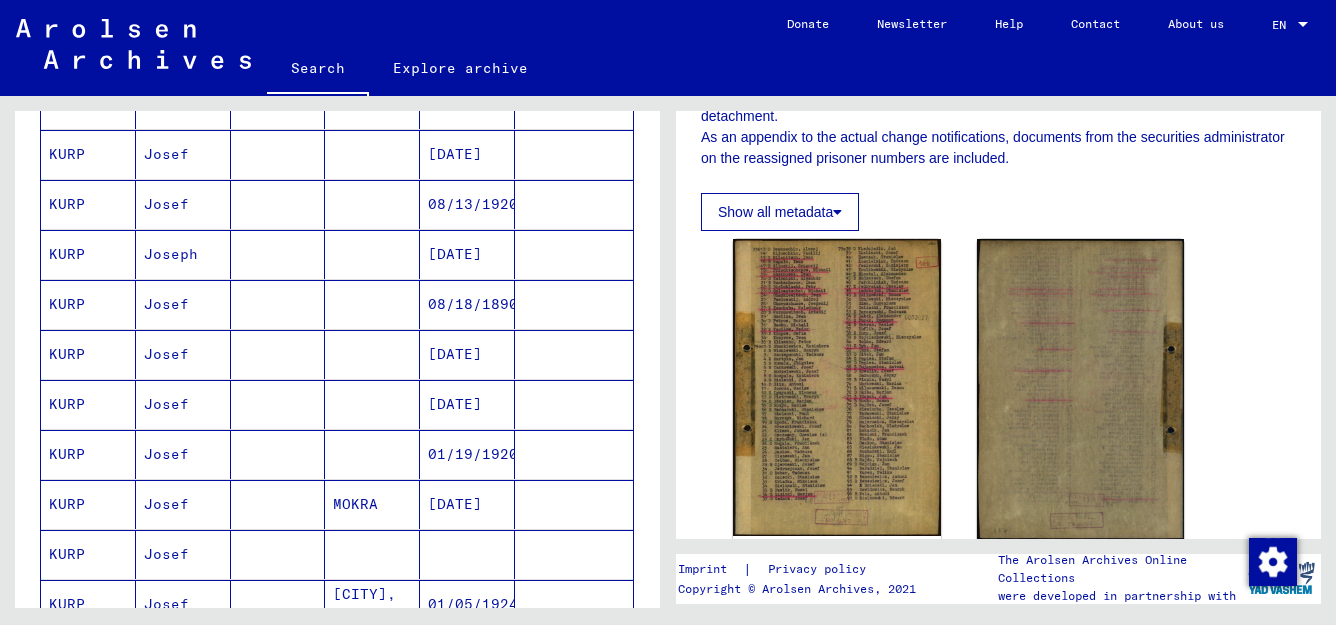 scroll, scrollTop: 690, scrollLeft: 0, axis: vertical 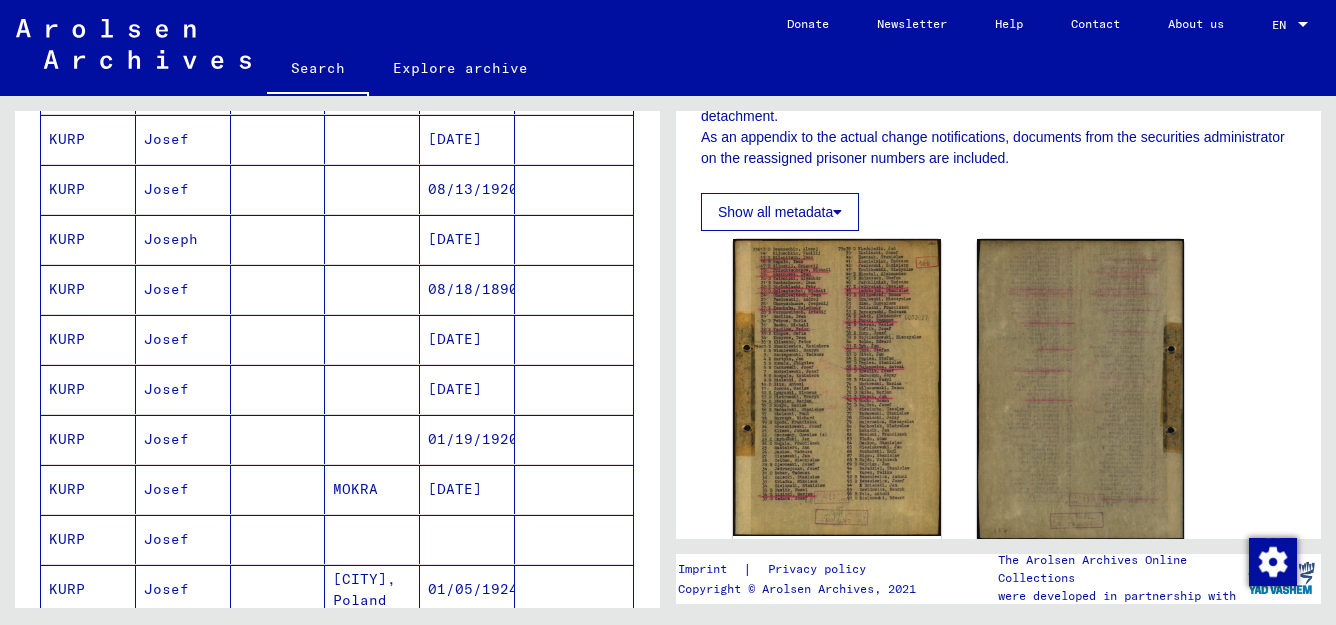 click at bounding box center [372, 589] 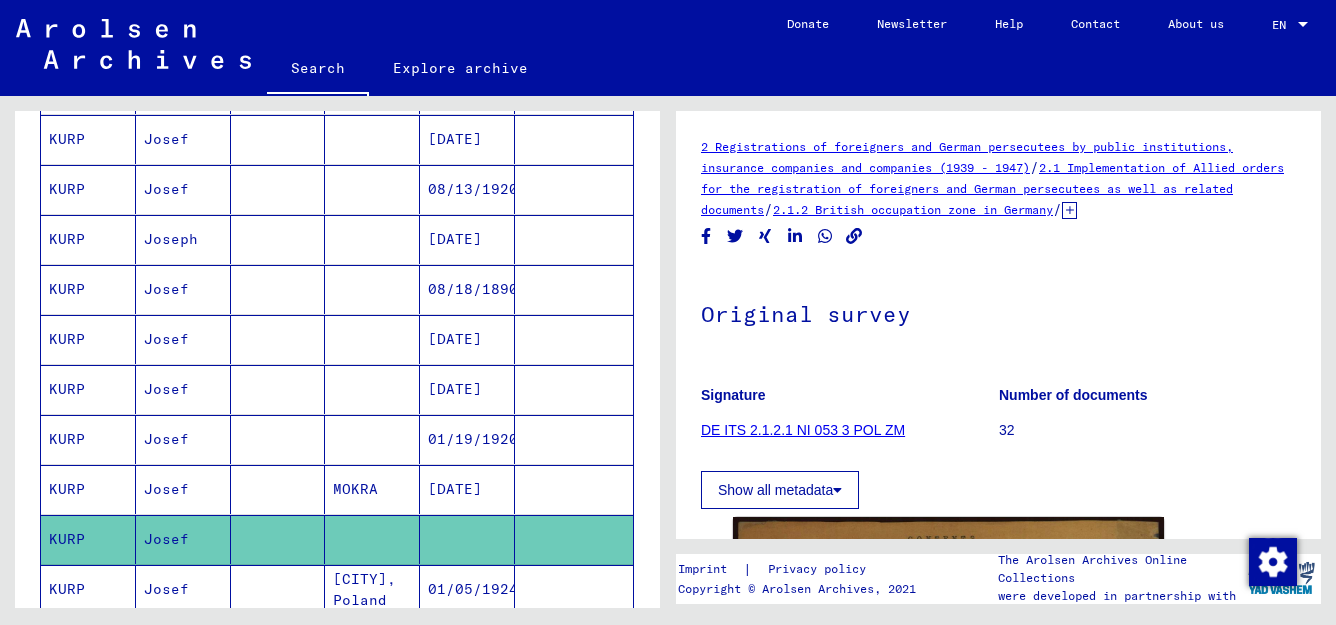 scroll, scrollTop: 0, scrollLeft: 0, axis: both 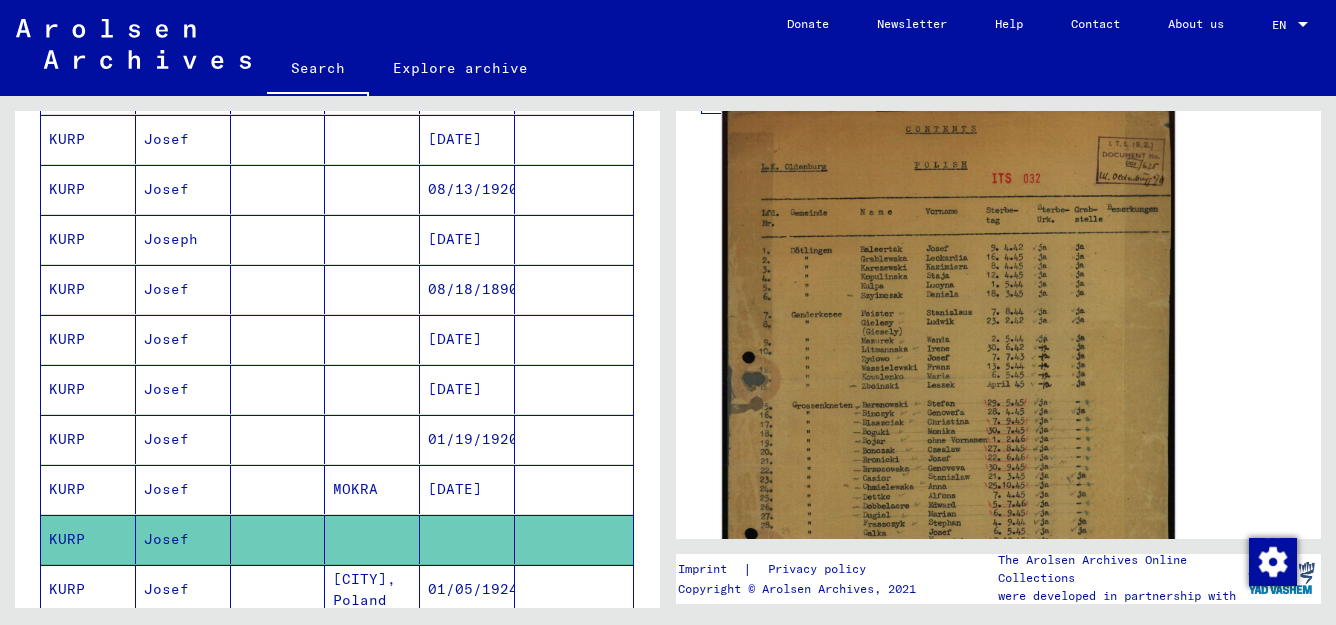click 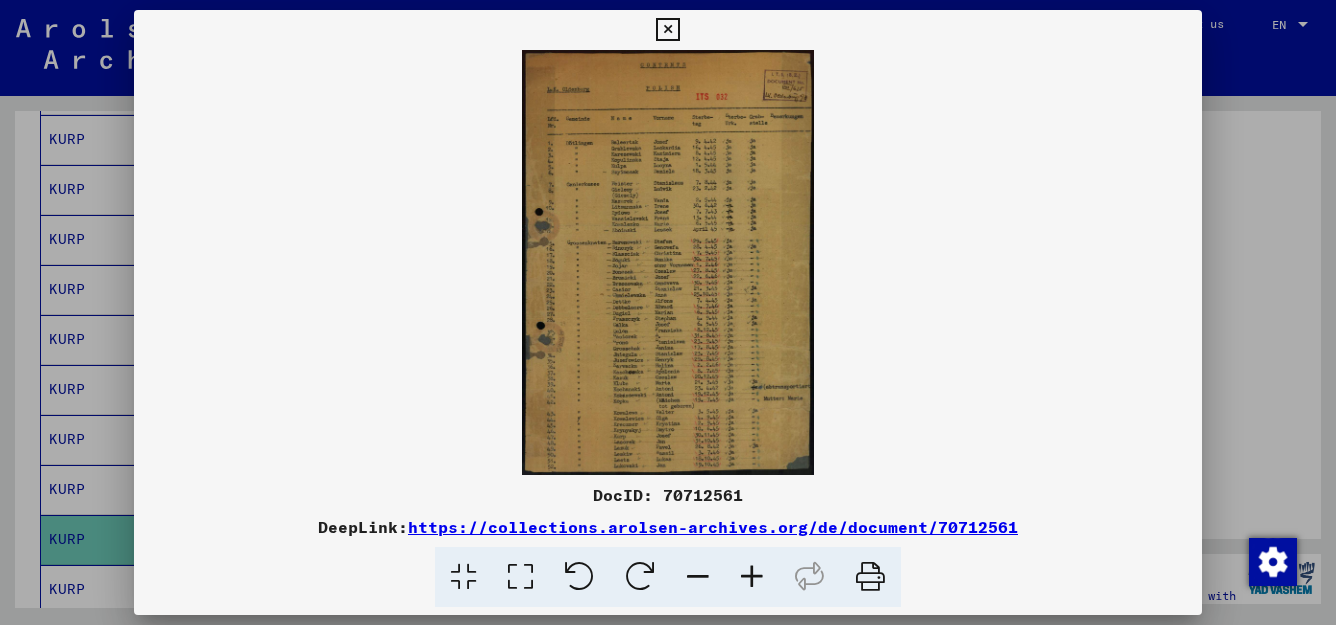 click at bounding box center [520, 577] 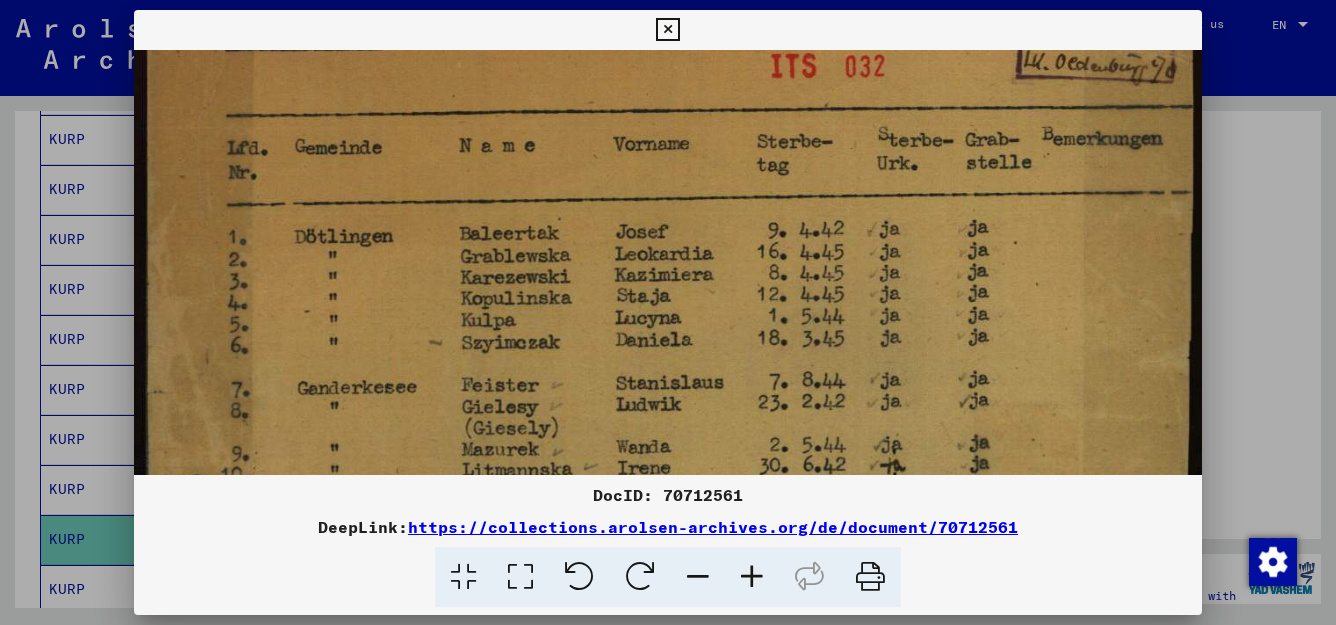 scroll, scrollTop: 185, scrollLeft: 0, axis: vertical 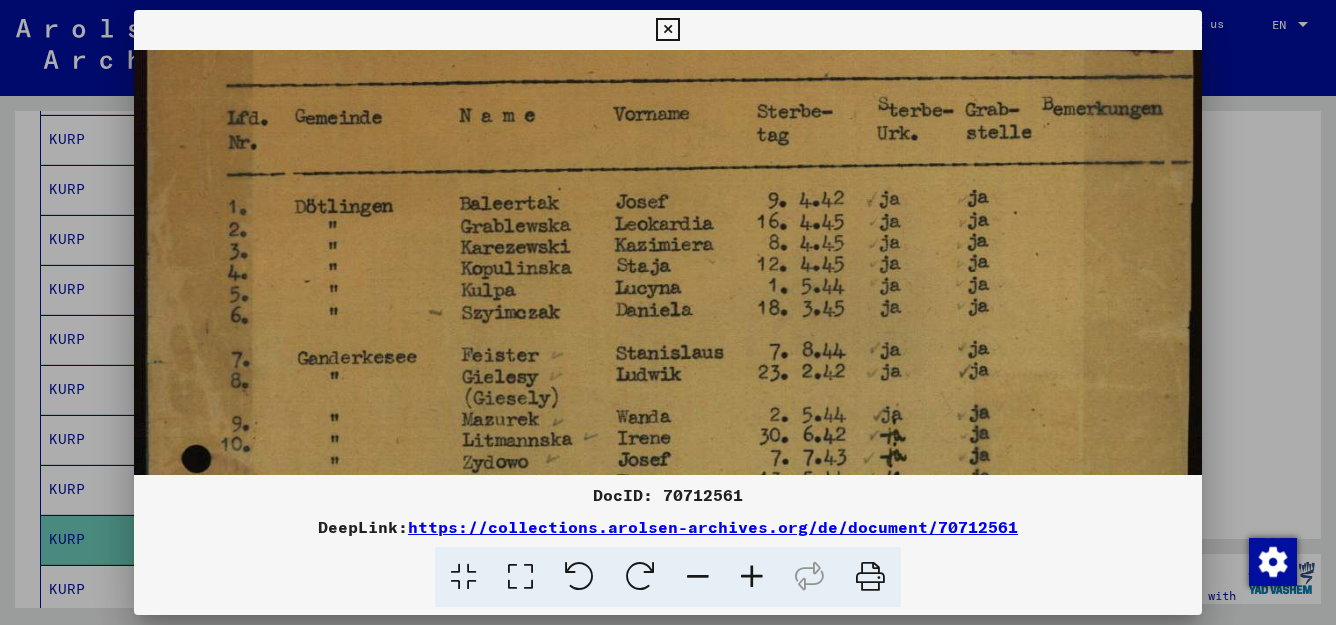 drag, startPoint x: 787, startPoint y: 402, endPoint x: 789, endPoint y: 217, distance: 185.0108 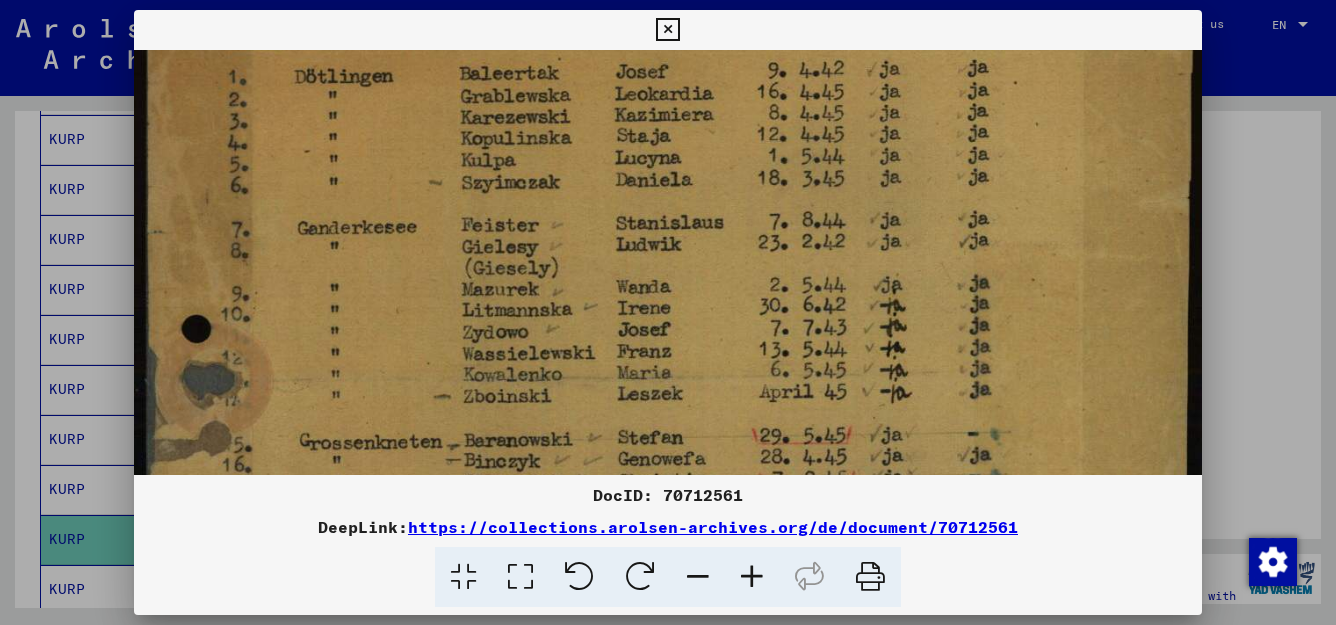 scroll, scrollTop: 317, scrollLeft: 0, axis: vertical 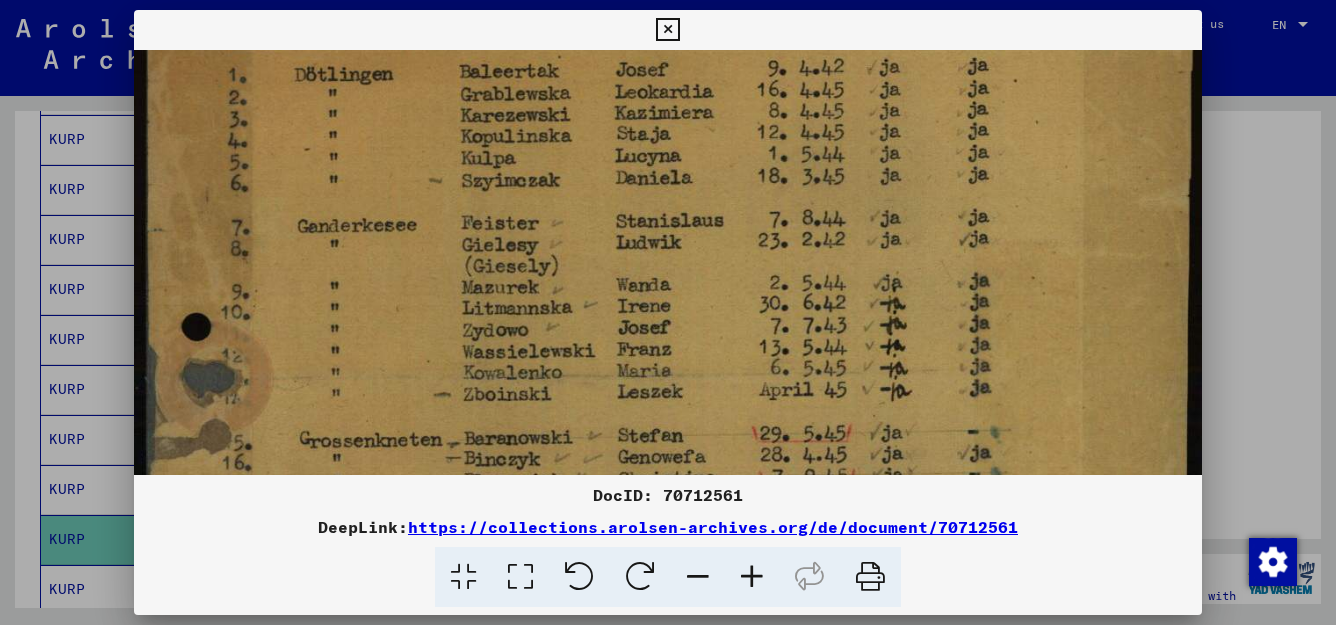 drag, startPoint x: 760, startPoint y: 375, endPoint x: 758, endPoint y: 243, distance: 132.01515 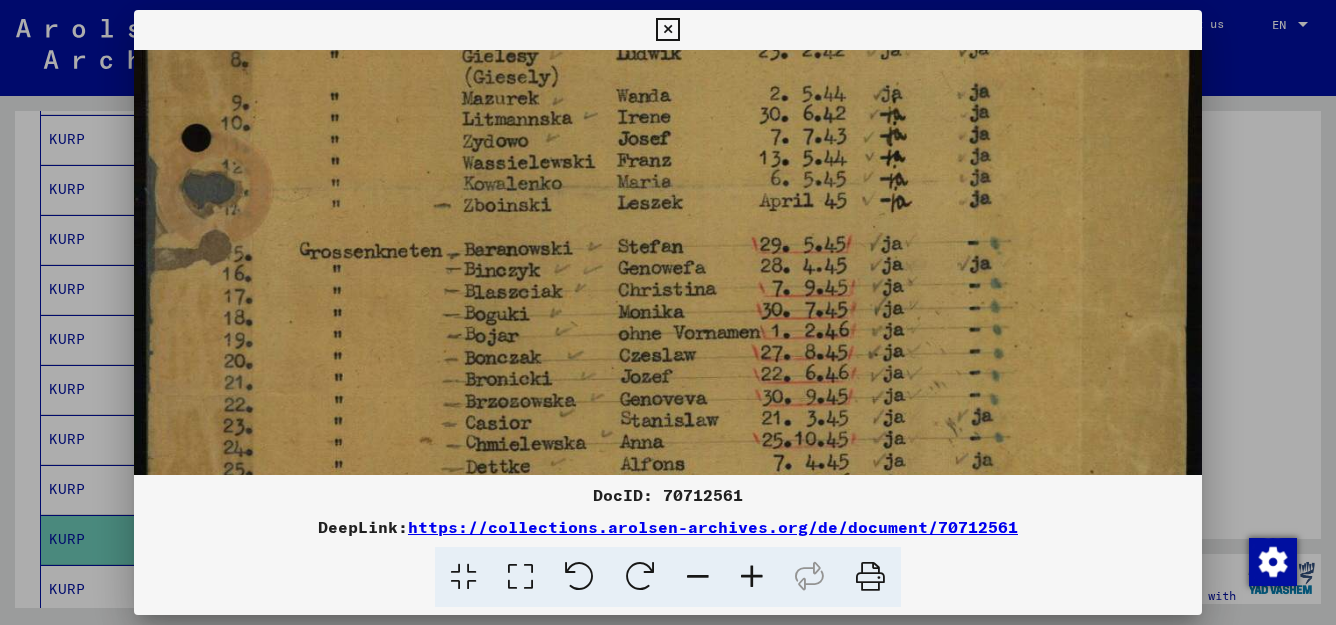 scroll, scrollTop: 508, scrollLeft: 0, axis: vertical 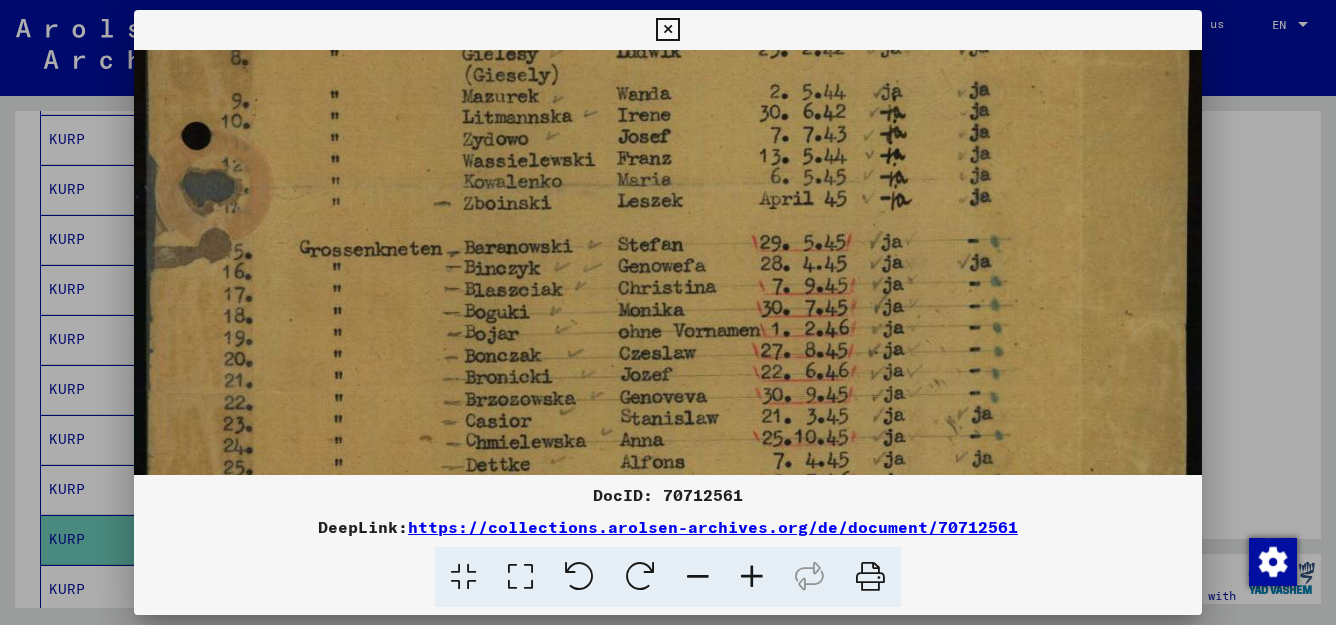 drag, startPoint x: 720, startPoint y: 379, endPoint x: 736, endPoint y: 219, distance: 160.798 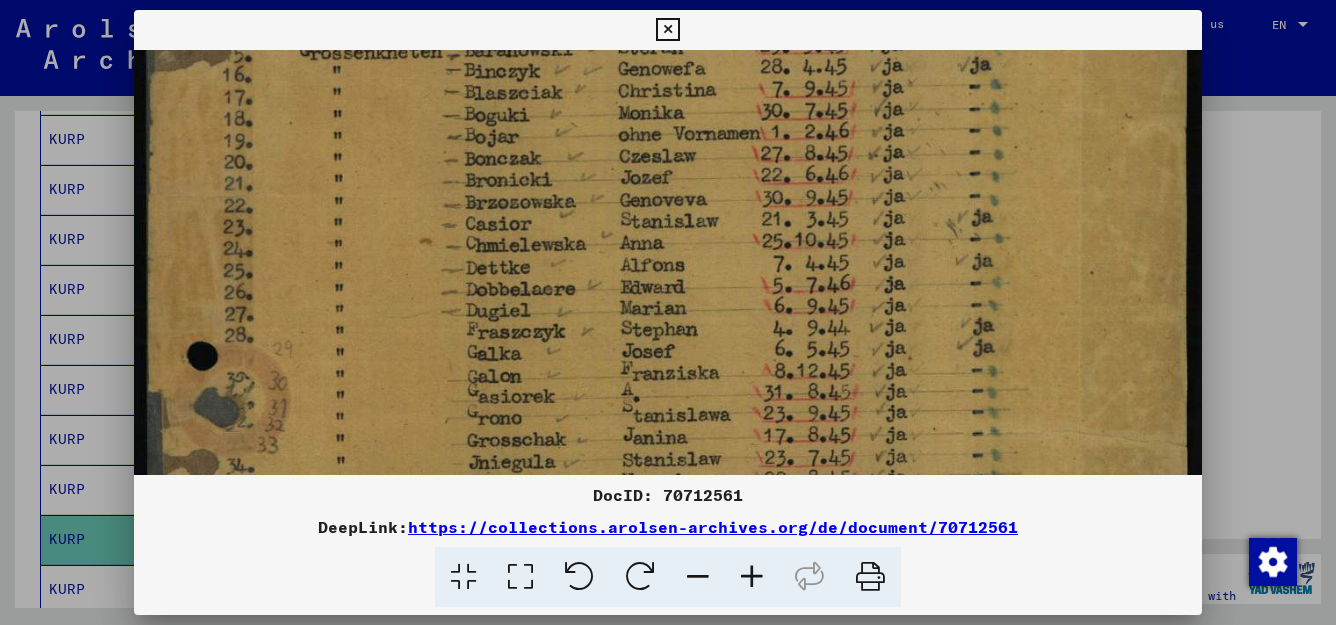 drag, startPoint x: 659, startPoint y: 365, endPoint x: 685, endPoint y: 167, distance: 199.69977 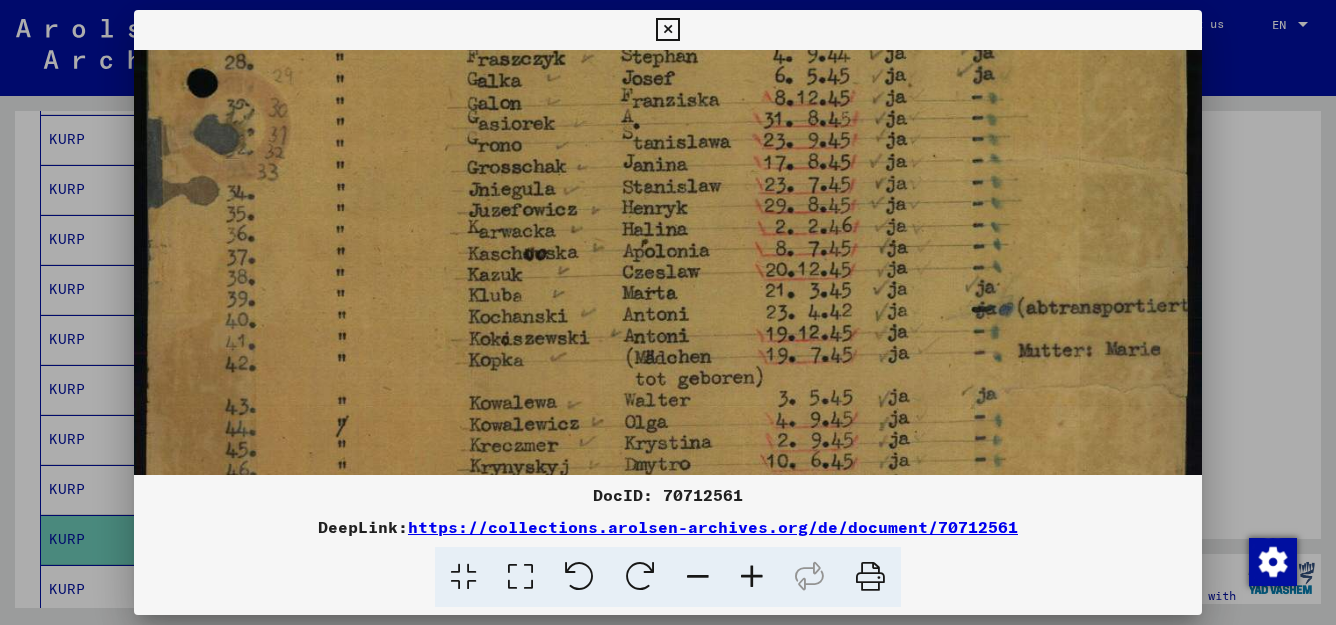 drag, startPoint x: 623, startPoint y: 373, endPoint x: 640, endPoint y: 99, distance: 274.52686 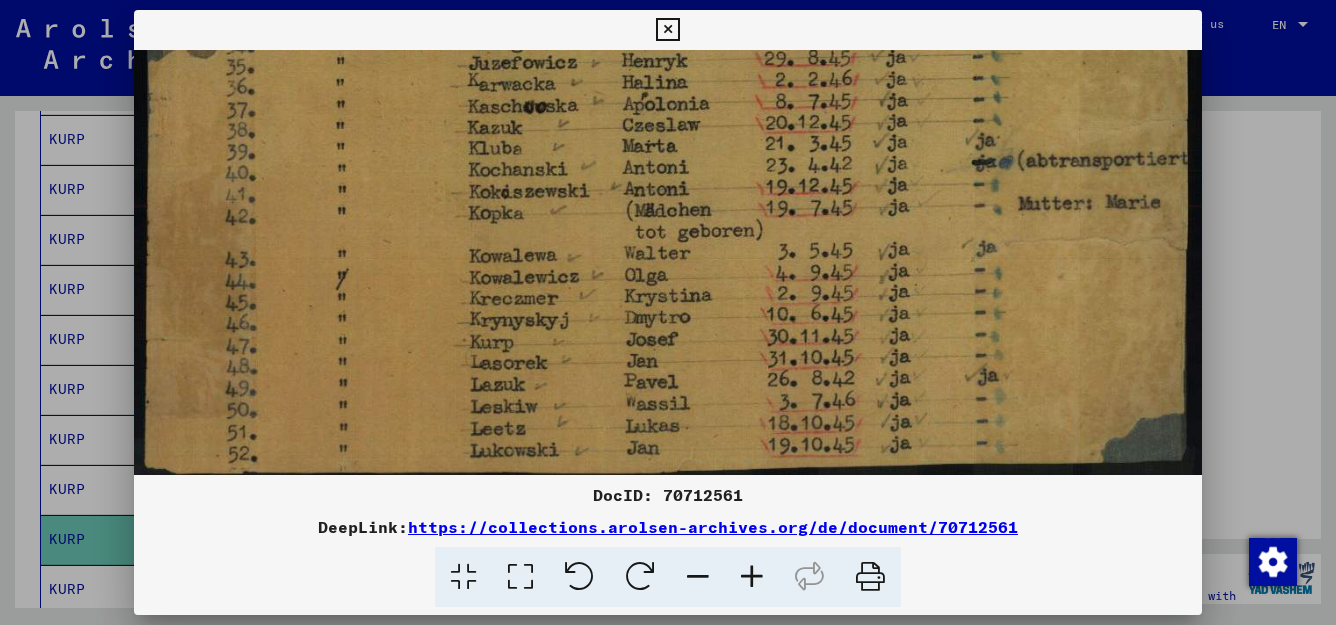 scroll, scrollTop: 1126, scrollLeft: 0, axis: vertical 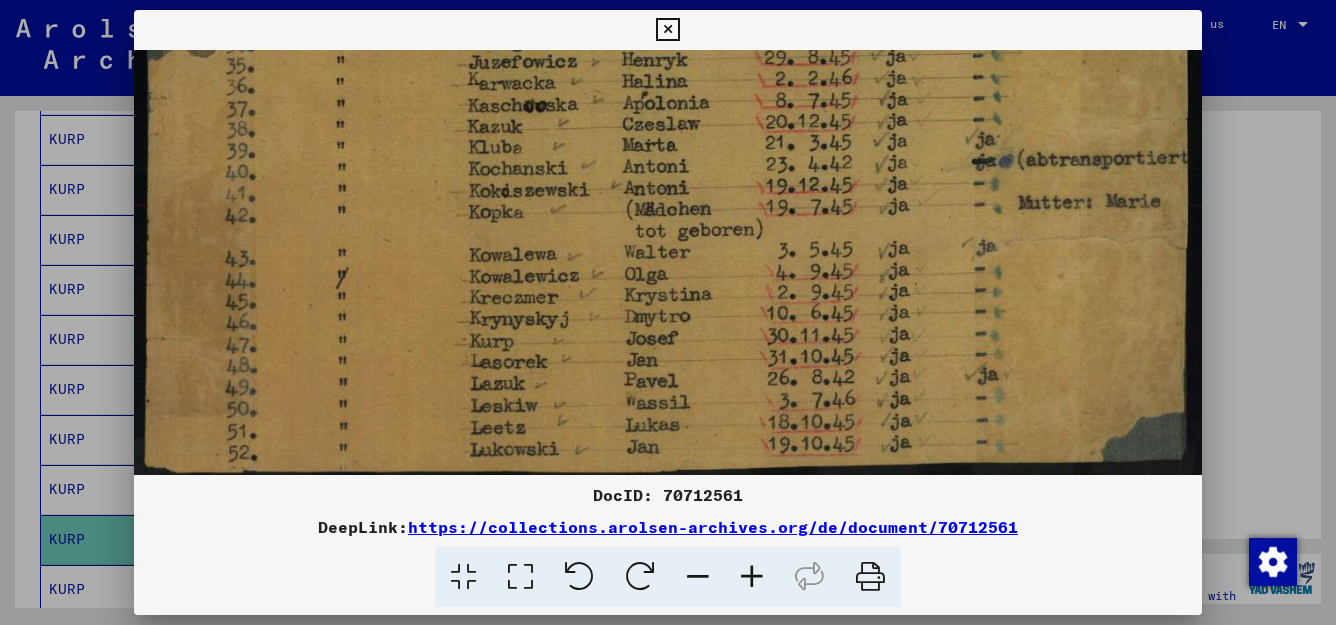 drag, startPoint x: 558, startPoint y: 315, endPoint x: 551, endPoint y: 169, distance: 146.16771 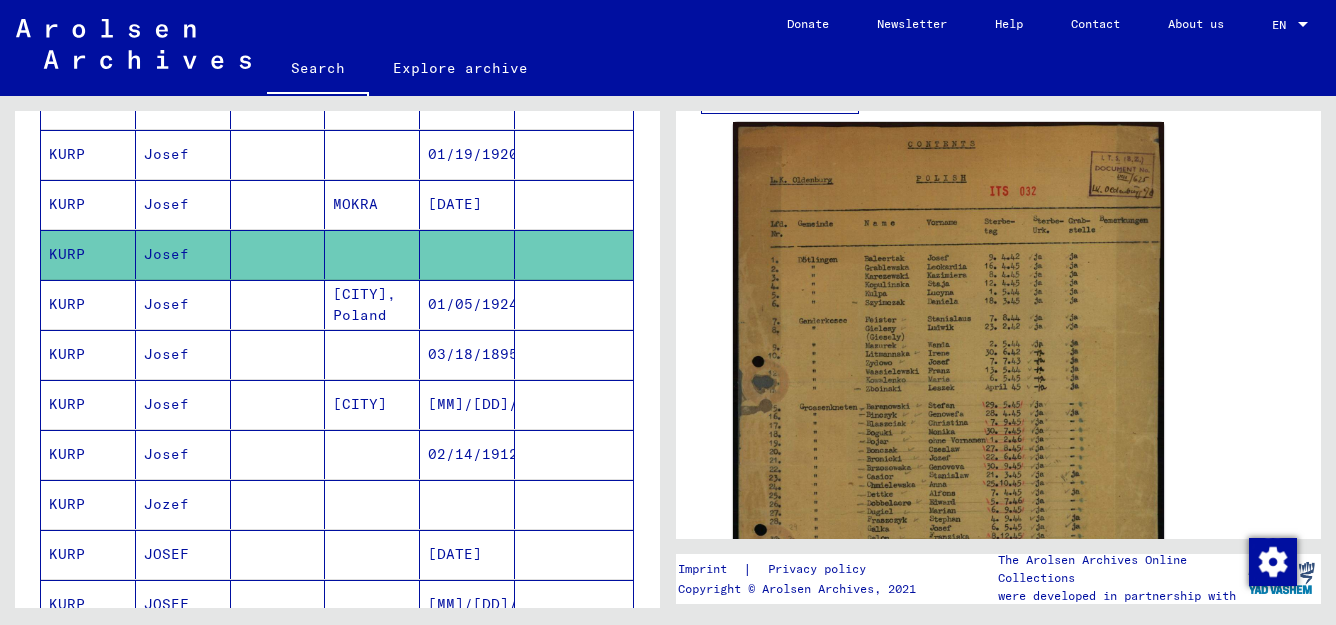 scroll, scrollTop: 1015, scrollLeft: 0, axis: vertical 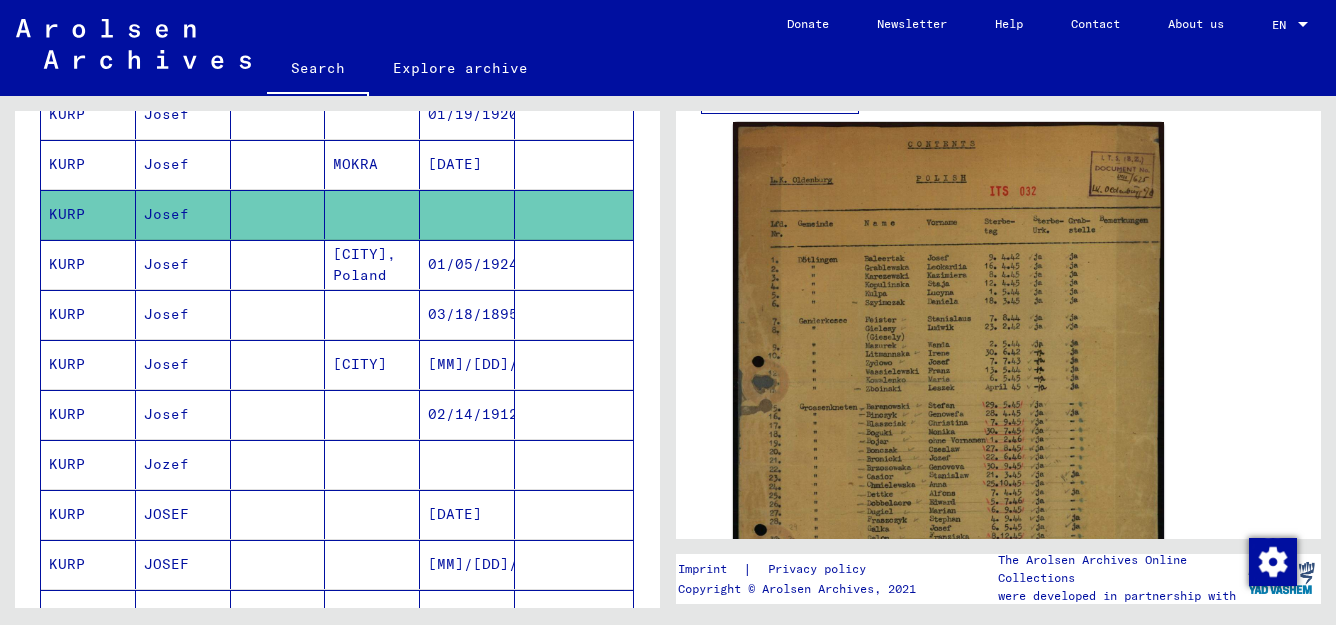 click on "Jozef" at bounding box center (183, 514) 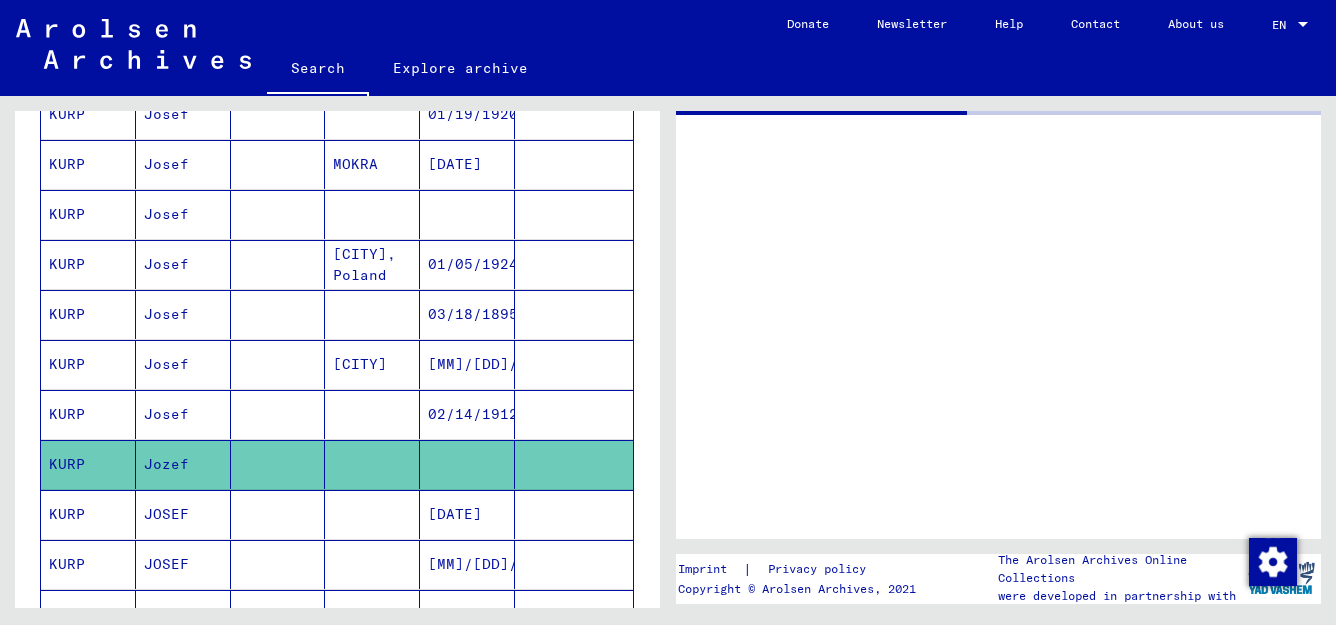 scroll, scrollTop: 0, scrollLeft: 0, axis: both 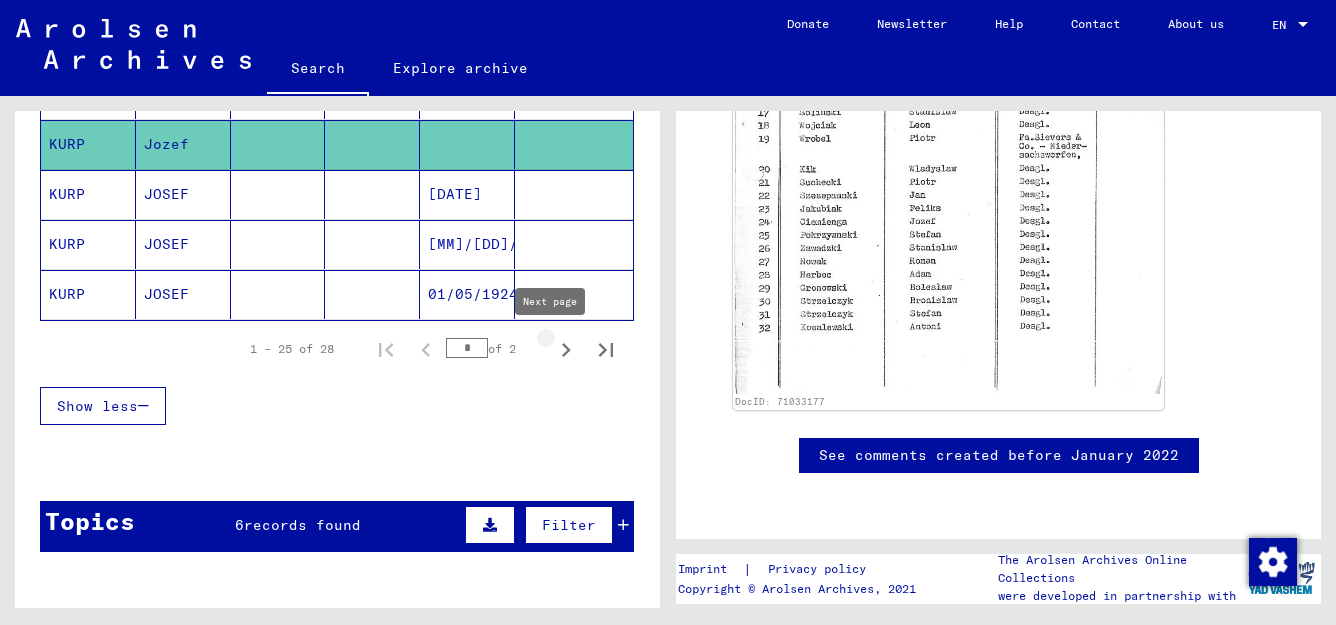 click 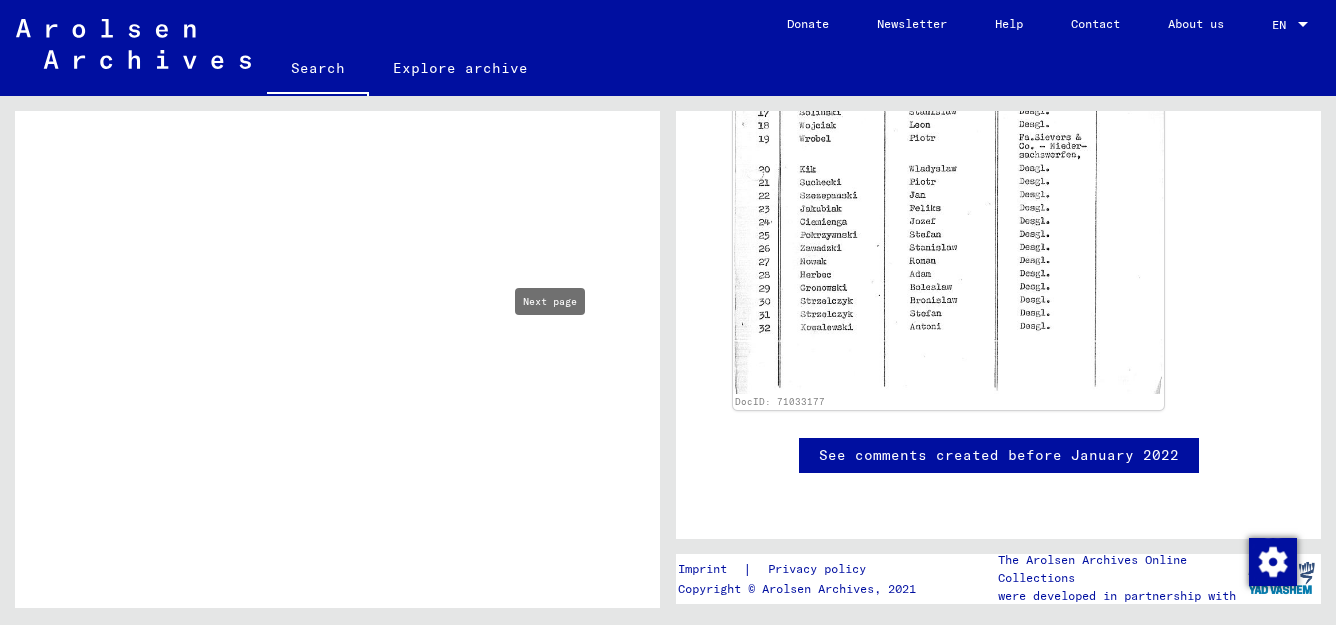 scroll, scrollTop: 719, scrollLeft: 0, axis: vertical 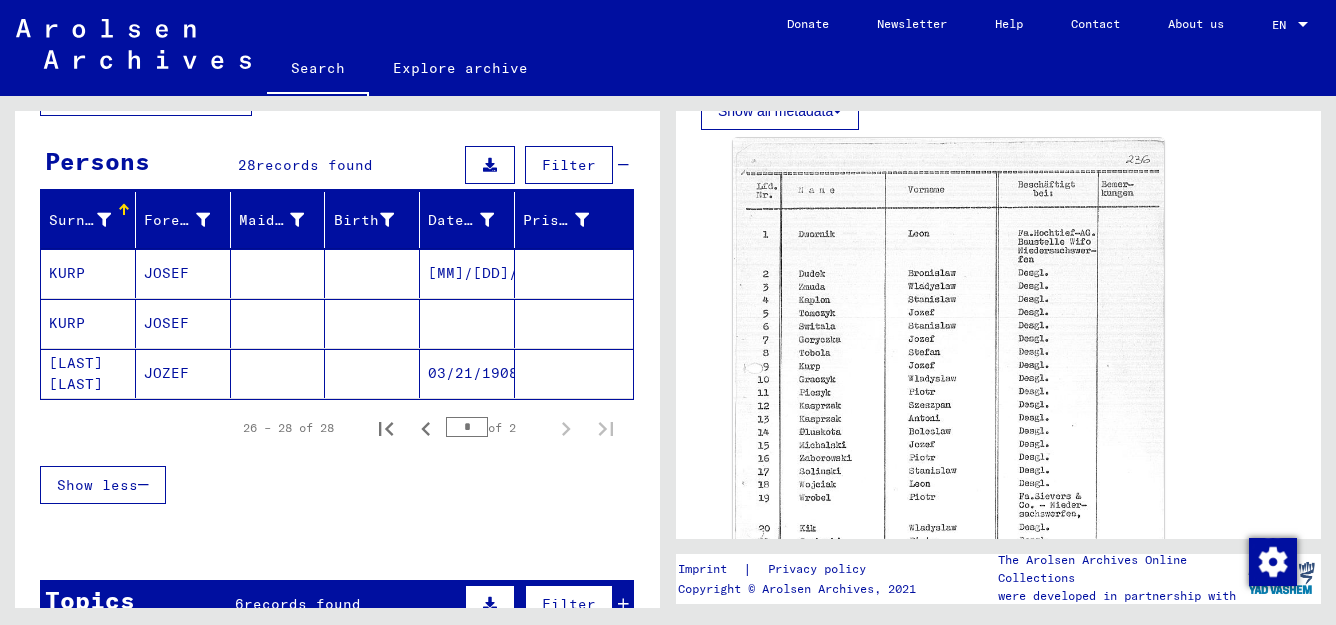 click at bounding box center [467, 373] 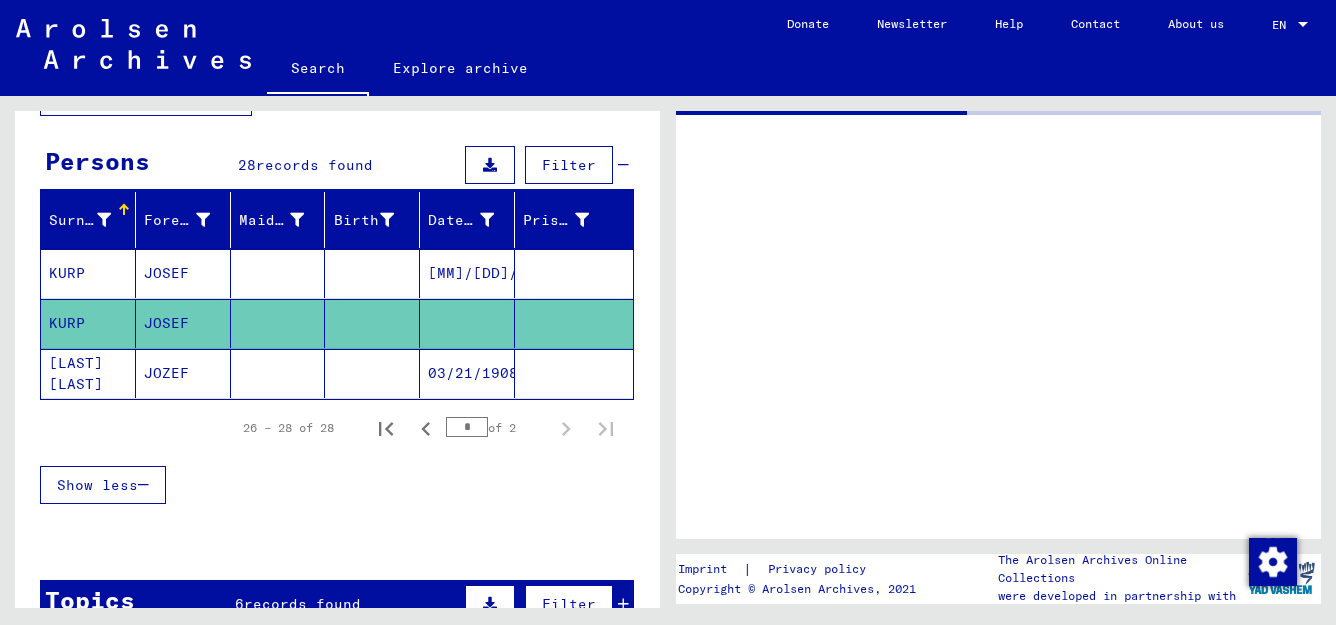 scroll, scrollTop: 0, scrollLeft: 0, axis: both 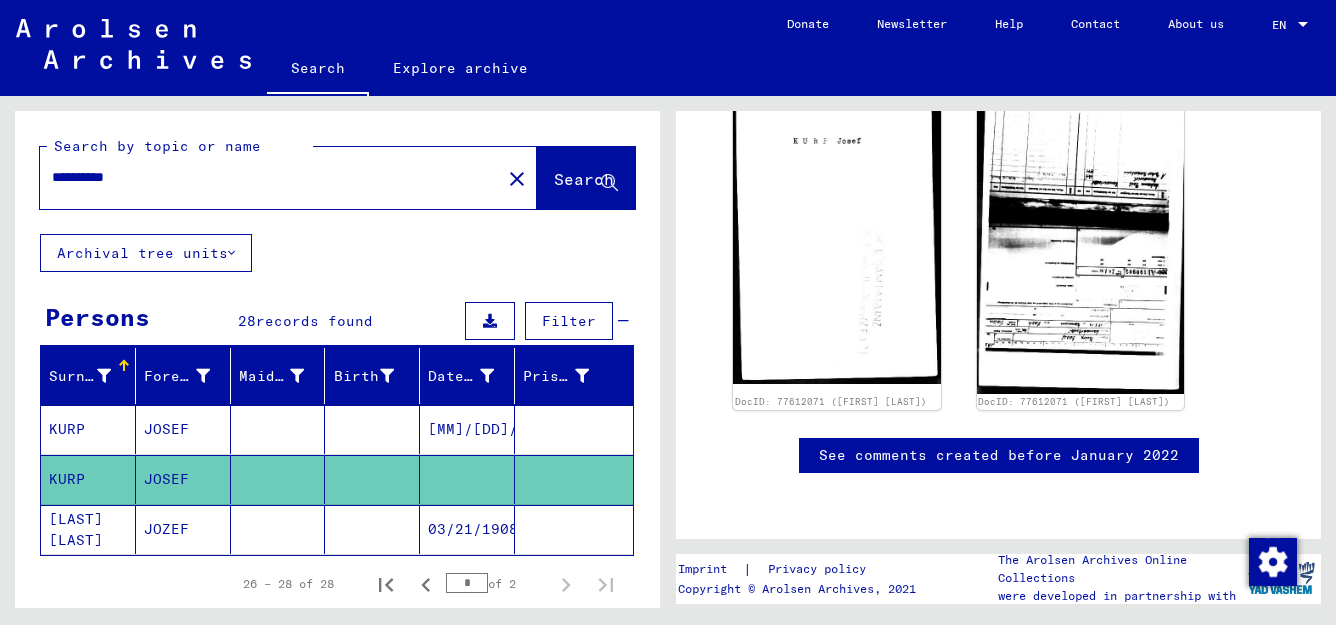 drag, startPoint x: 103, startPoint y: 179, endPoint x: -13, endPoint y: 187, distance: 116.275536 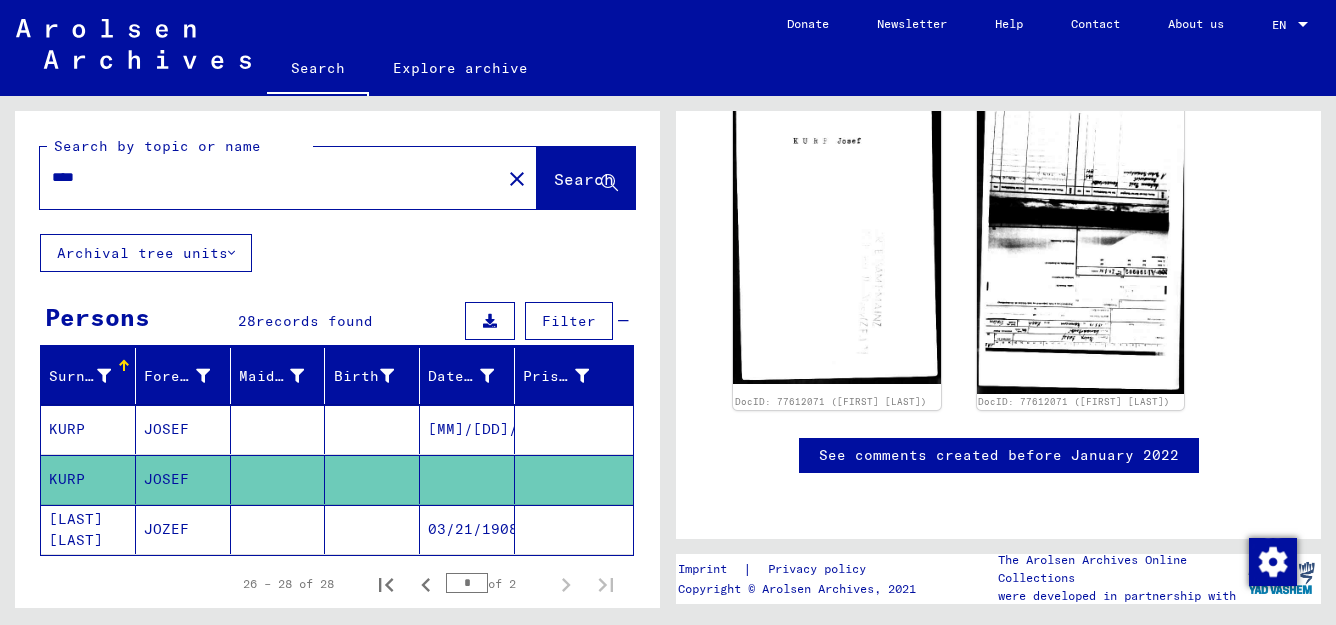 type on "****" 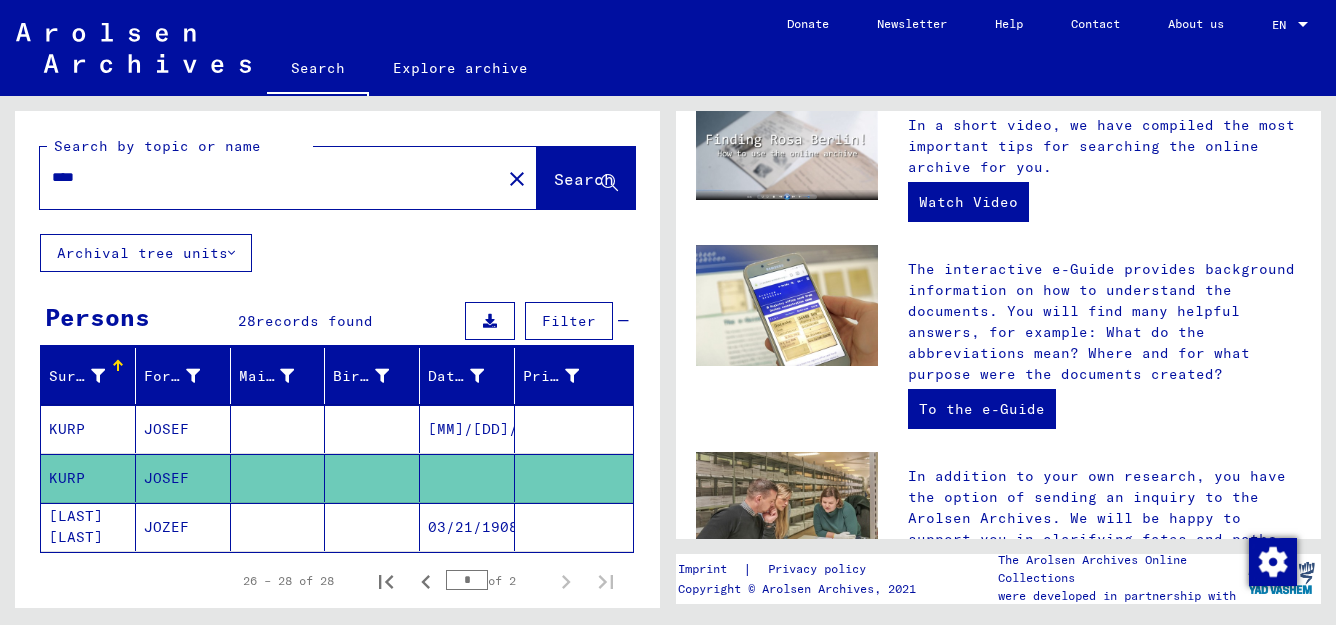 scroll, scrollTop: 0, scrollLeft: 0, axis: both 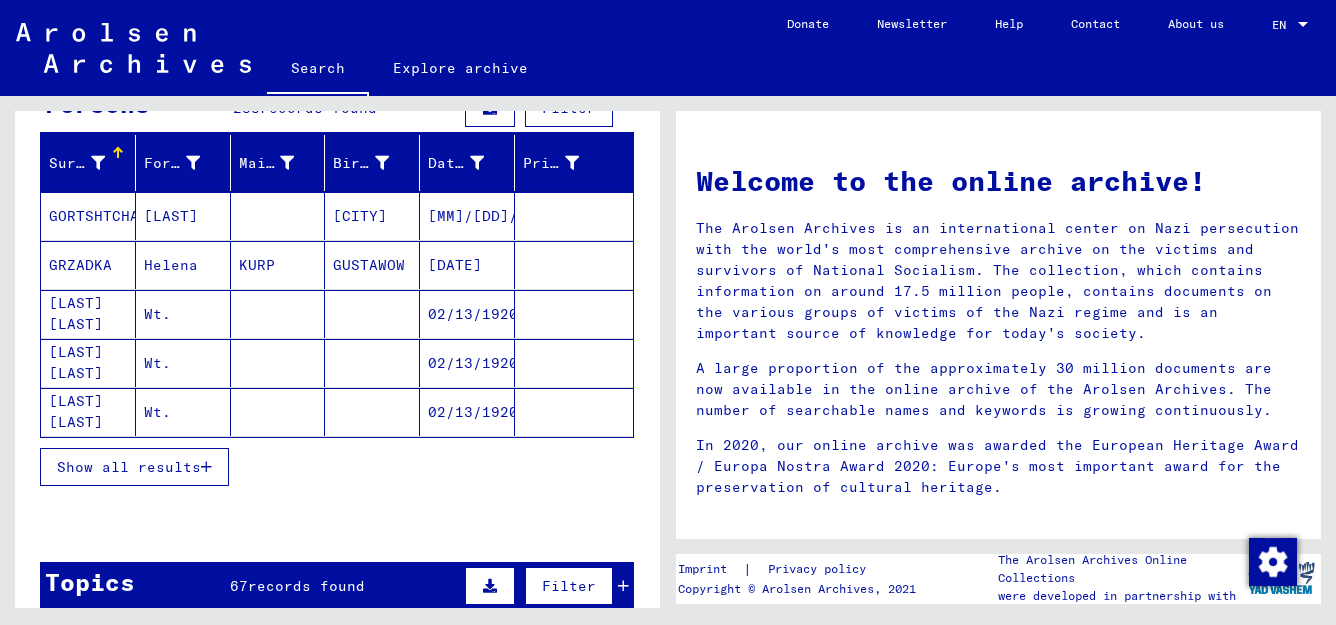 click on "Show all results" at bounding box center [129, 467] 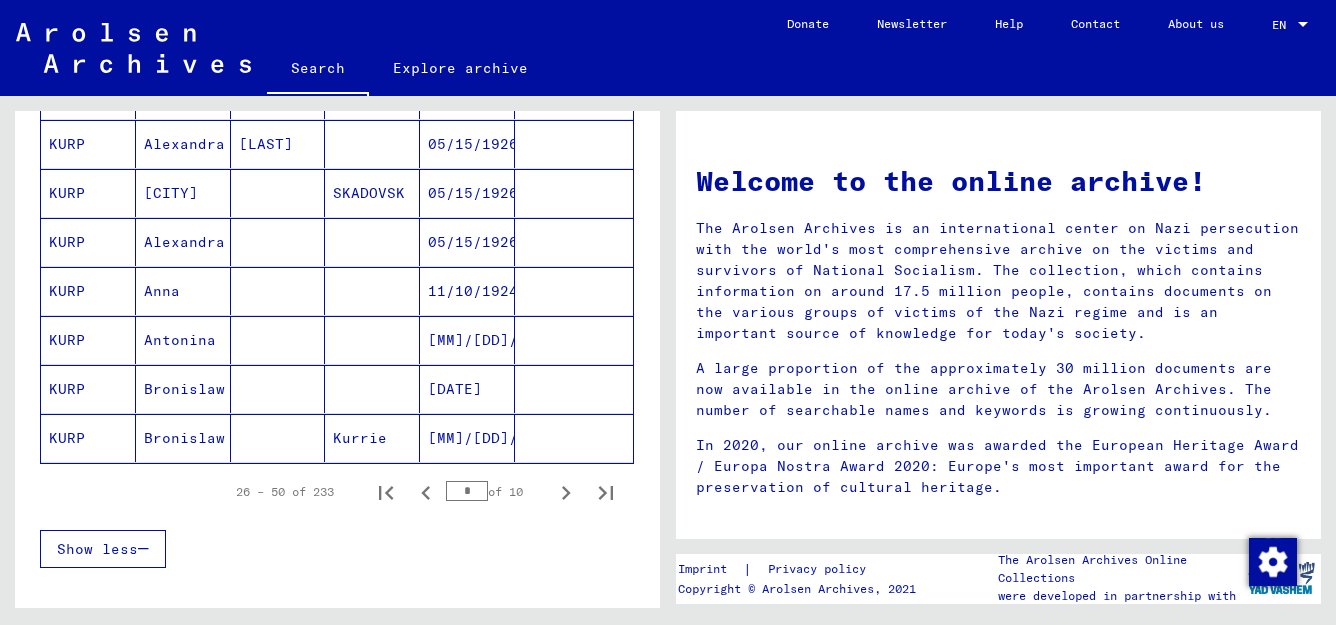 scroll, scrollTop: 1171, scrollLeft: 0, axis: vertical 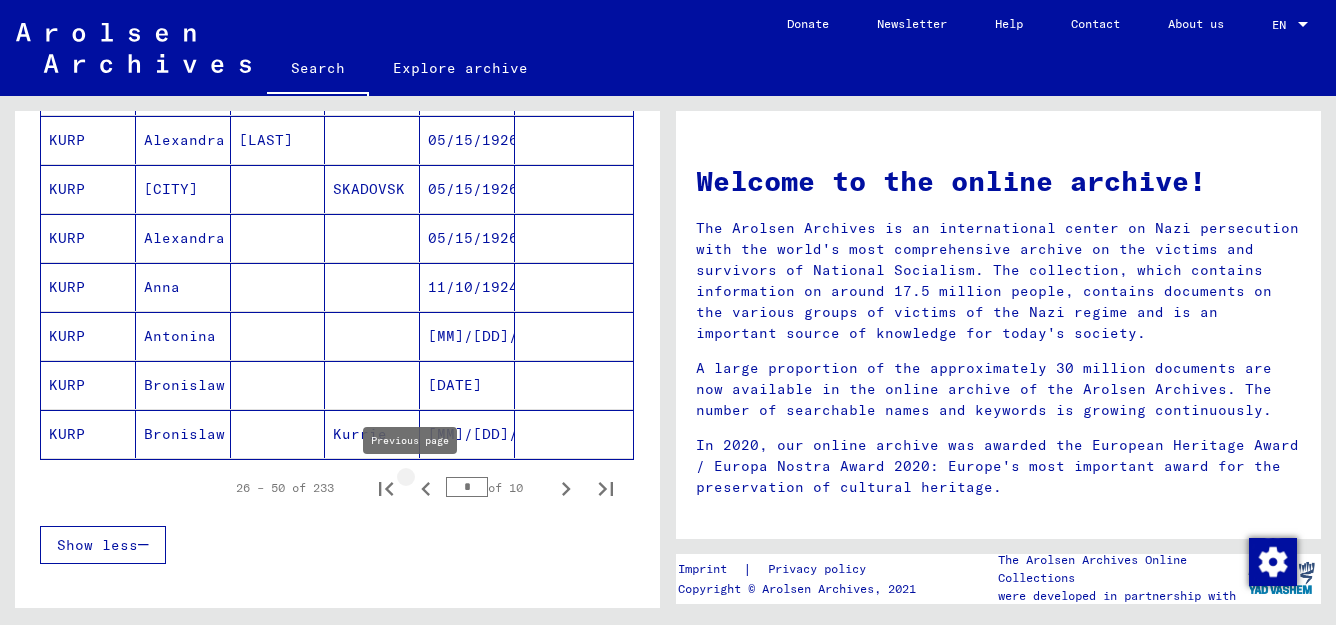 click 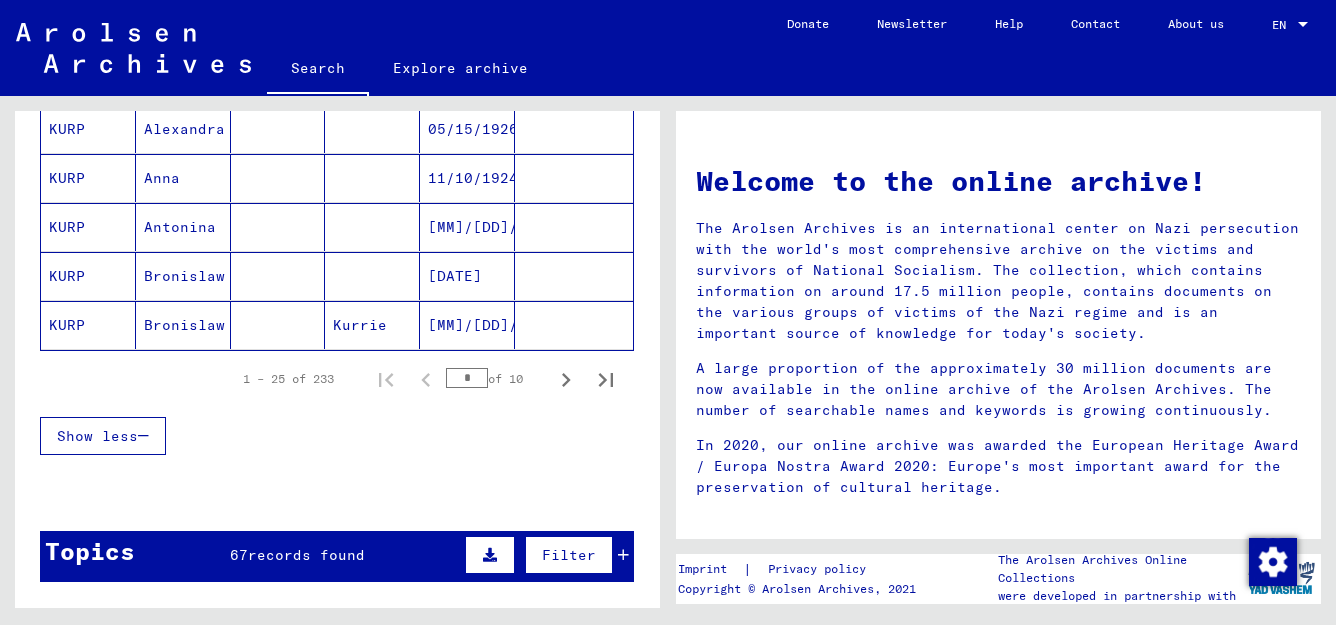 scroll, scrollTop: 1310, scrollLeft: 0, axis: vertical 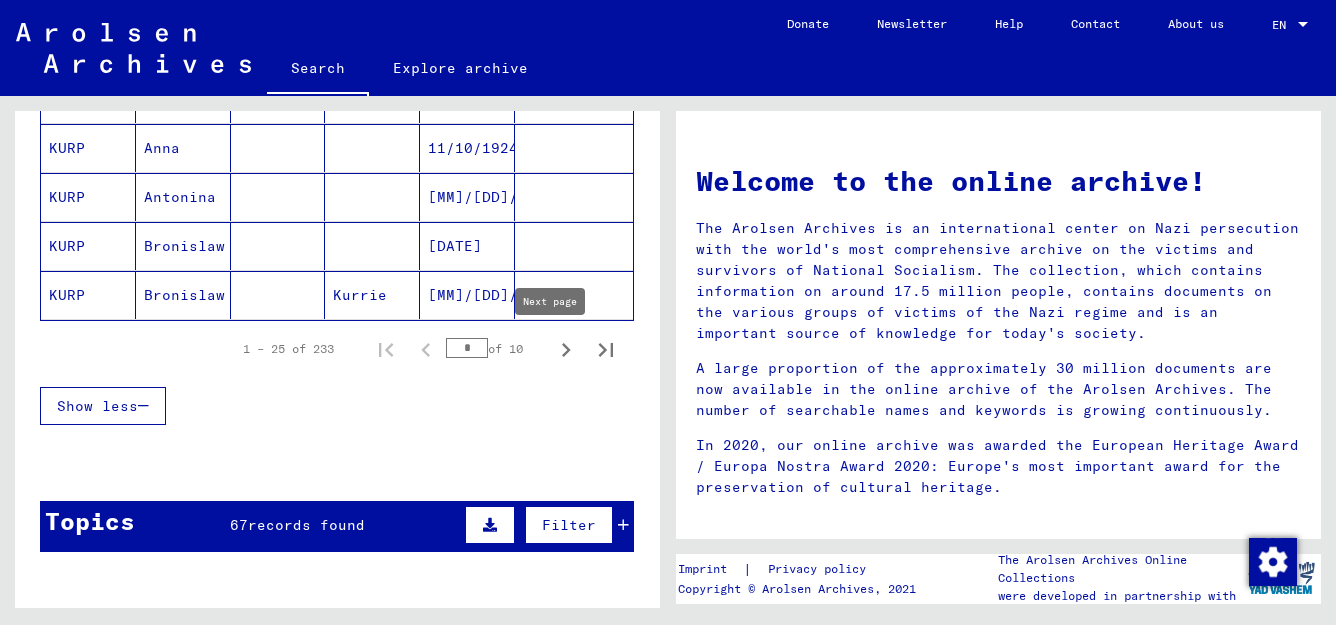 click 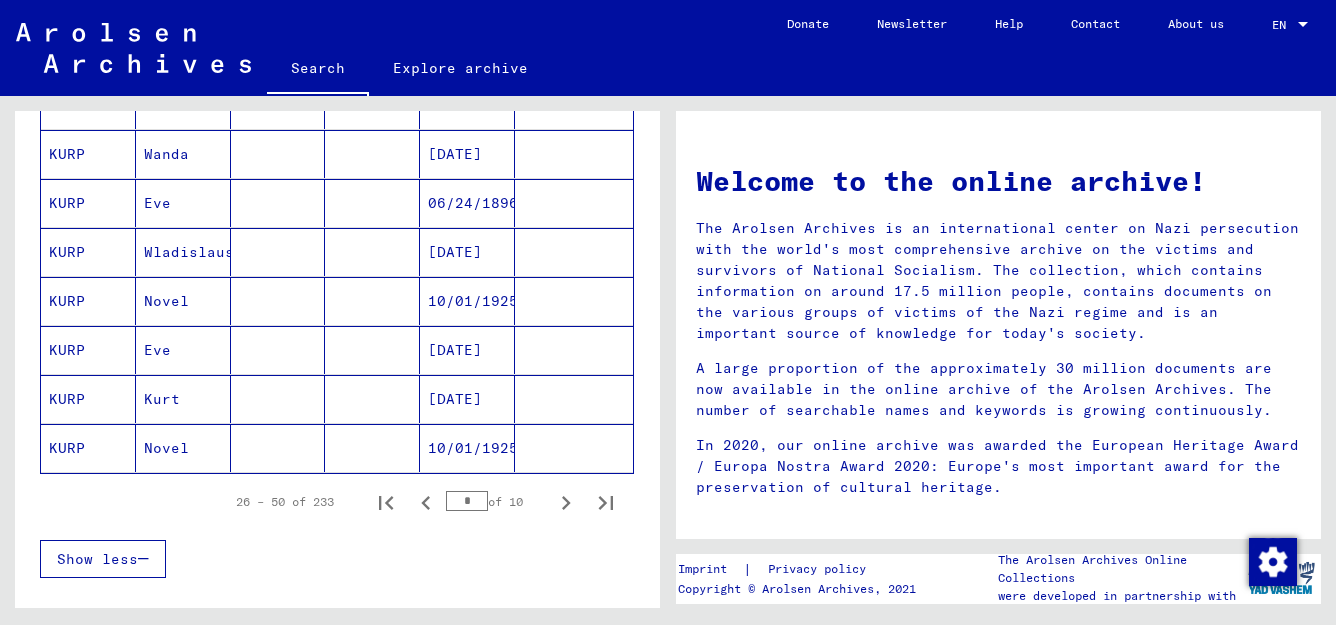 scroll, scrollTop: 1186, scrollLeft: 0, axis: vertical 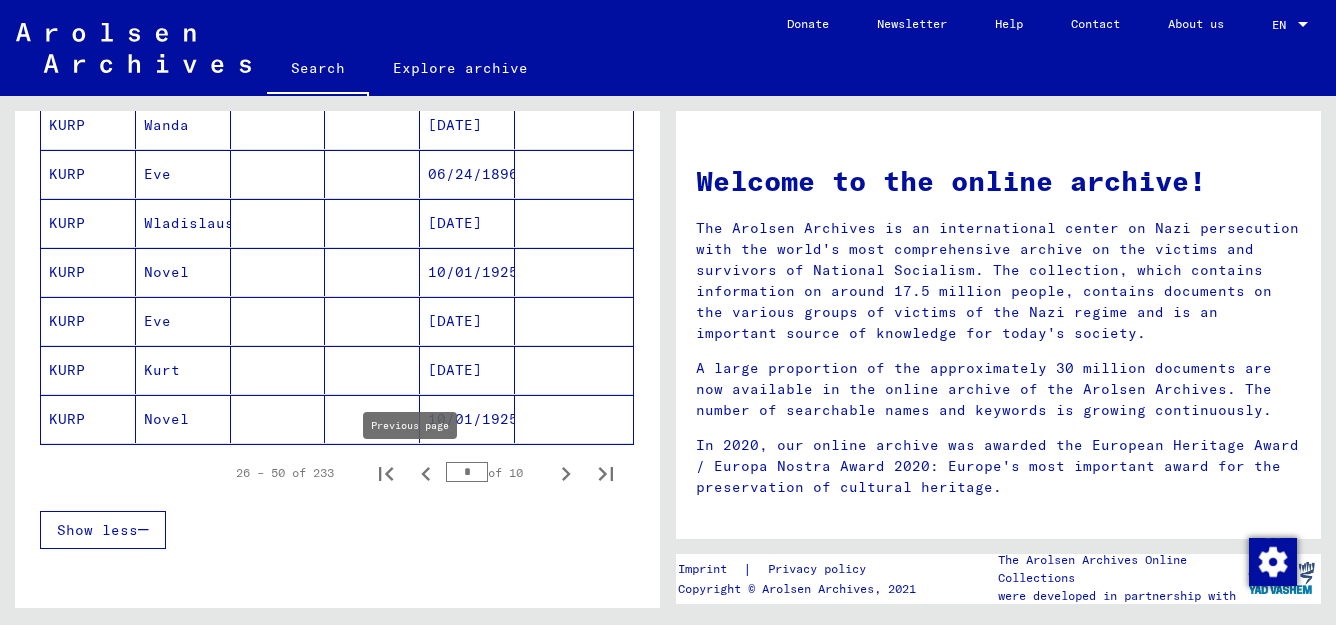 click 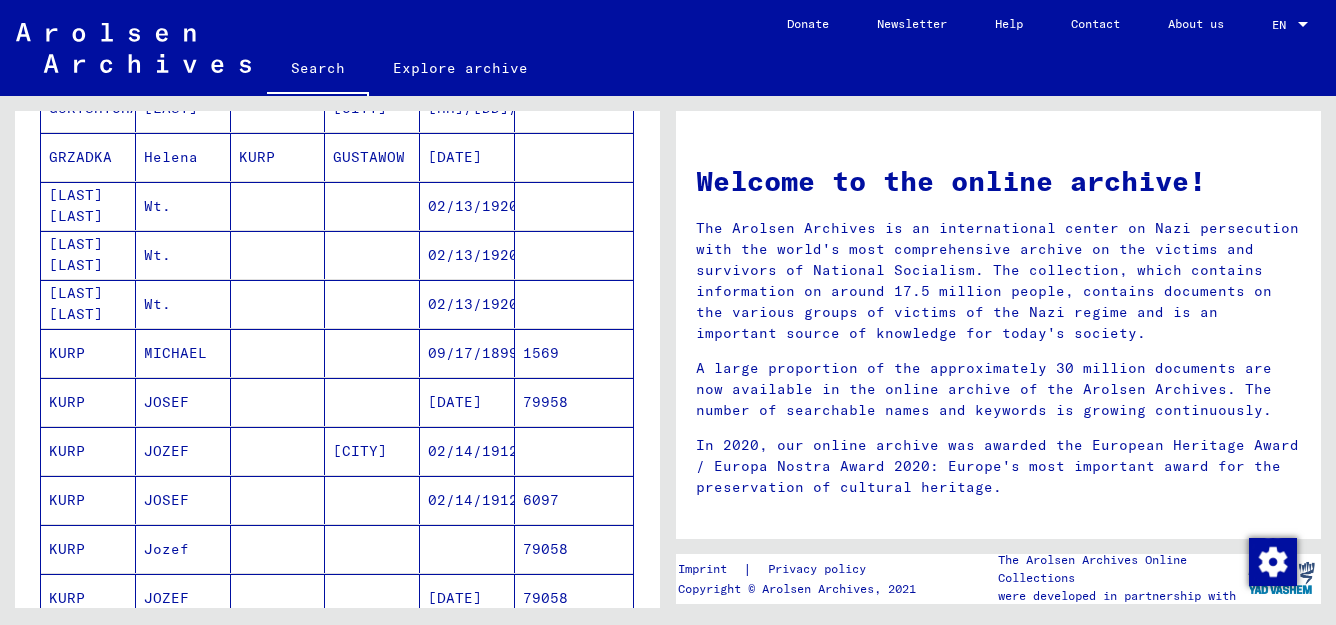 scroll, scrollTop: 316, scrollLeft: 0, axis: vertical 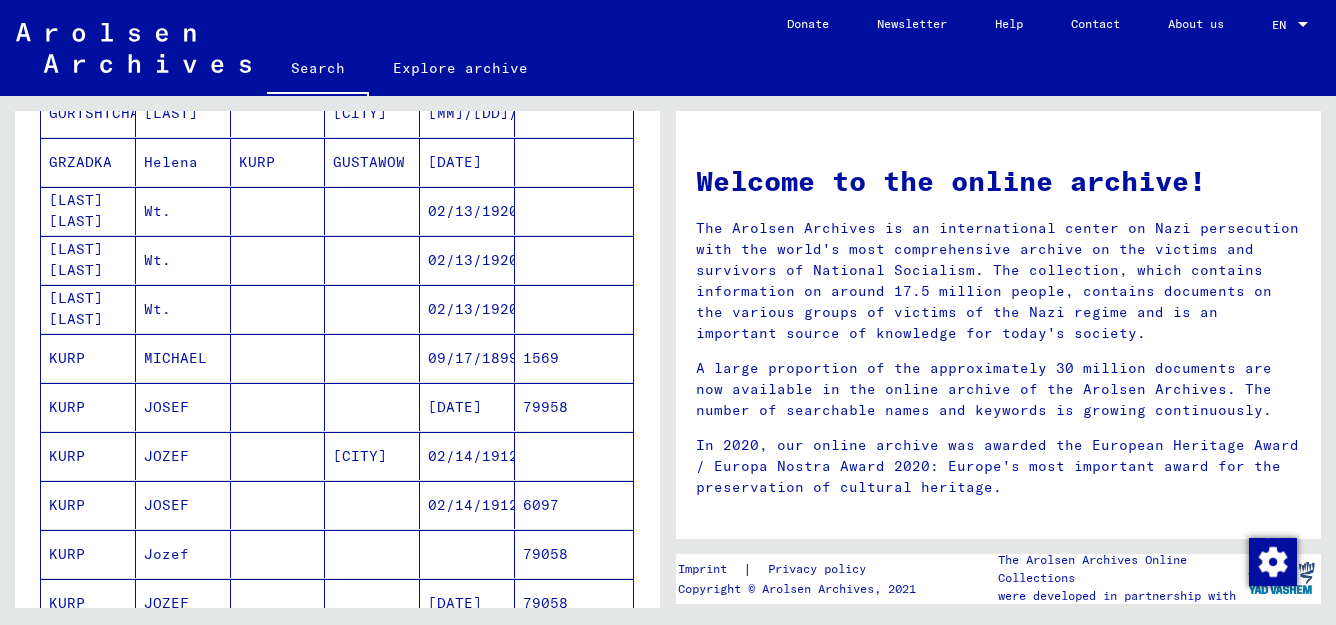 click on "[CITY]" at bounding box center (372, 505) 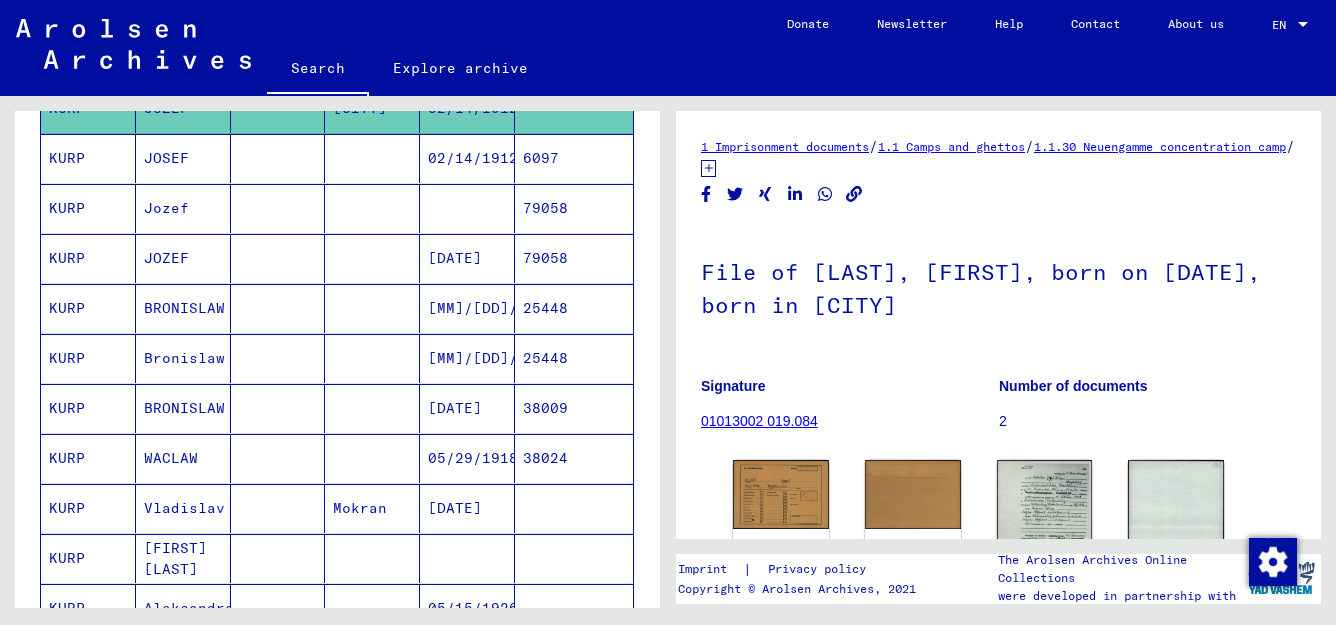 scroll, scrollTop: 676, scrollLeft: 0, axis: vertical 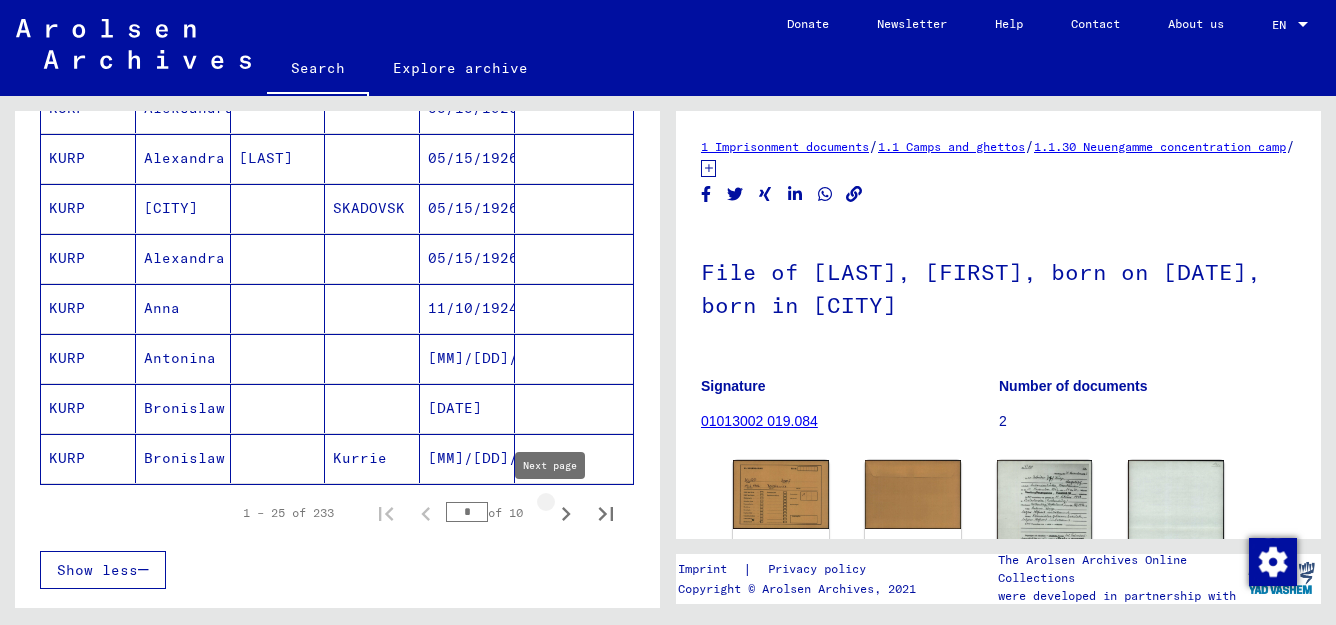 click 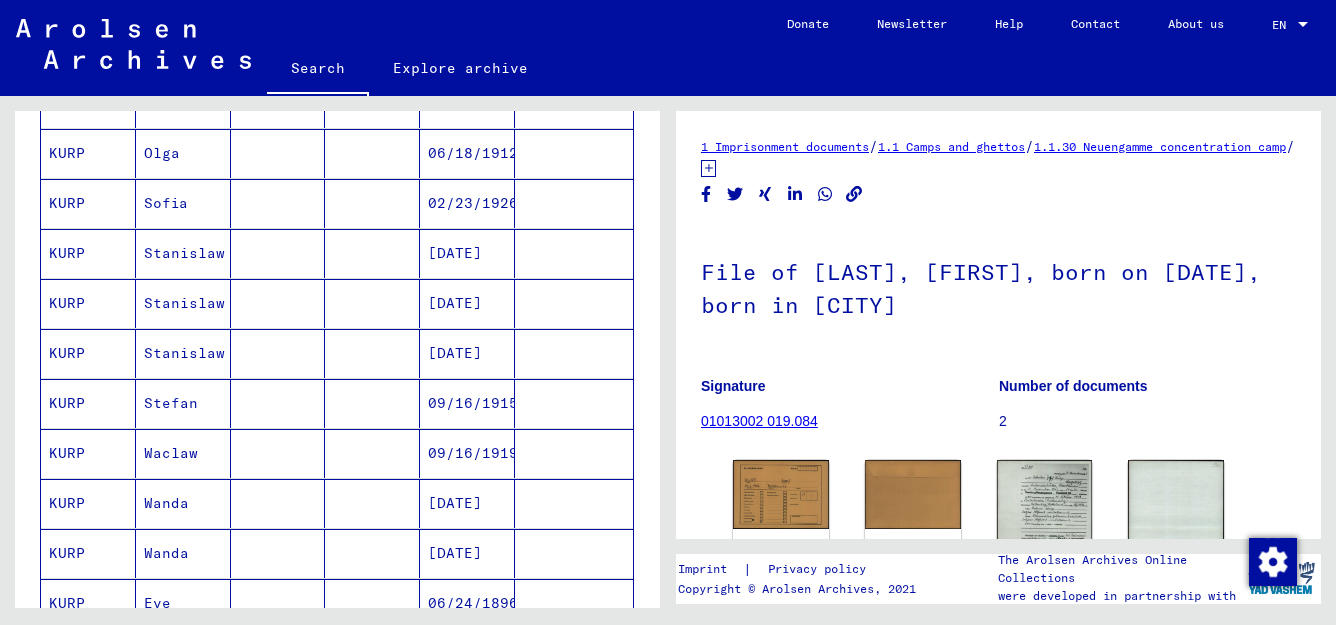 scroll, scrollTop: 781, scrollLeft: 0, axis: vertical 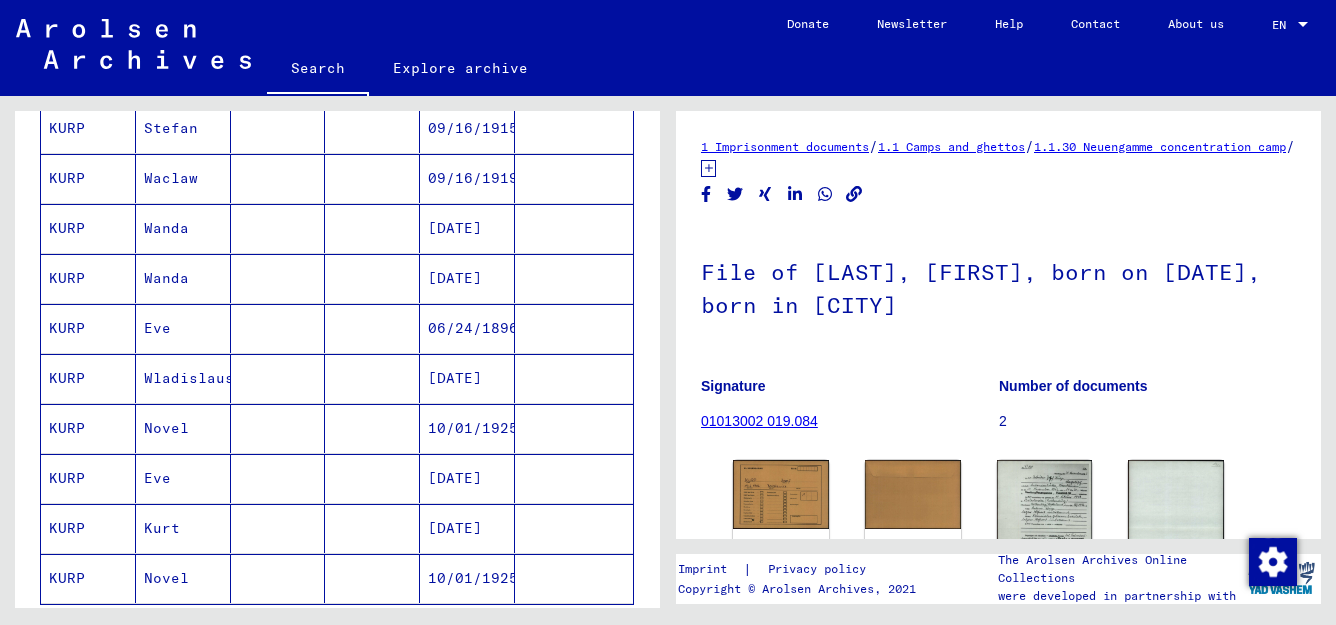 click on "[DATE]" at bounding box center (467, 428) 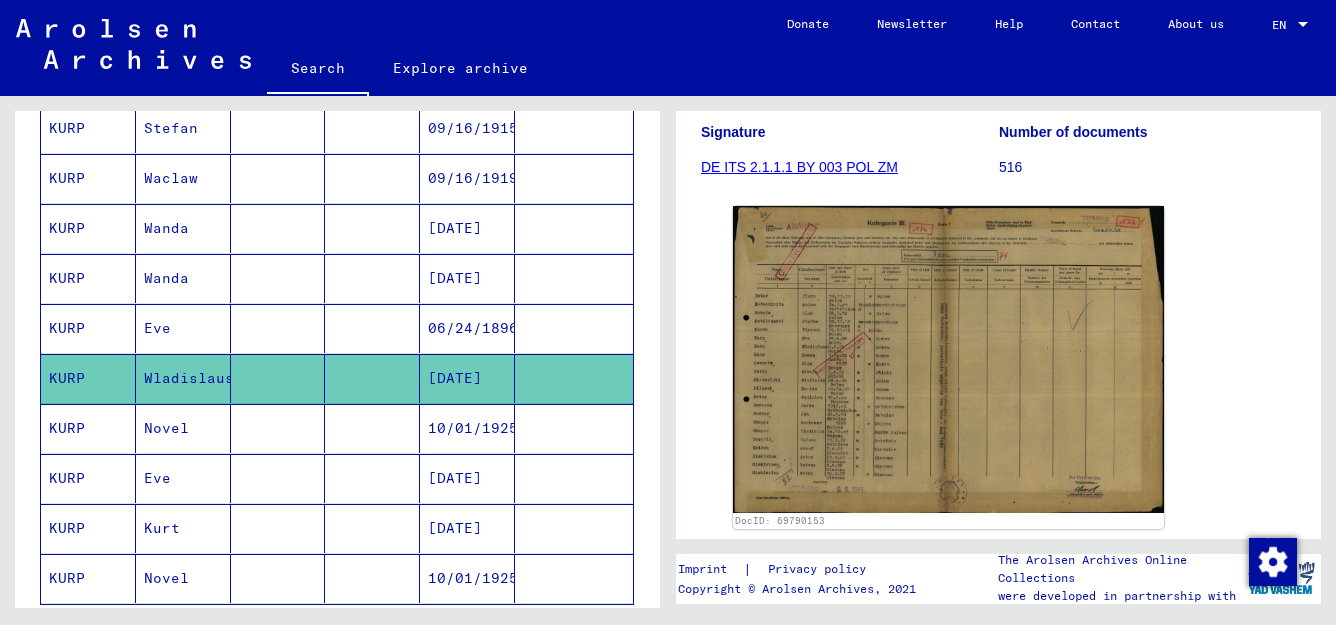 scroll, scrollTop: 292, scrollLeft: 0, axis: vertical 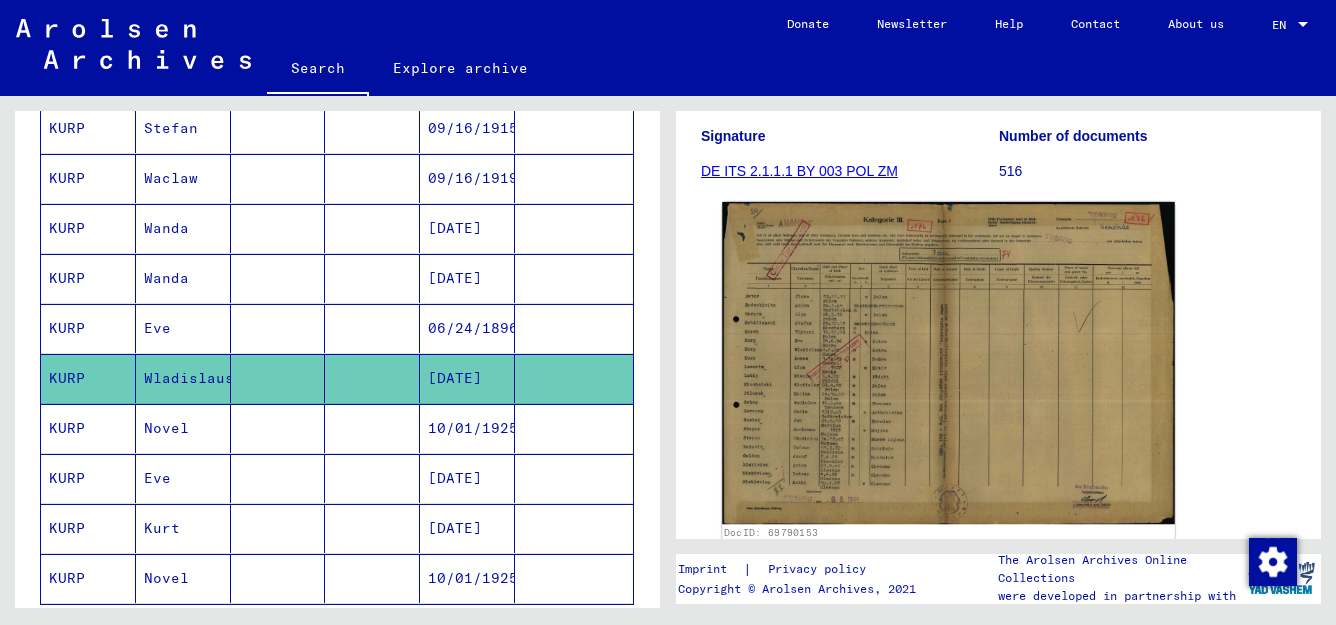 click 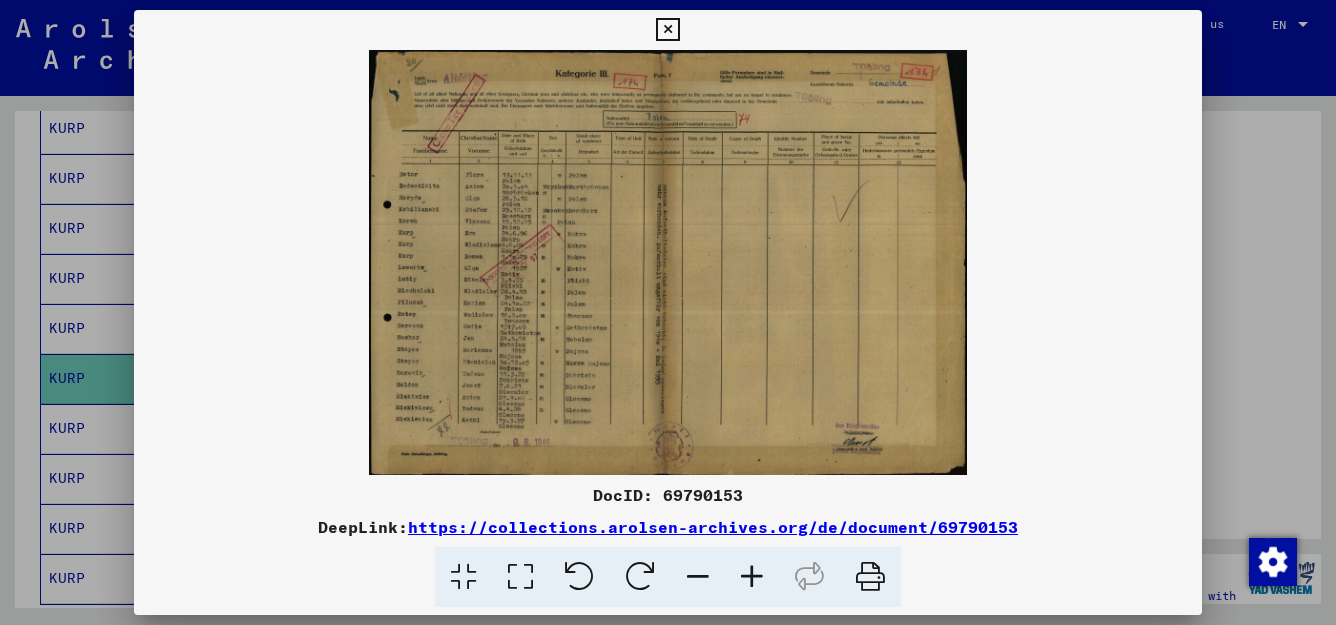 click at bounding box center (520, 577) 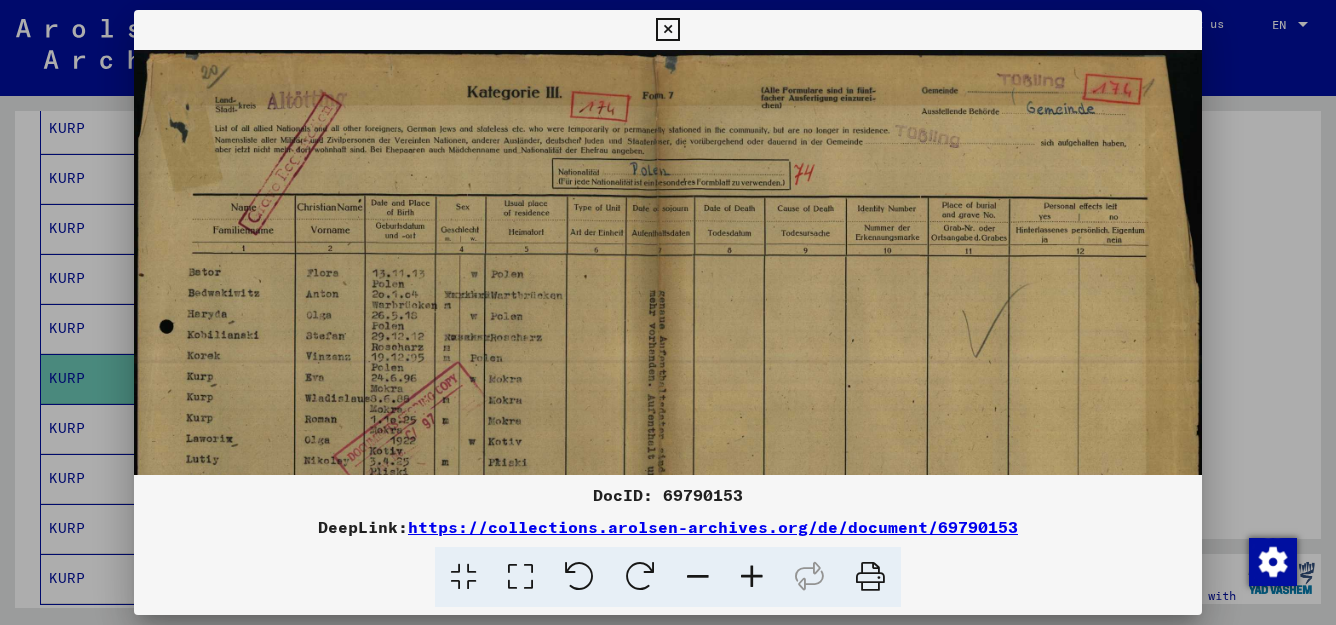click at bounding box center [667, 30] 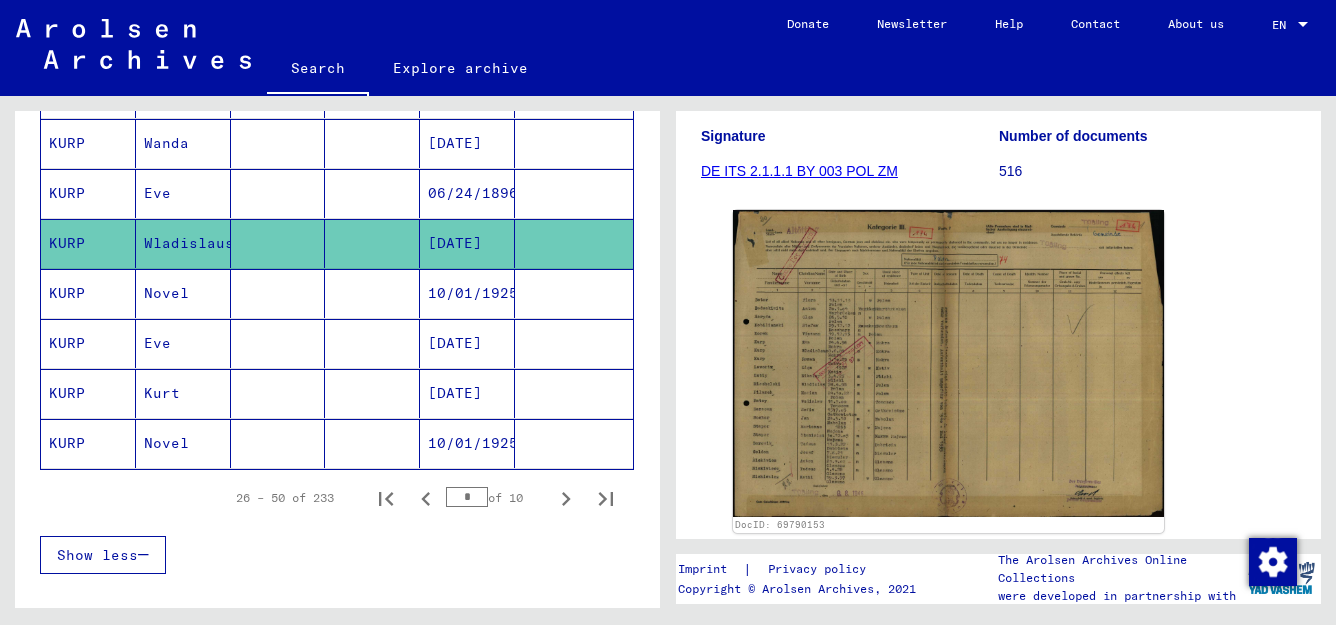 scroll, scrollTop: 1196, scrollLeft: 0, axis: vertical 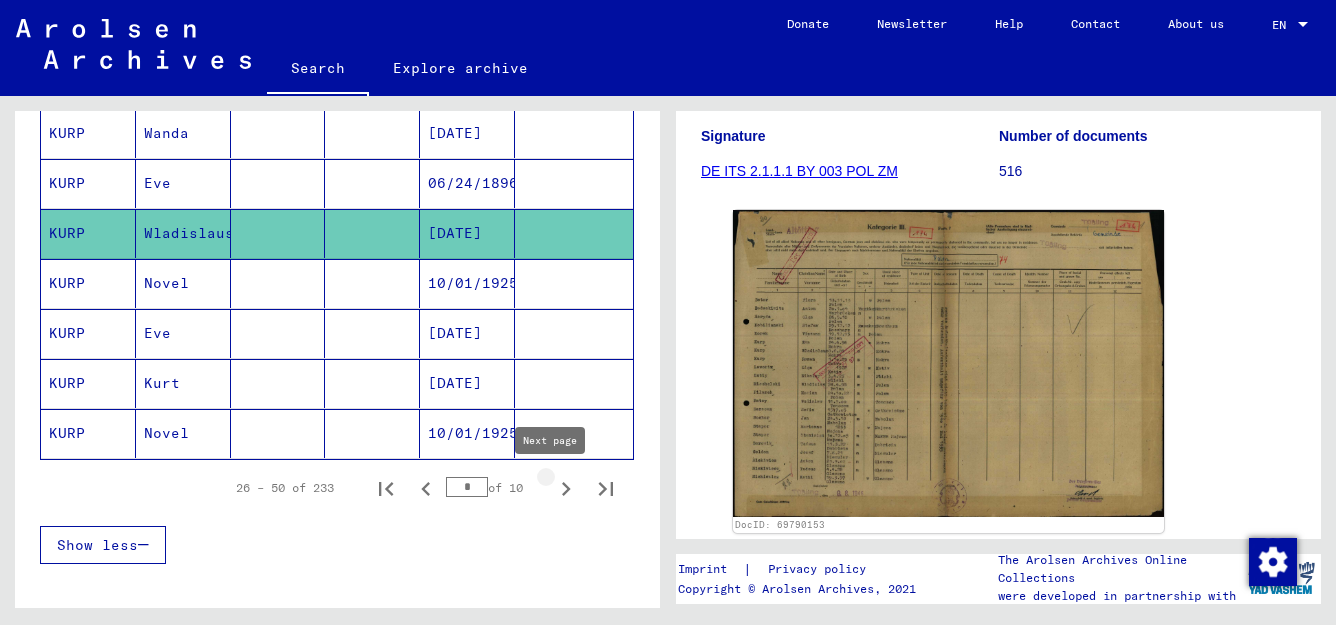click 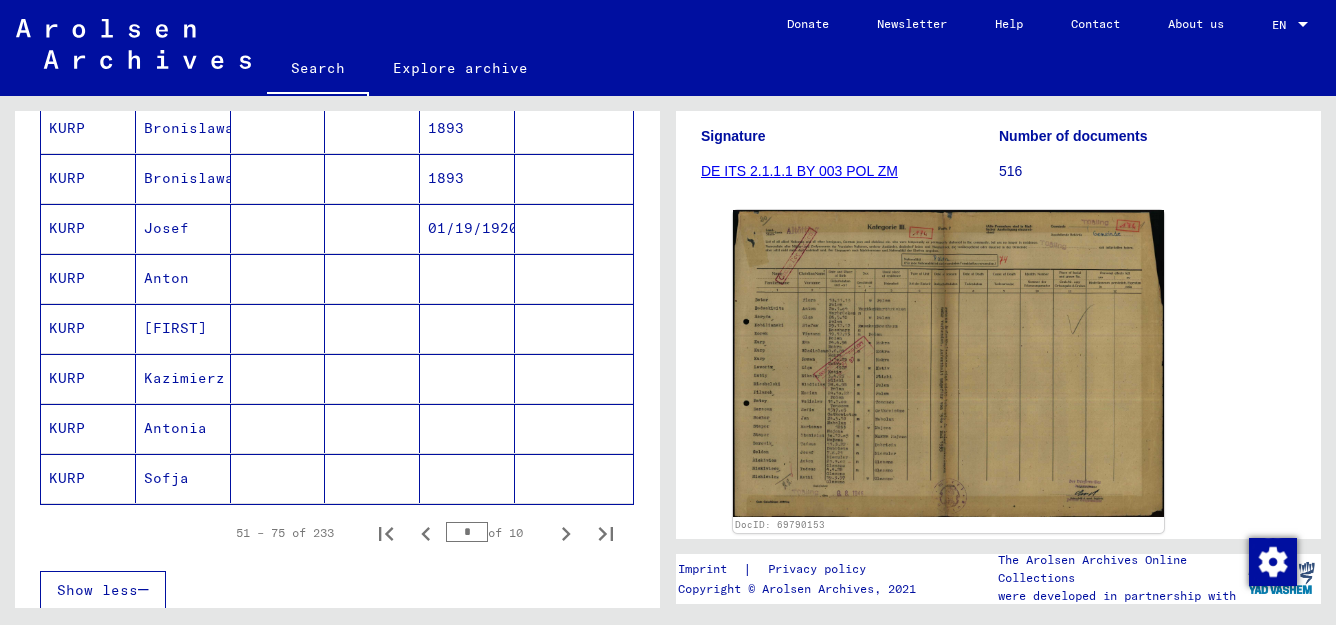 scroll, scrollTop: 1156, scrollLeft: 0, axis: vertical 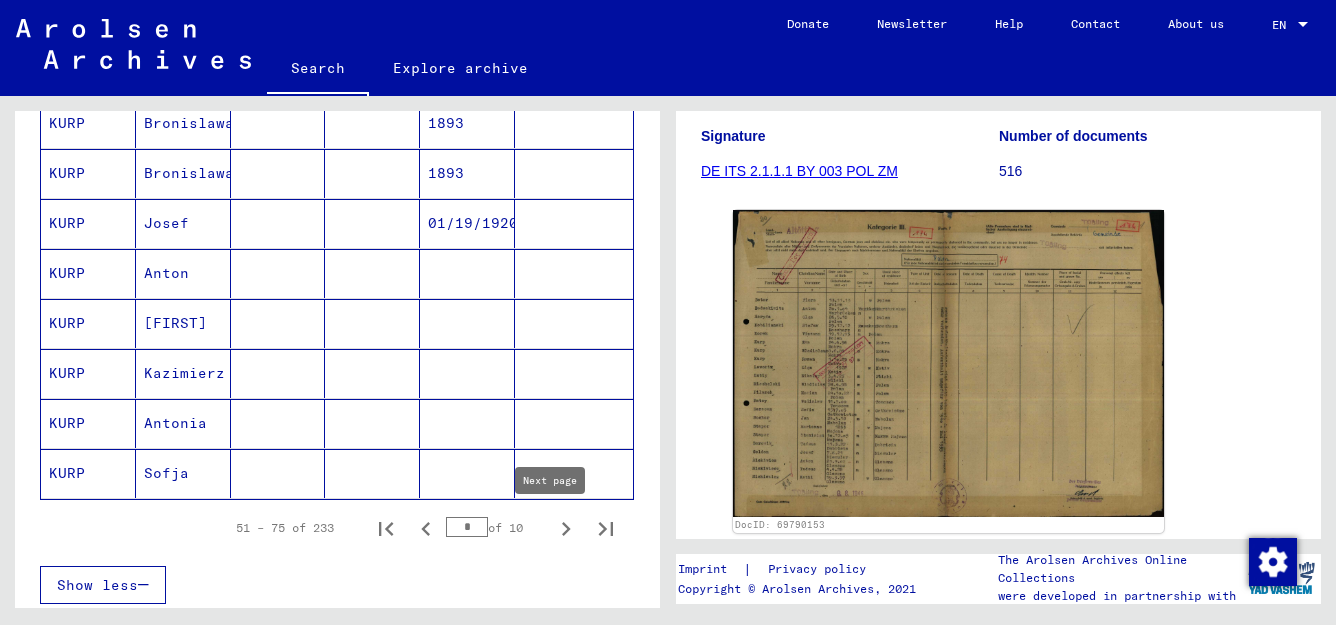 click 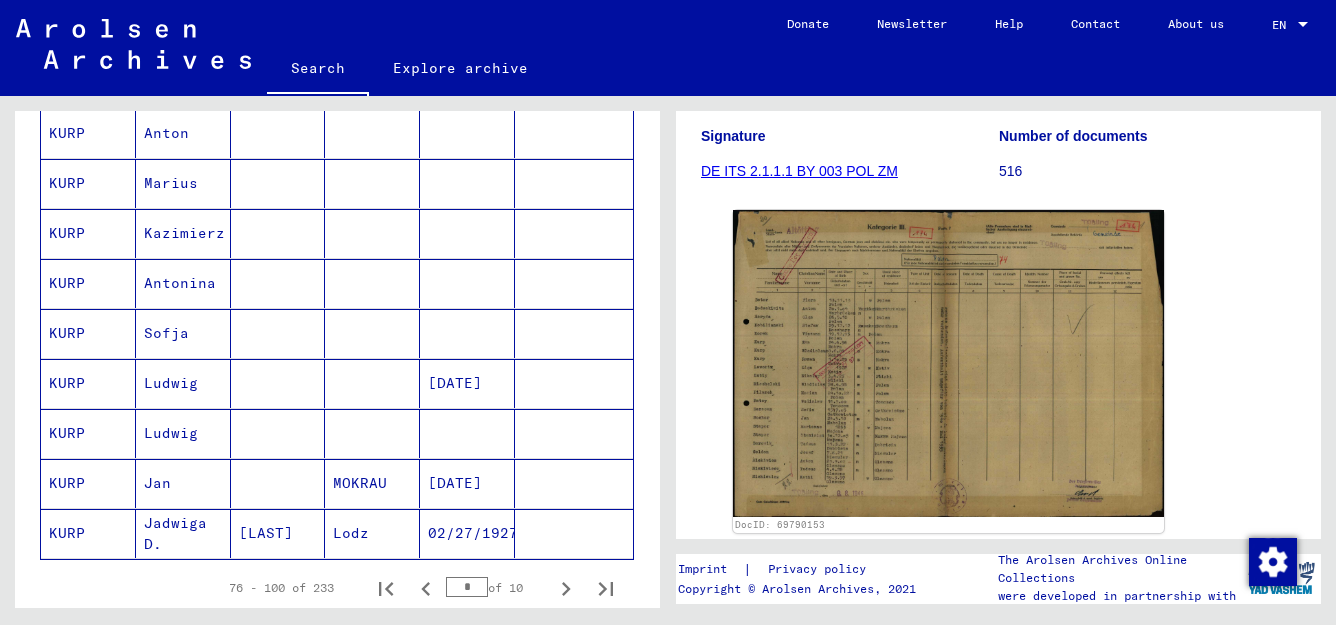 scroll, scrollTop: 1101, scrollLeft: 0, axis: vertical 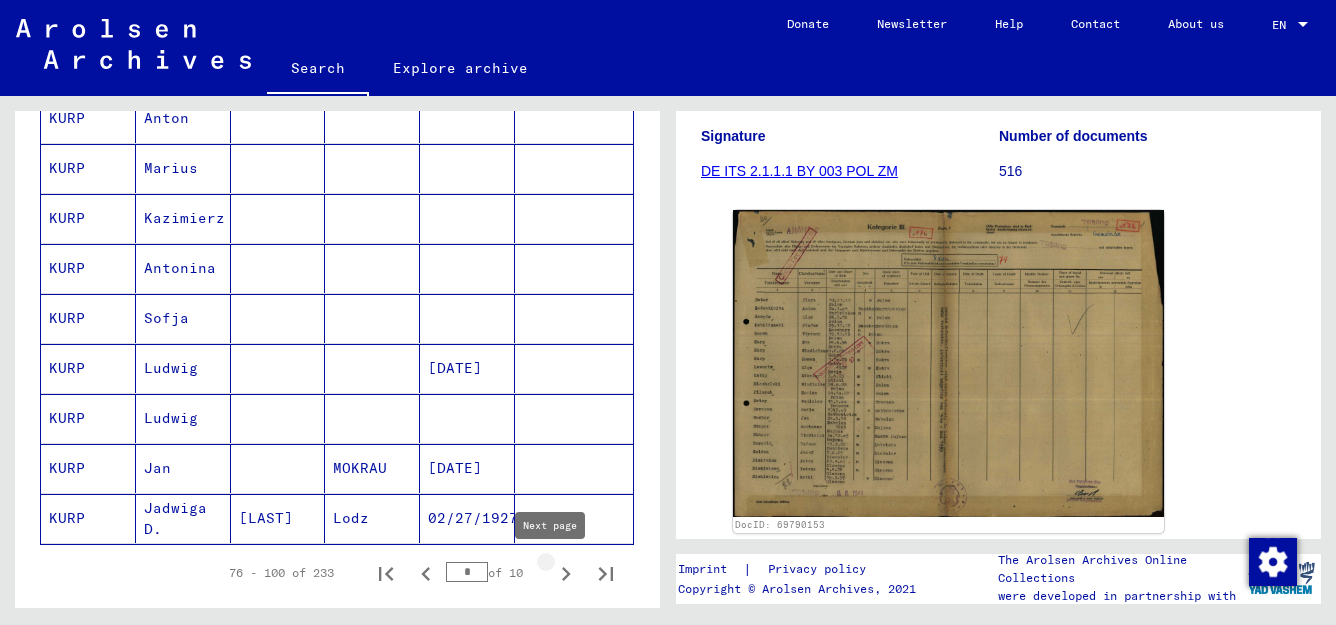 click 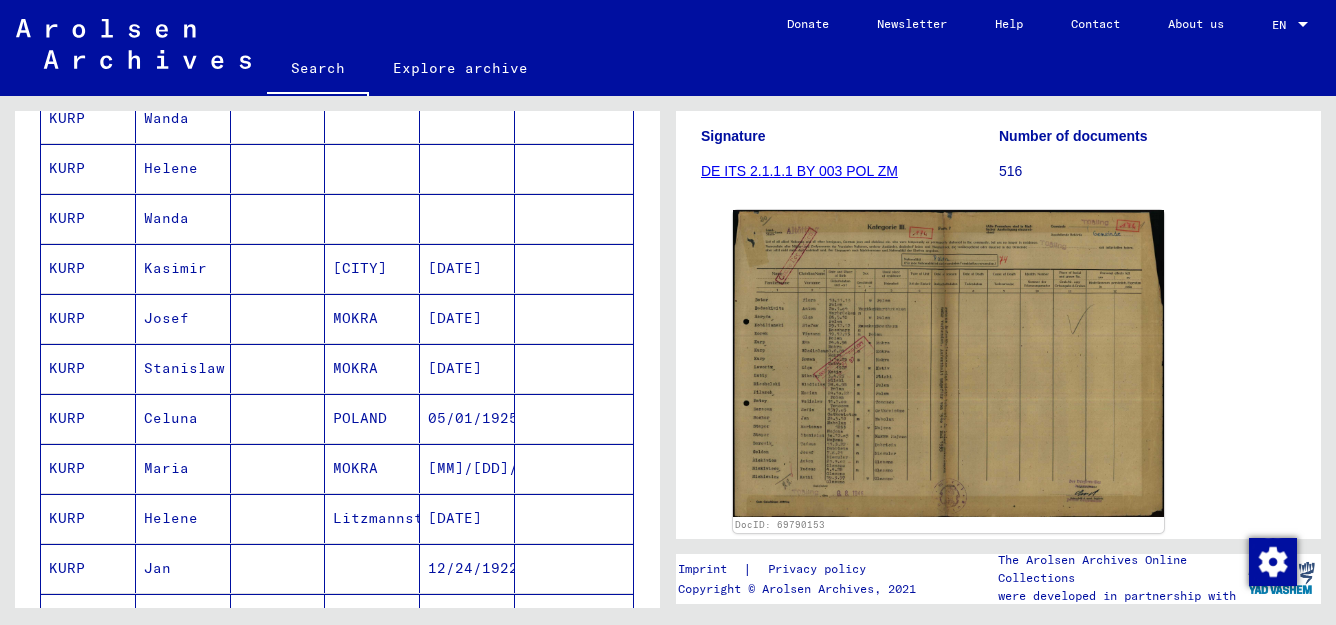 scroll, scrollTop: 966, scrollLeft: 0, axis: vertical 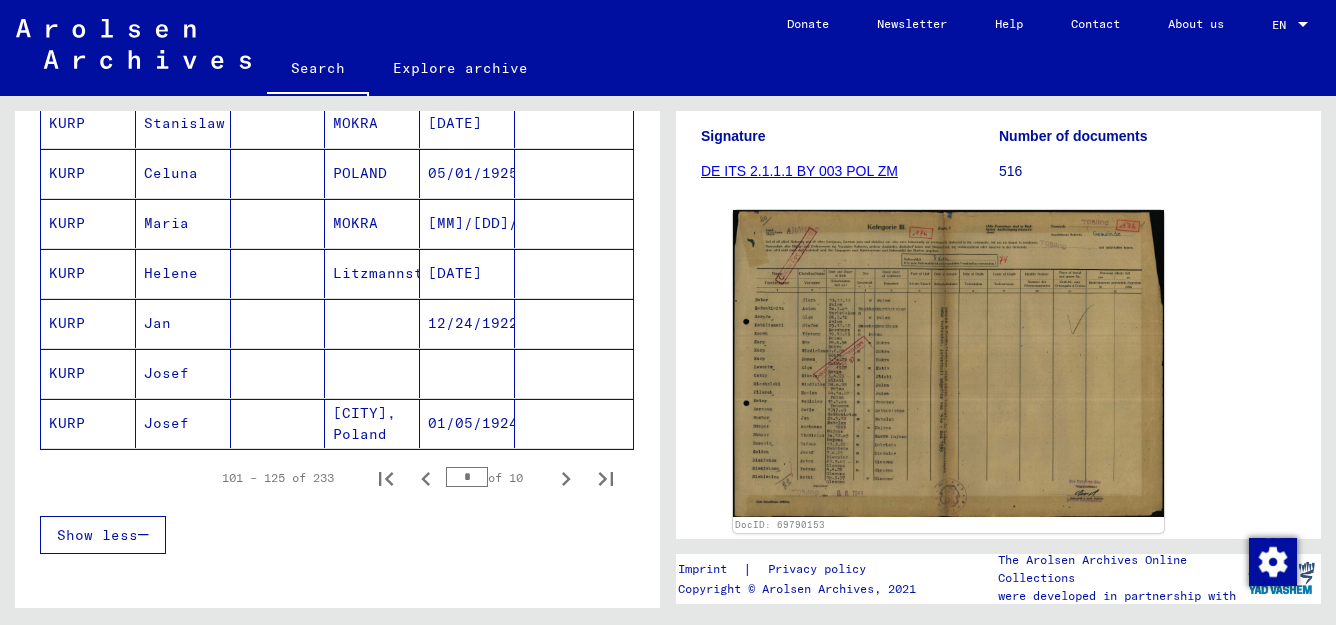 click at bounding box center (467, 423) 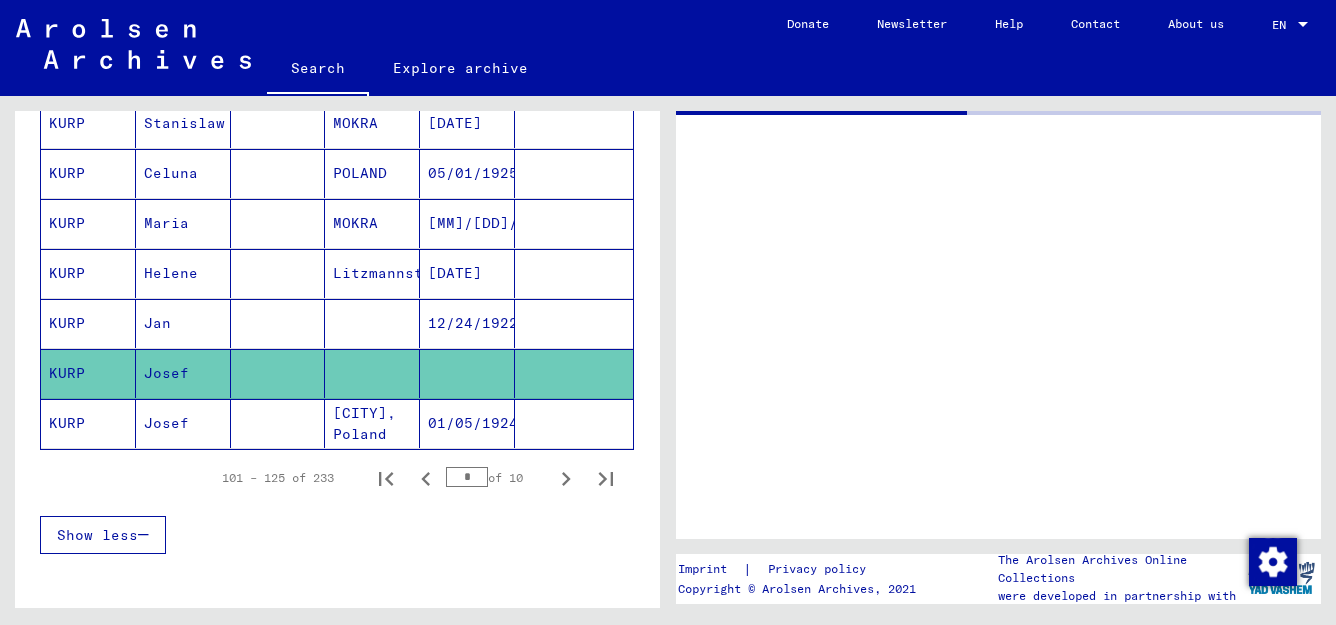 scroll, scrollTop: 0, scrollLeft: 0, axis: both 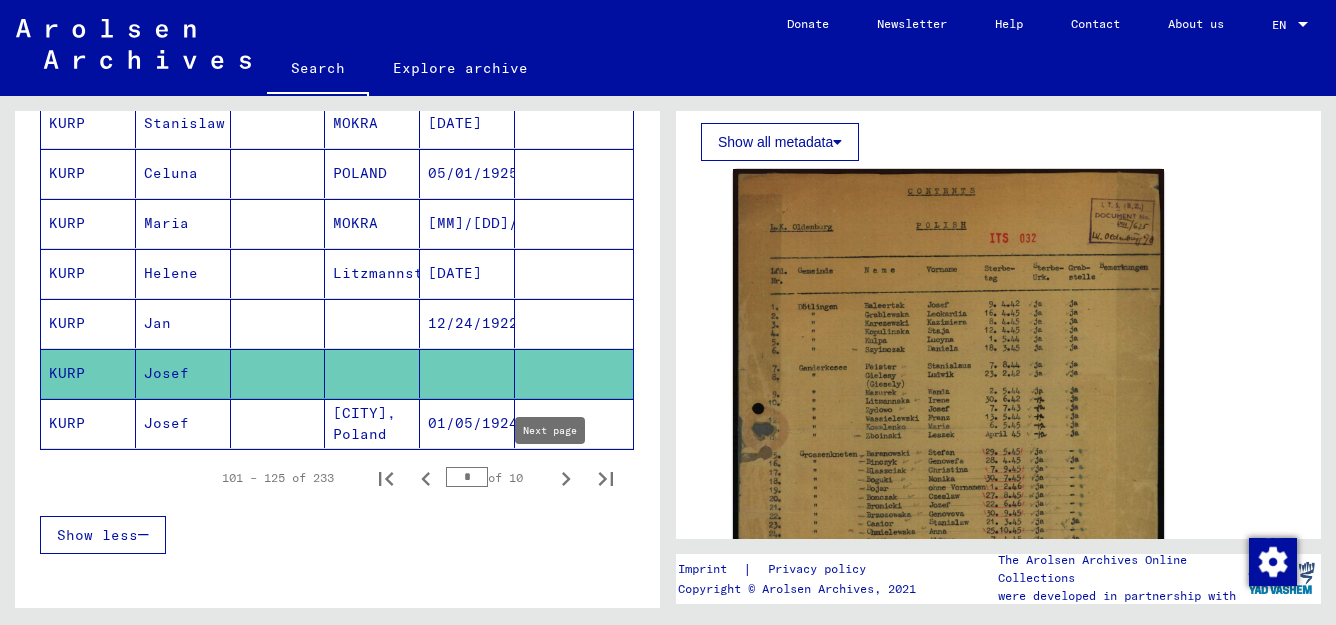 click 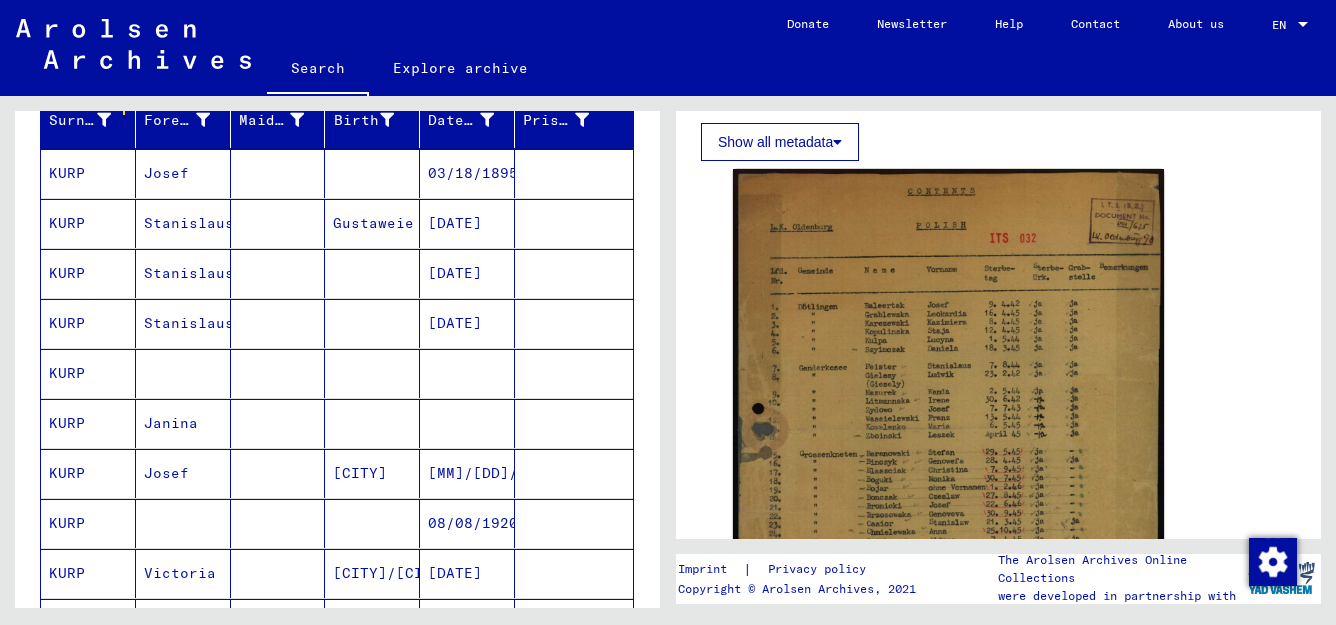 scroll, scrollTop: 251, scrollLeft: 0, axis: vertical 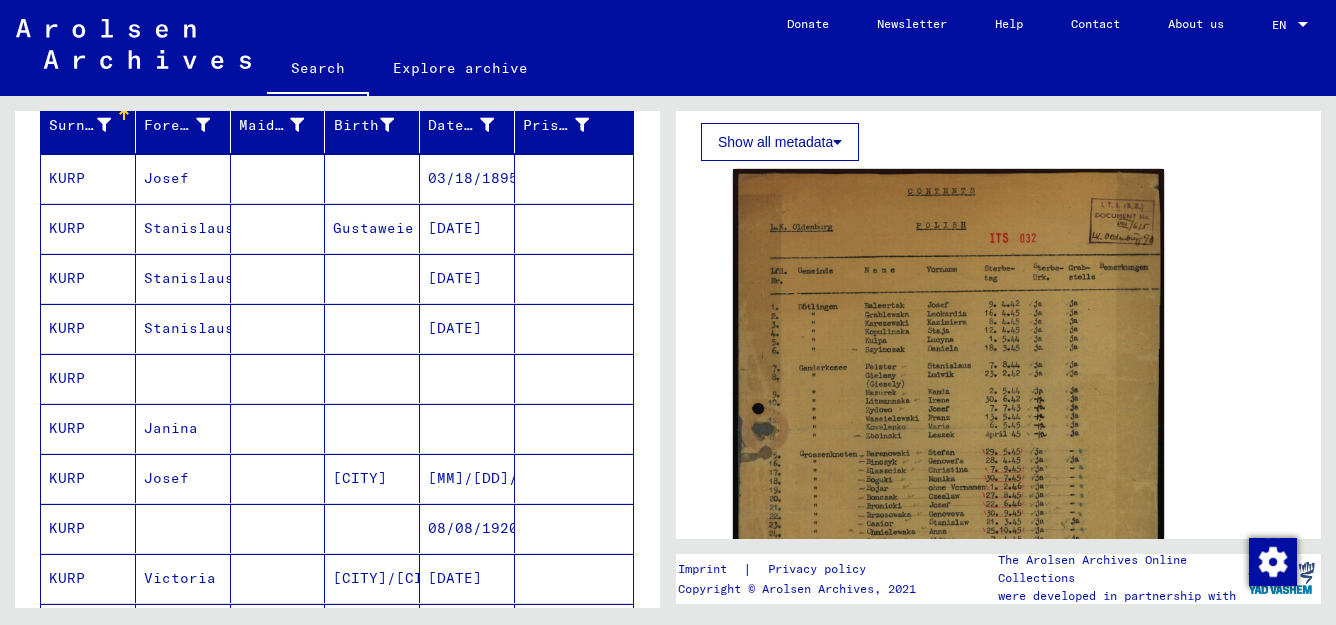 click at bounding box center (183, 428) 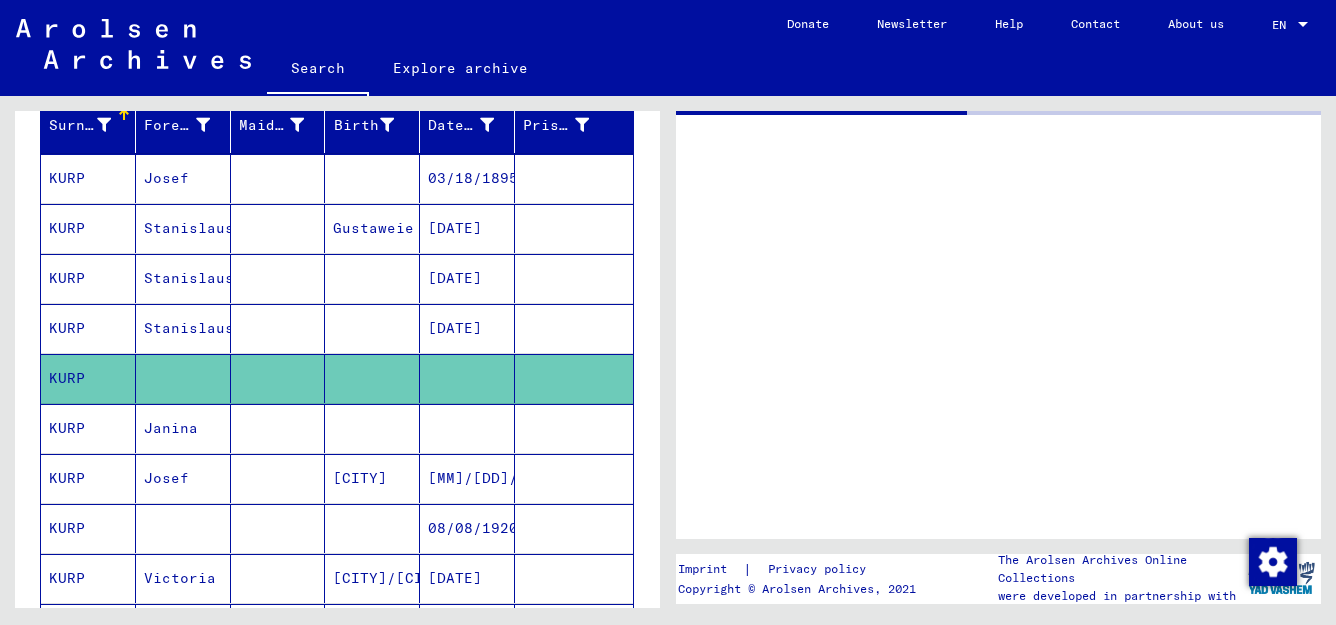 scroll, scrollTop: 0, scrollLeft: 0, axis: both 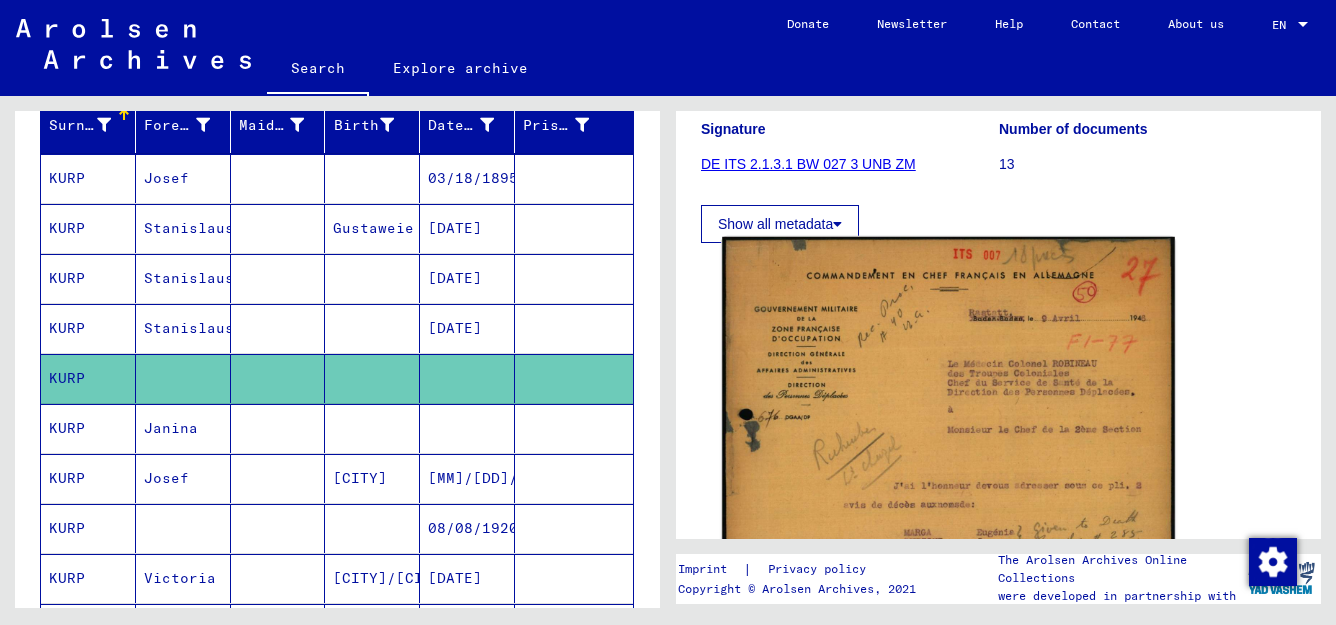 click 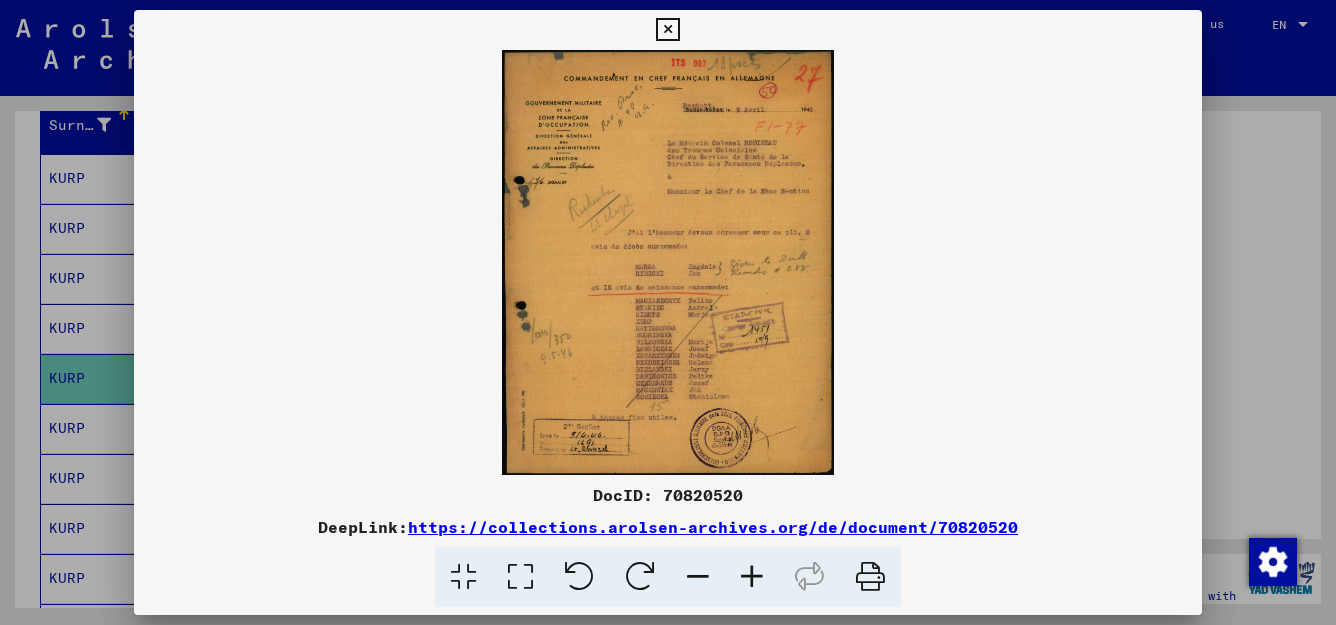 click at bounding box center [520, 577] 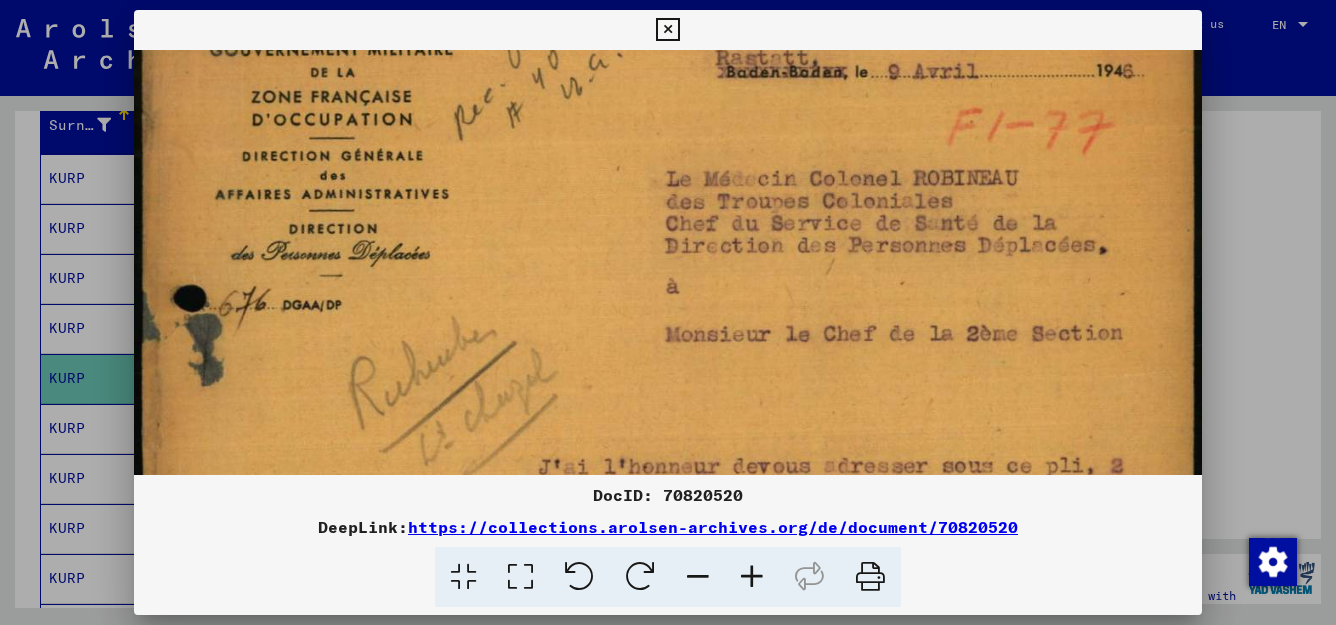 scroll, scrollTop: 175, scrollLeft: 0, axis: vertical 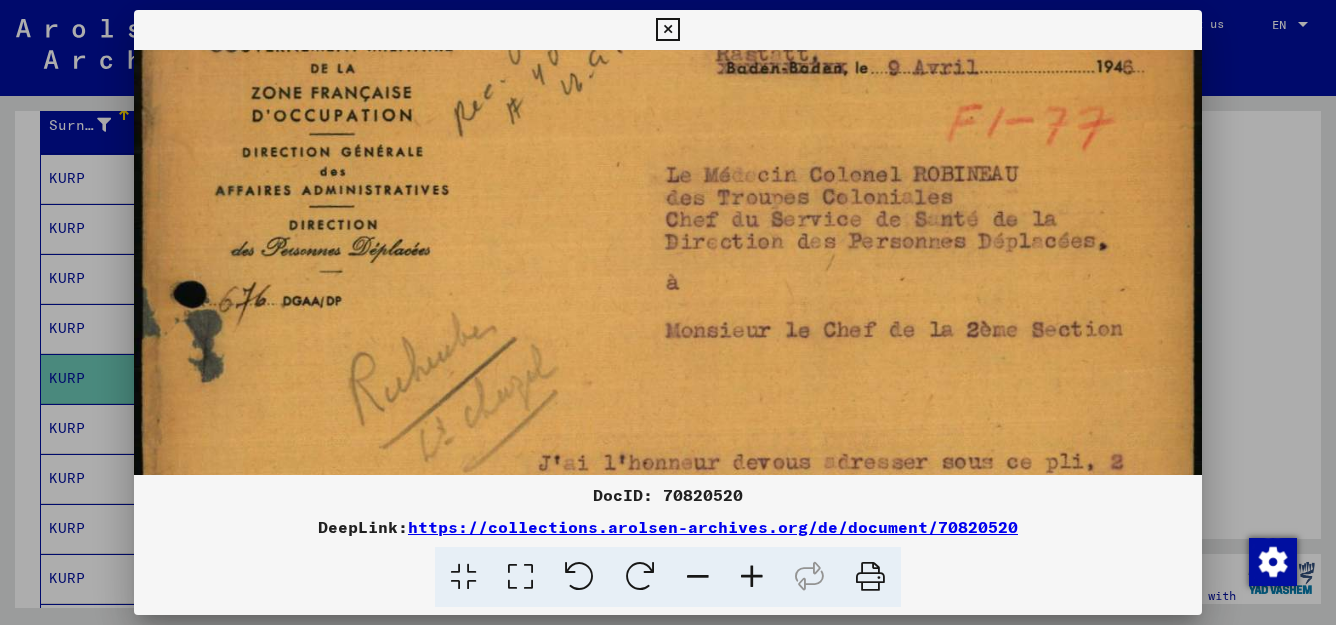 drag, startPoint x: 807, startPoint y: 425, endPoint x: 821, endPoint y: 250, distance: 175.55911 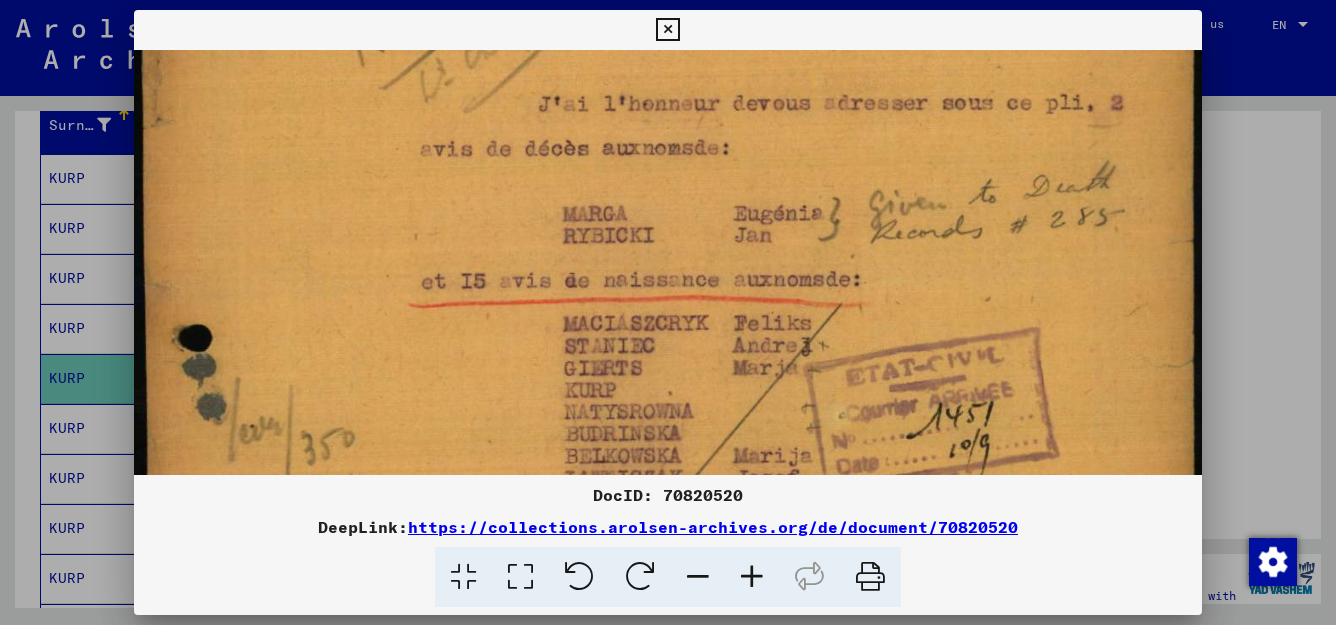 scroll, scrollTop: 537, scrollLeft: 0, axis: vertical 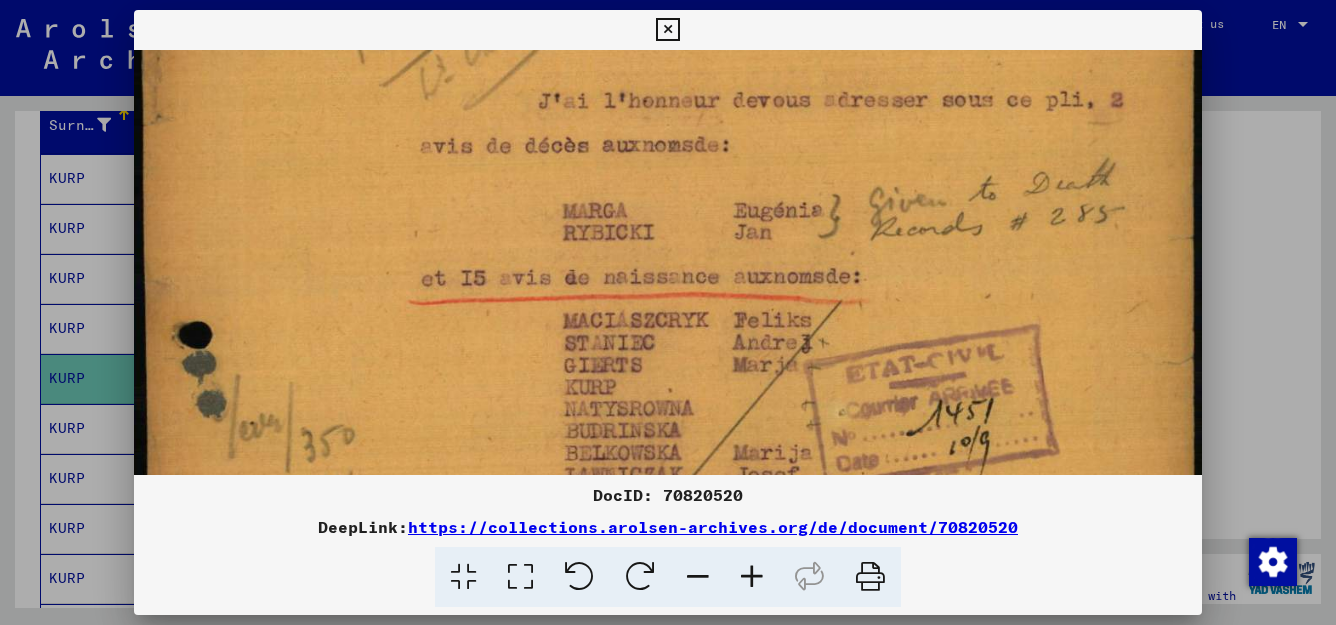 drag, startPoint x: 803, startPoint y: 388, endPoint x: 792, endPoint y: 26, distance: 362.16708 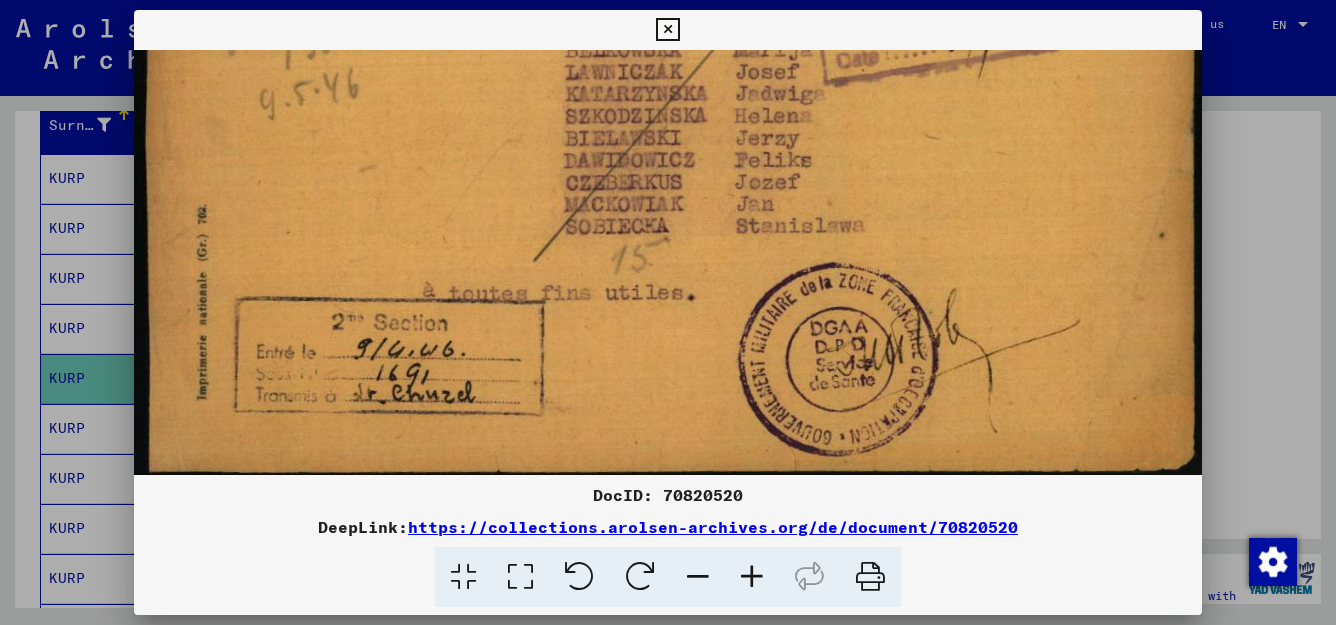 scroll, scrollTop: 943, scrollLeft: 0, axis: vertical 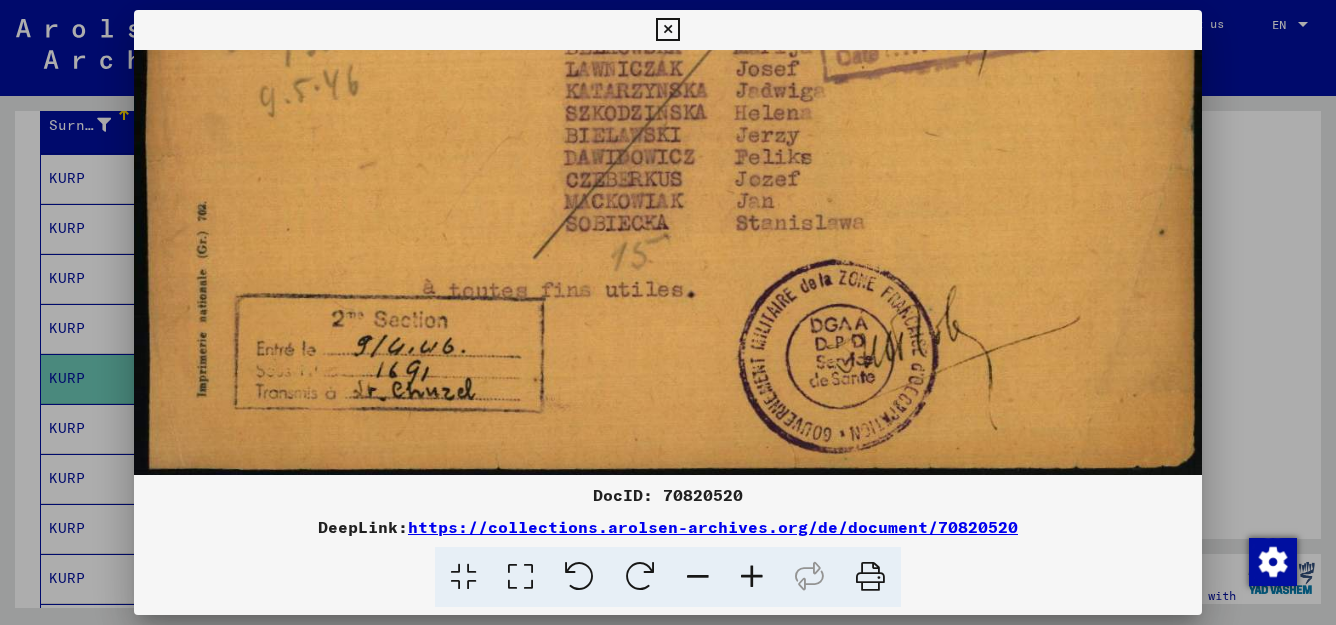 drag, startPoint x: 732, startPoint y: 403, endPoint x: 730, endPoint y: -3, distance: 406.0049 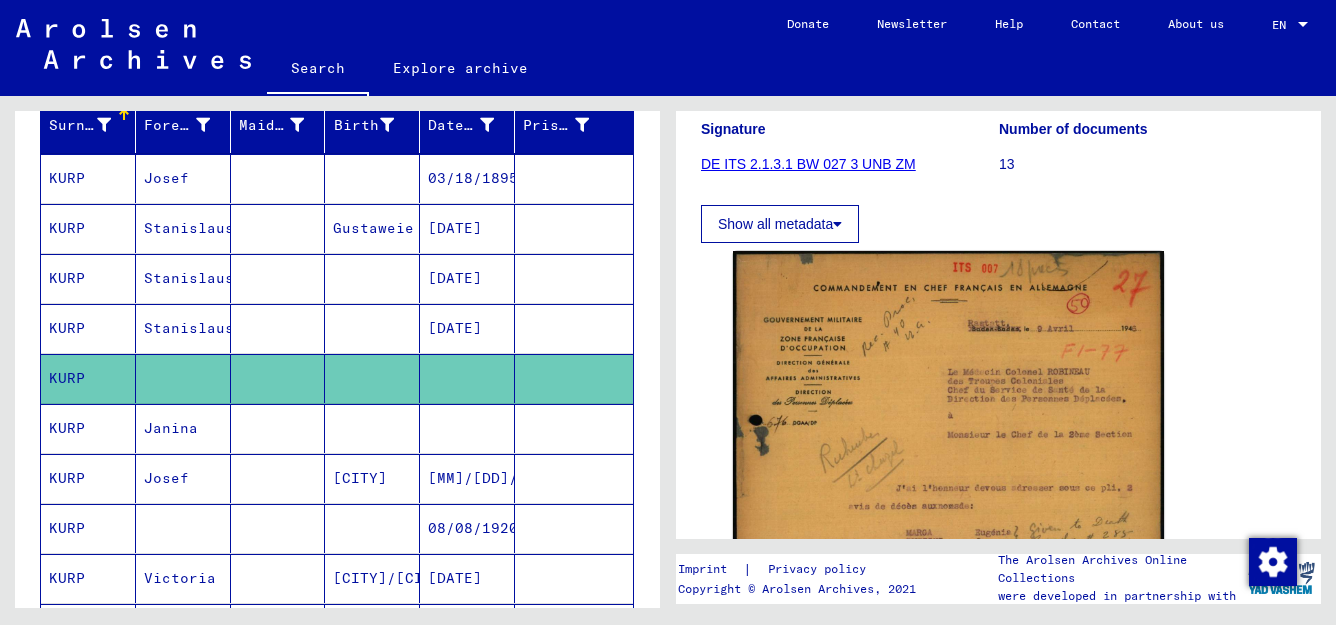 click on "[MM]/[DD]/[YYYY]" at bounding box center [467, 528] 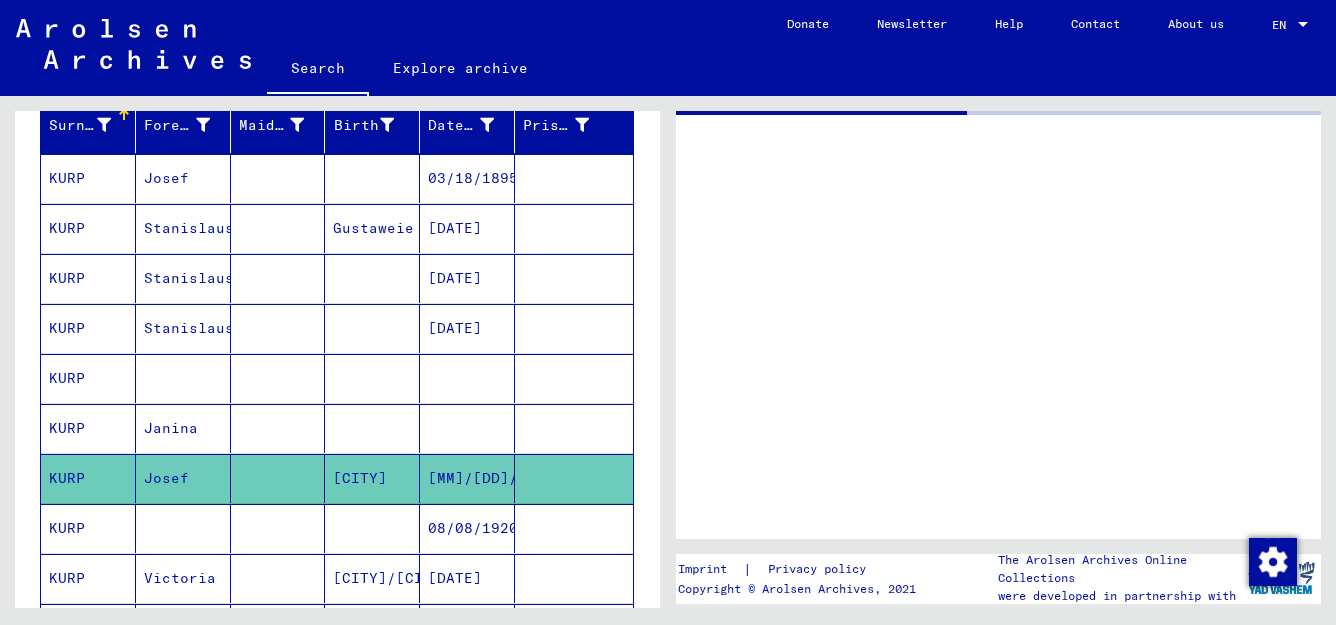 scroll, scrollTop: 0, scrollLeft: 0, axis: both 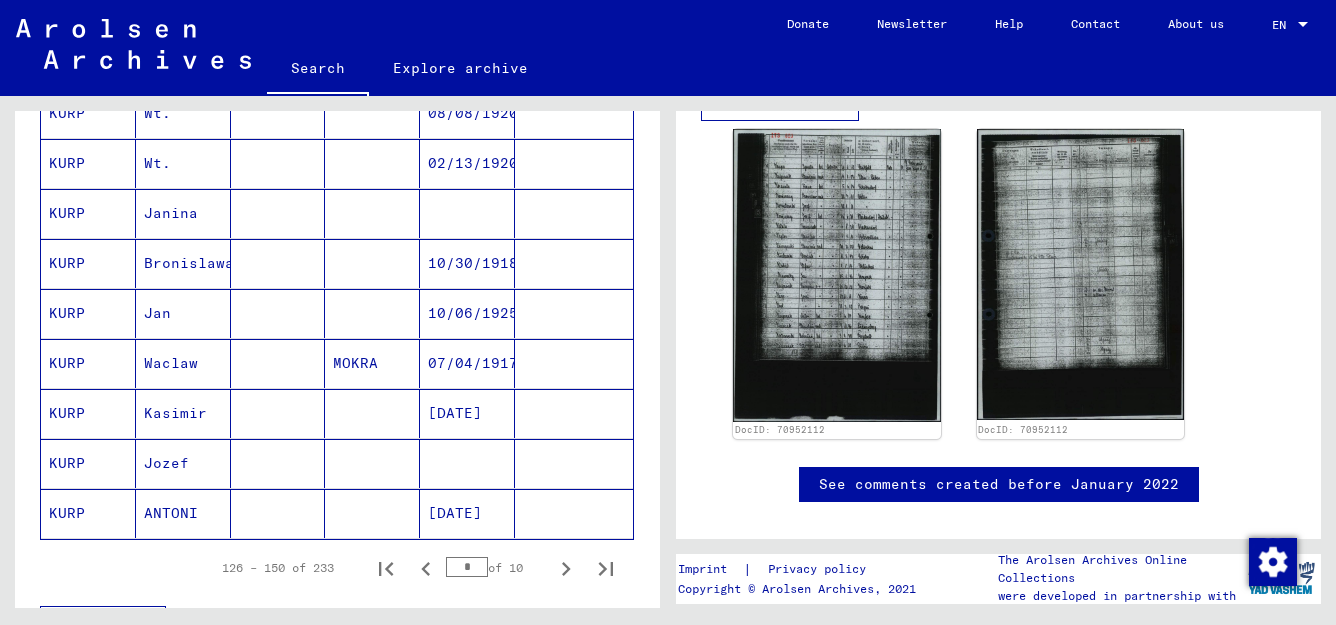 click at bounding box center [467, 513] 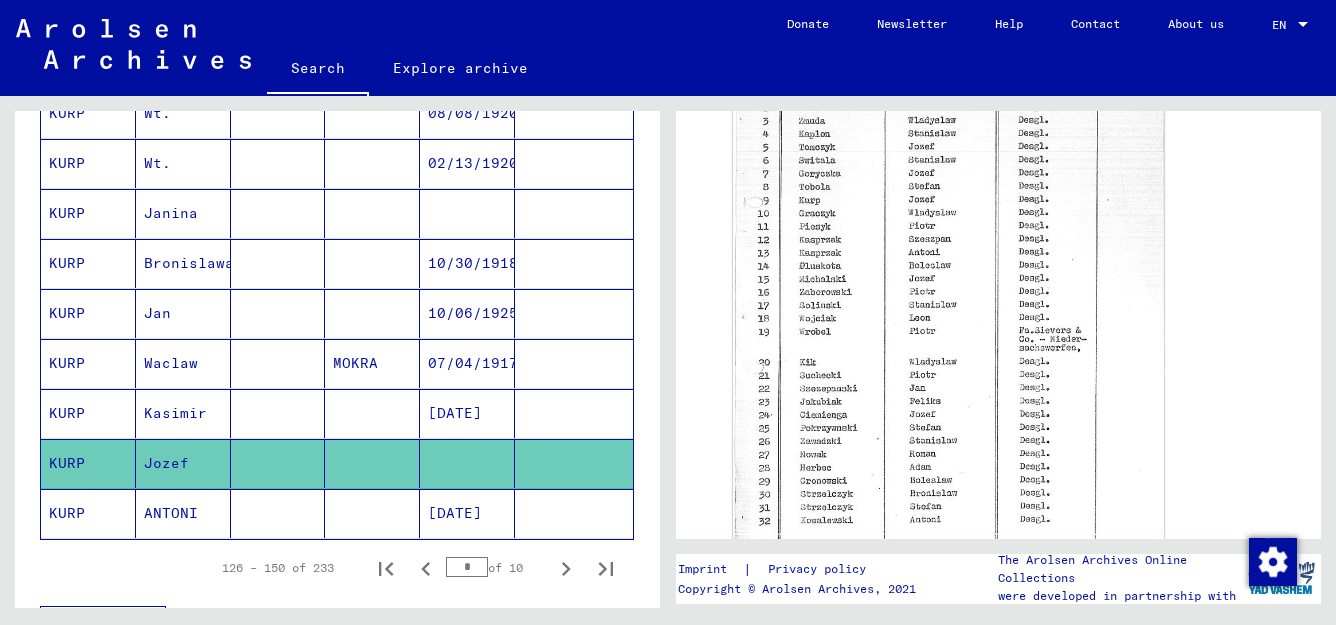 scroll, scrollTop: 959, scrollLeft: 0, axis: vertical 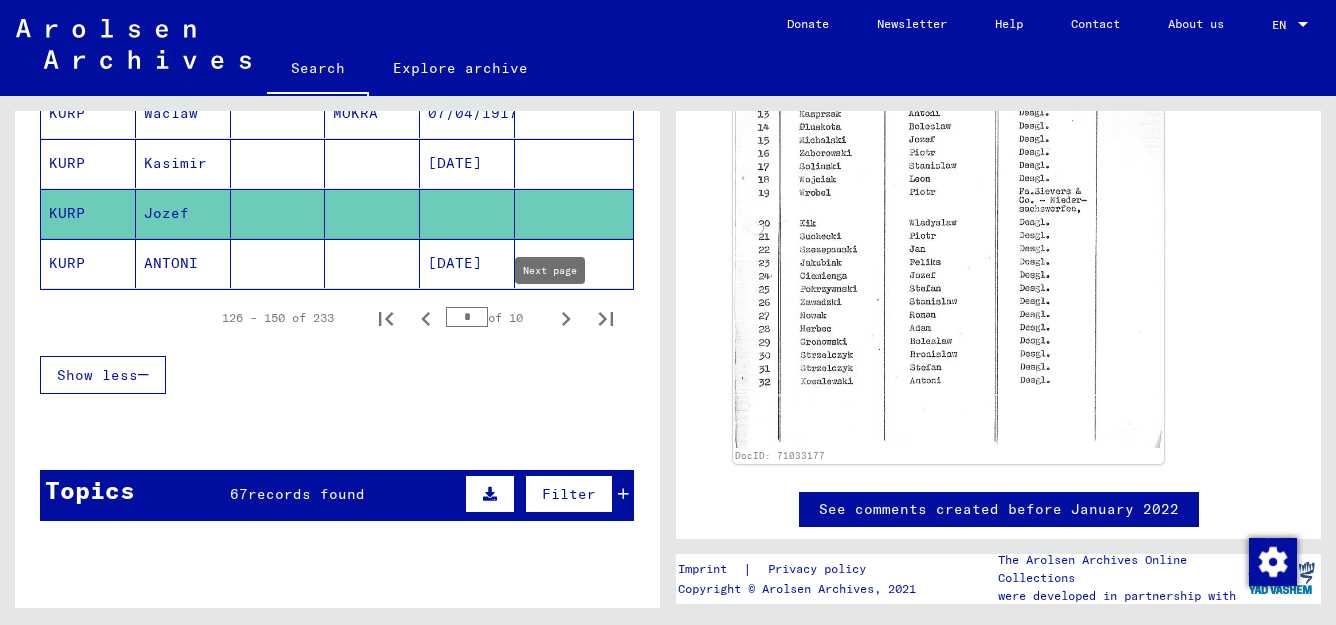 click 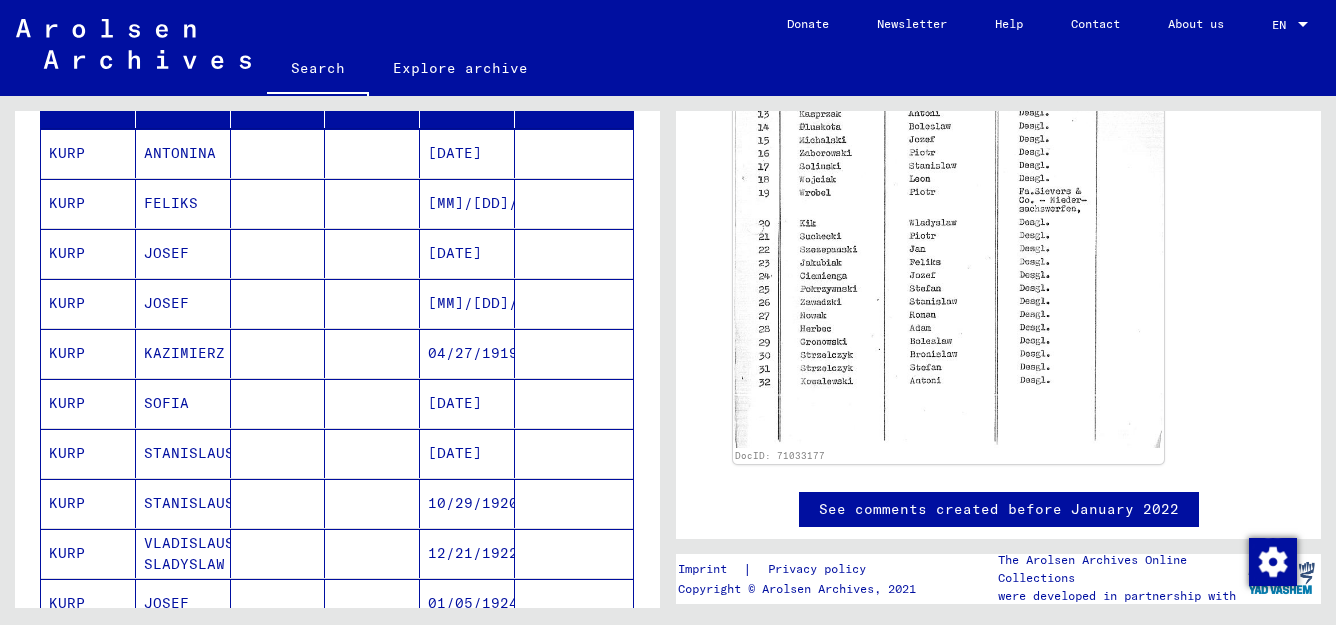 scroll, scrollTop: 291, scrollLeft: 0, axis: vertical 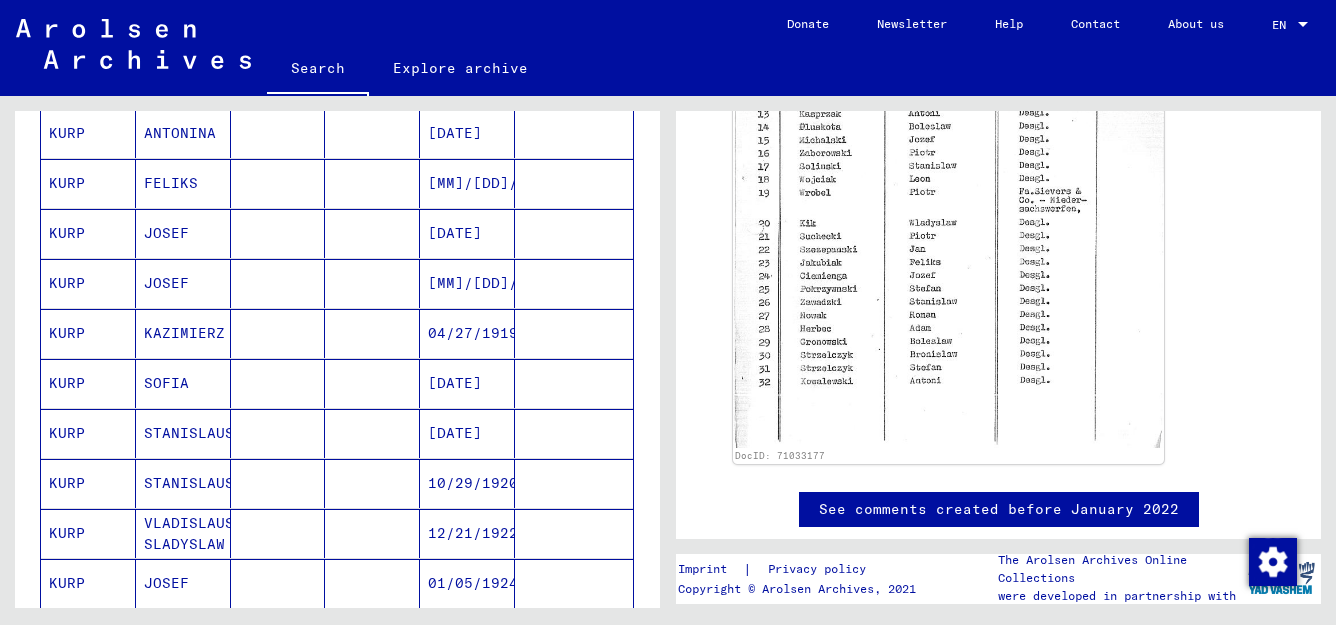 click on "[MM]/[DD]/[YYYY]" at bounding box center [467, 333] 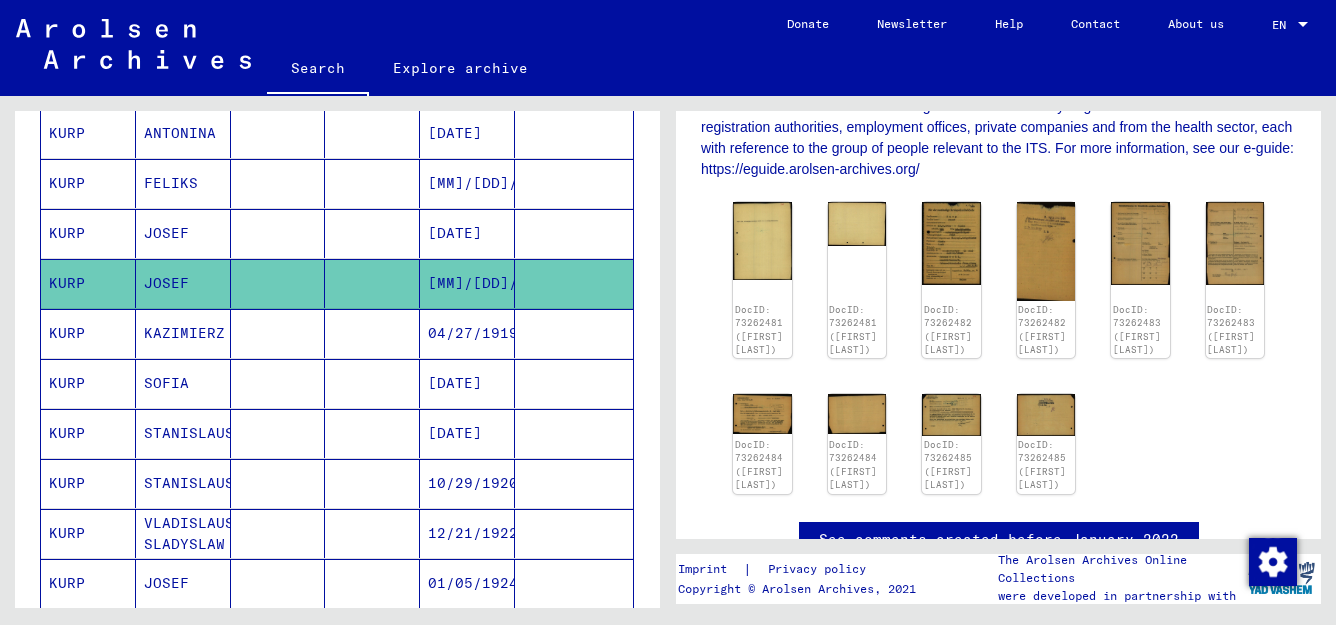 scroll, scrollTop: 456, scrollLeft: 0, axis: vertical 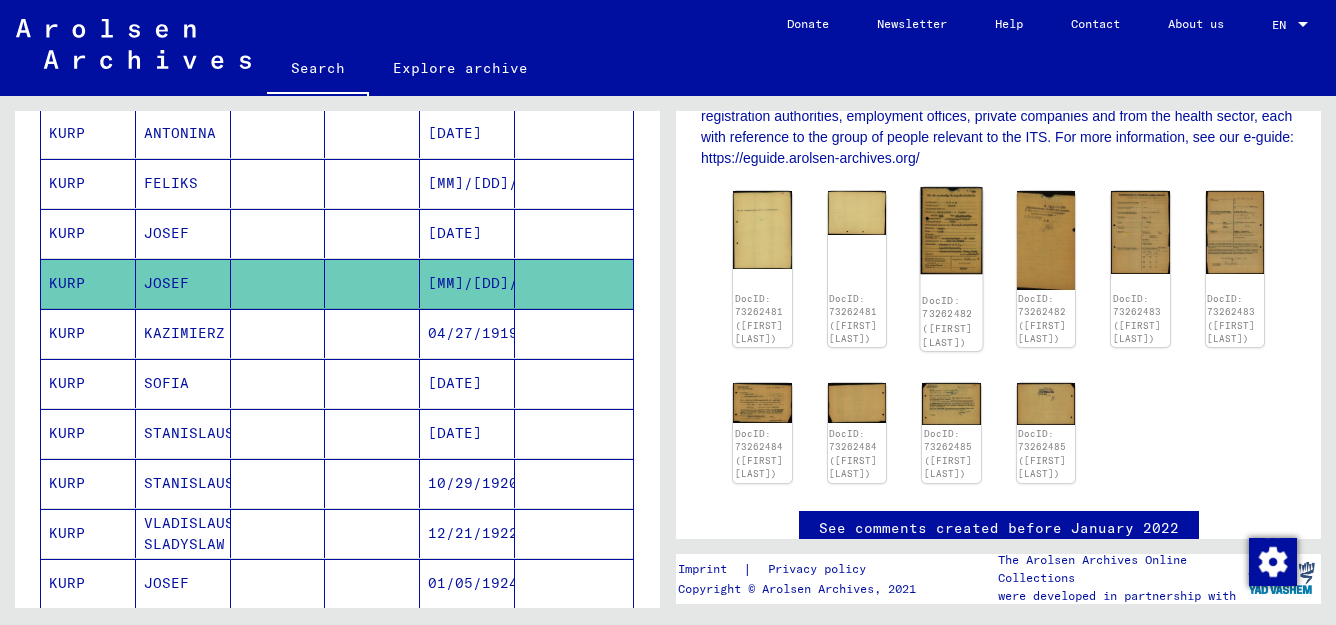 click 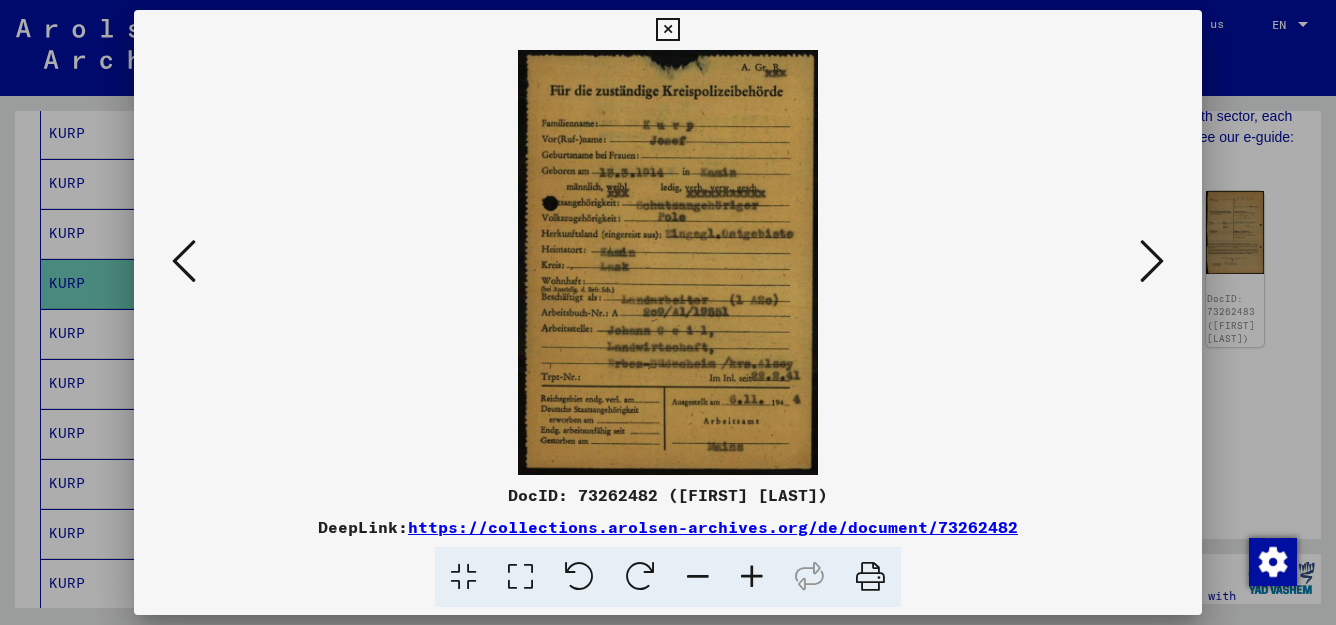 click at bounding box center (520, 577) 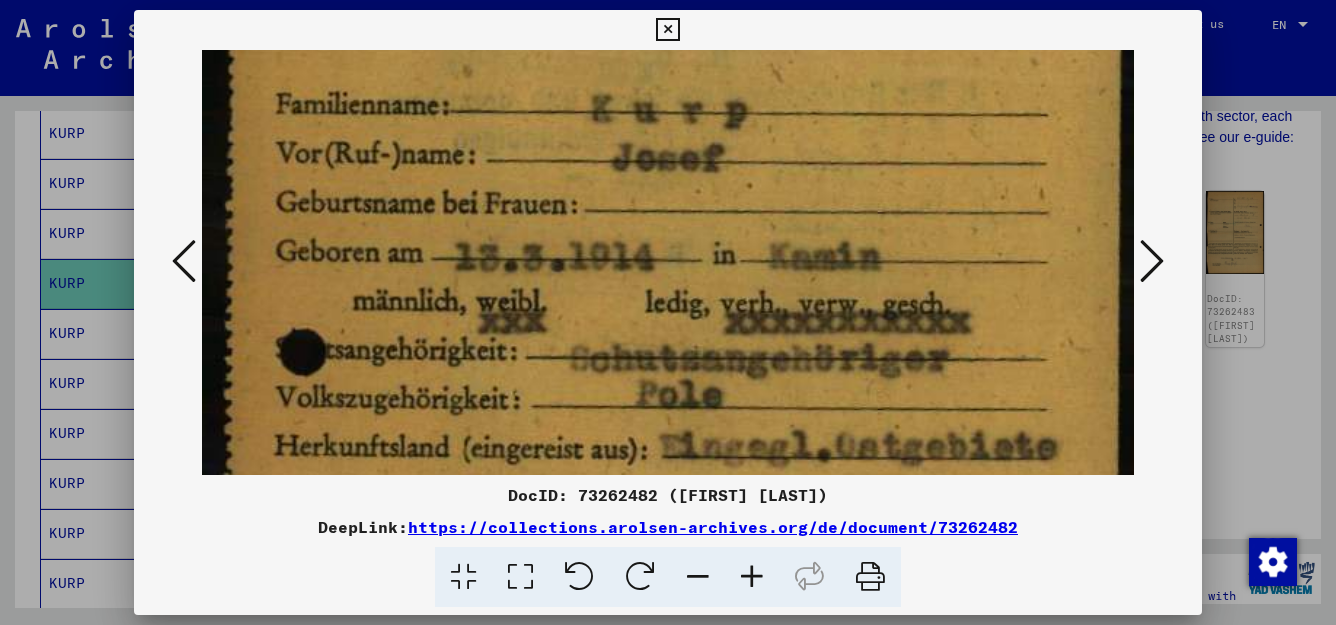 drag, startPoint x: 938, startPoint y: 383, endPoint x: 945, endPoint y: 209, distance: 174.14075 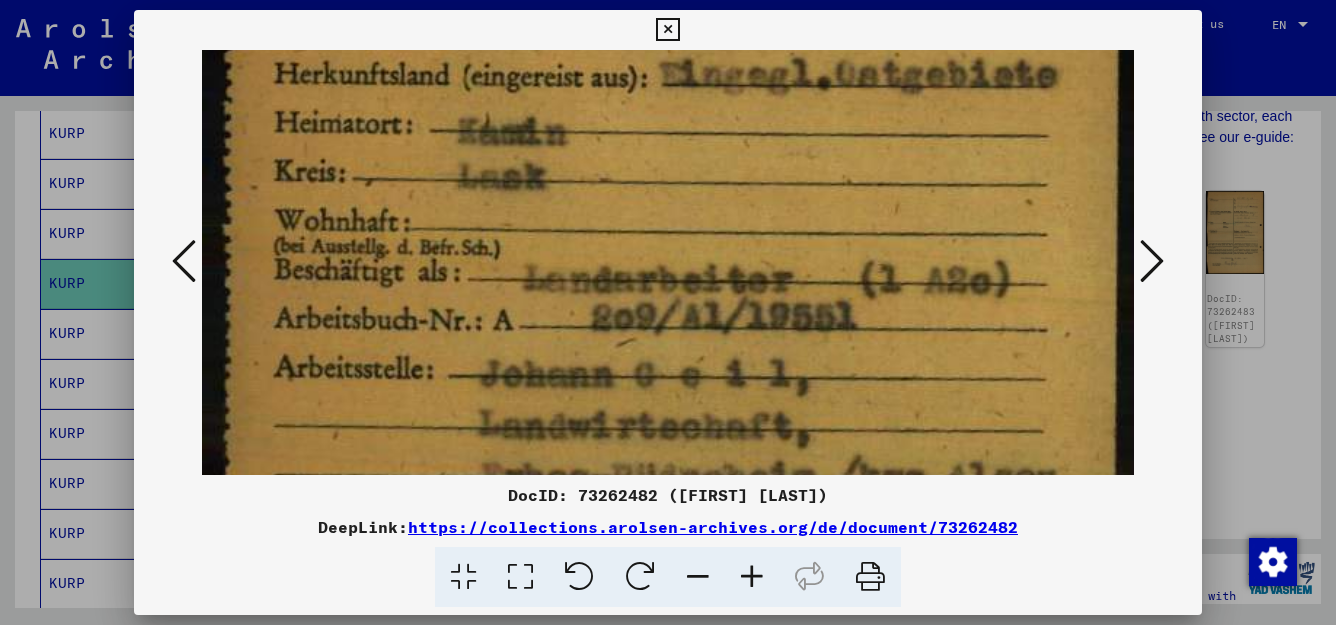 scroll, scrollTop: 546, scrollLeft: 0, axis: vertical 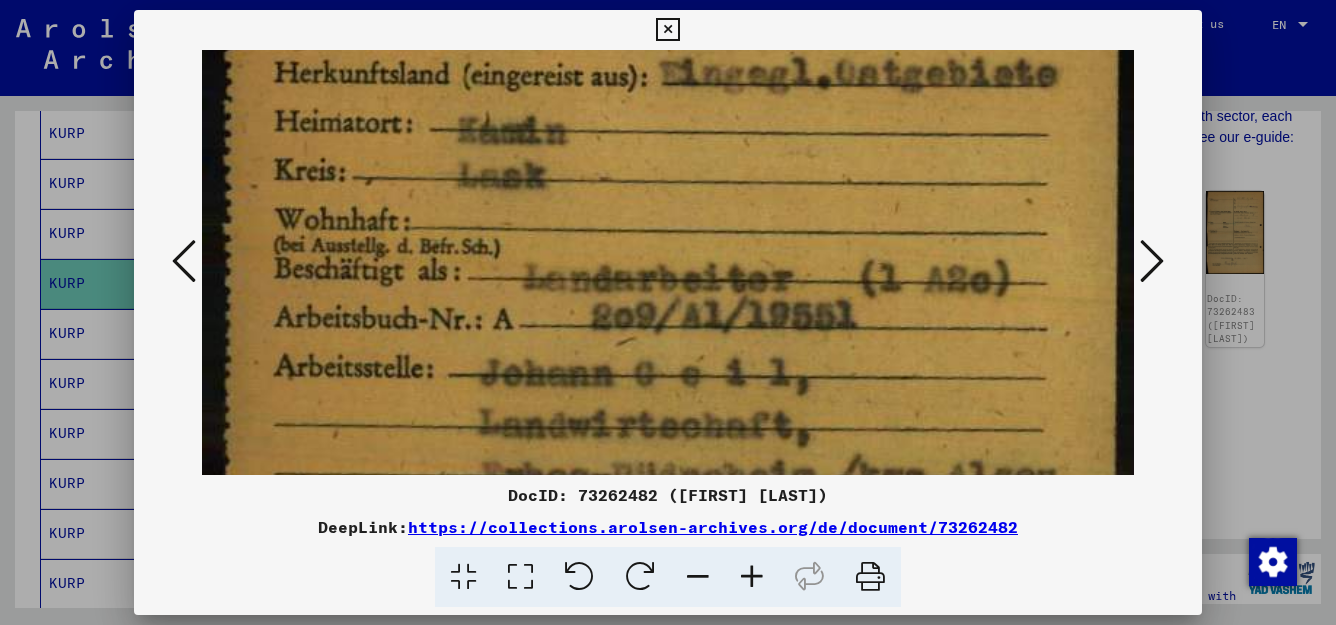 drag, startPoint x: 862, startPoint y: 385, endPoint x: 907, endPoint y: 13, distance: 374.71188 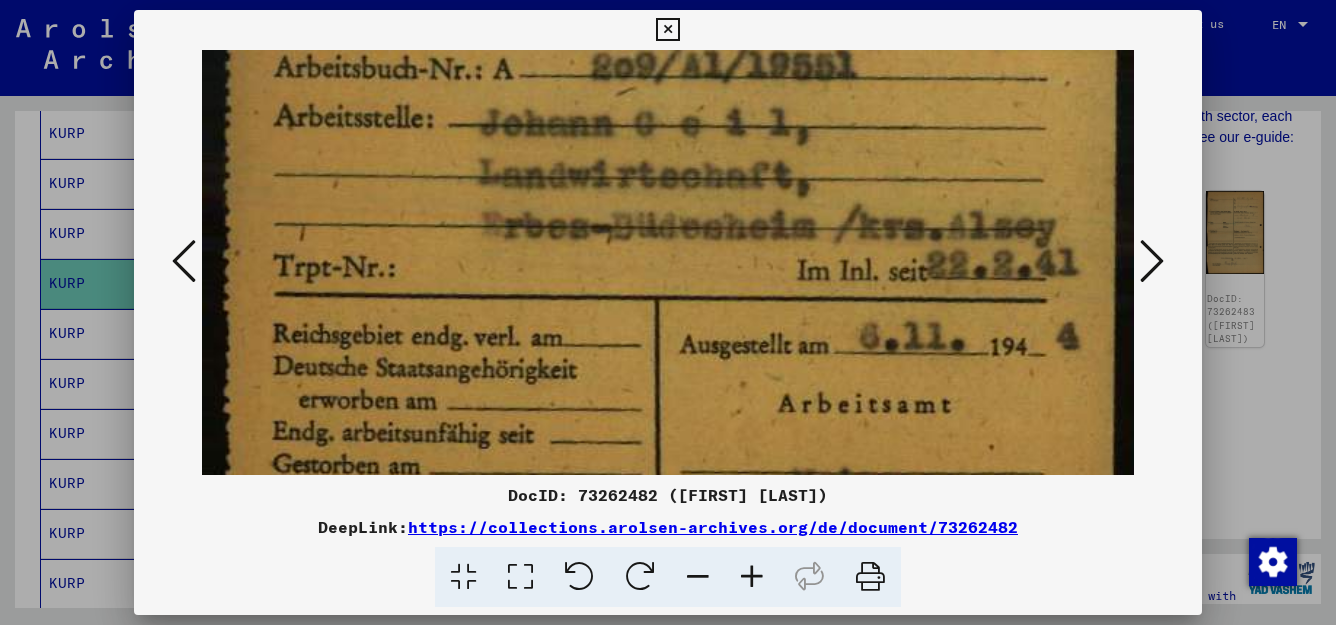 scroll, scrollTop: 820, scrollLeft: 0, axis: vertical 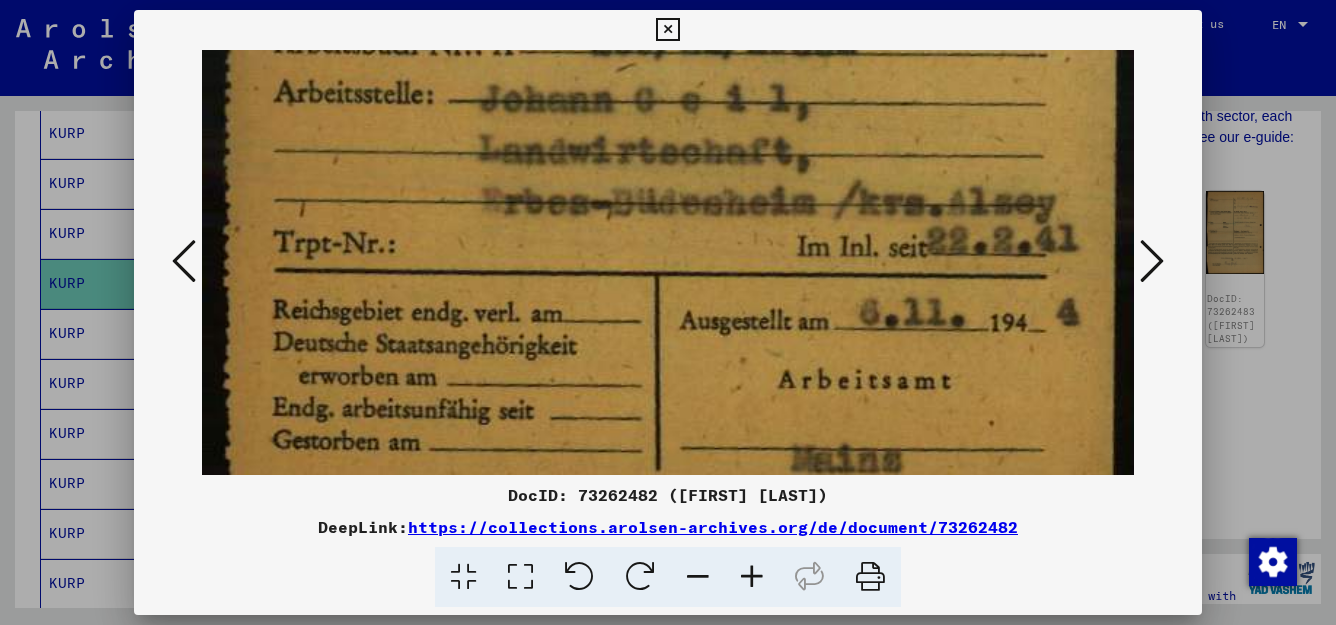drag, startPoint x: 898, startPoint y: 192, endPoint x: 949, endPoint y: -82, distance: 278.70593 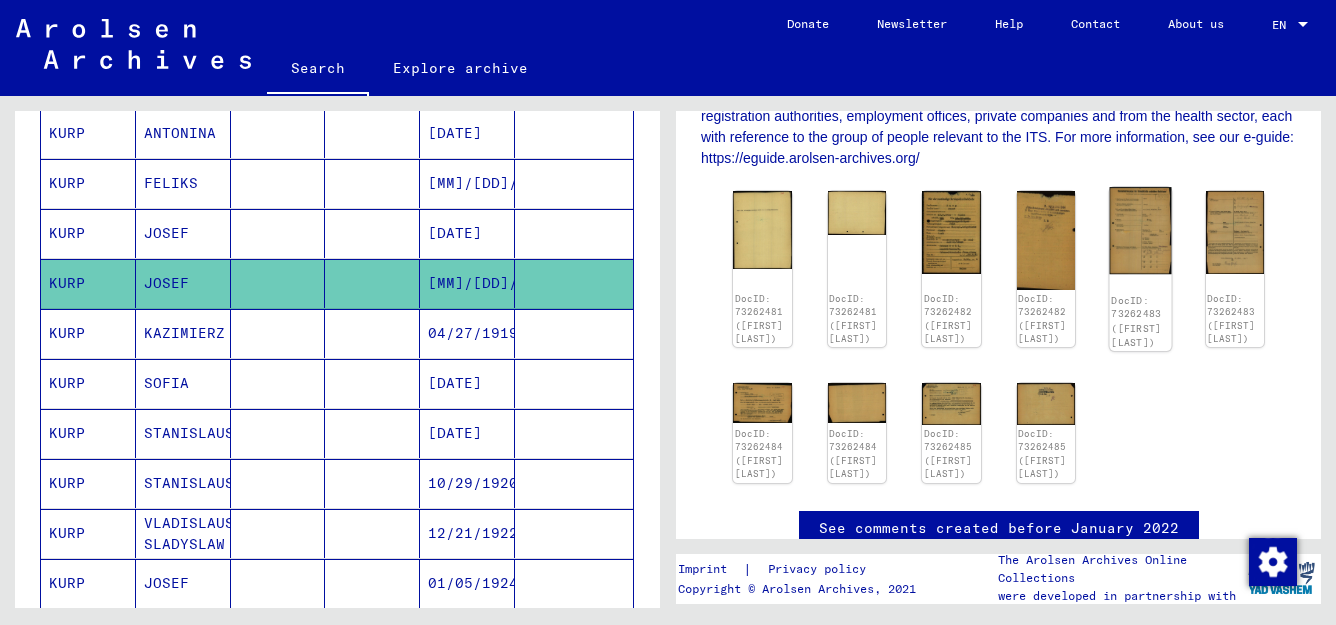 click 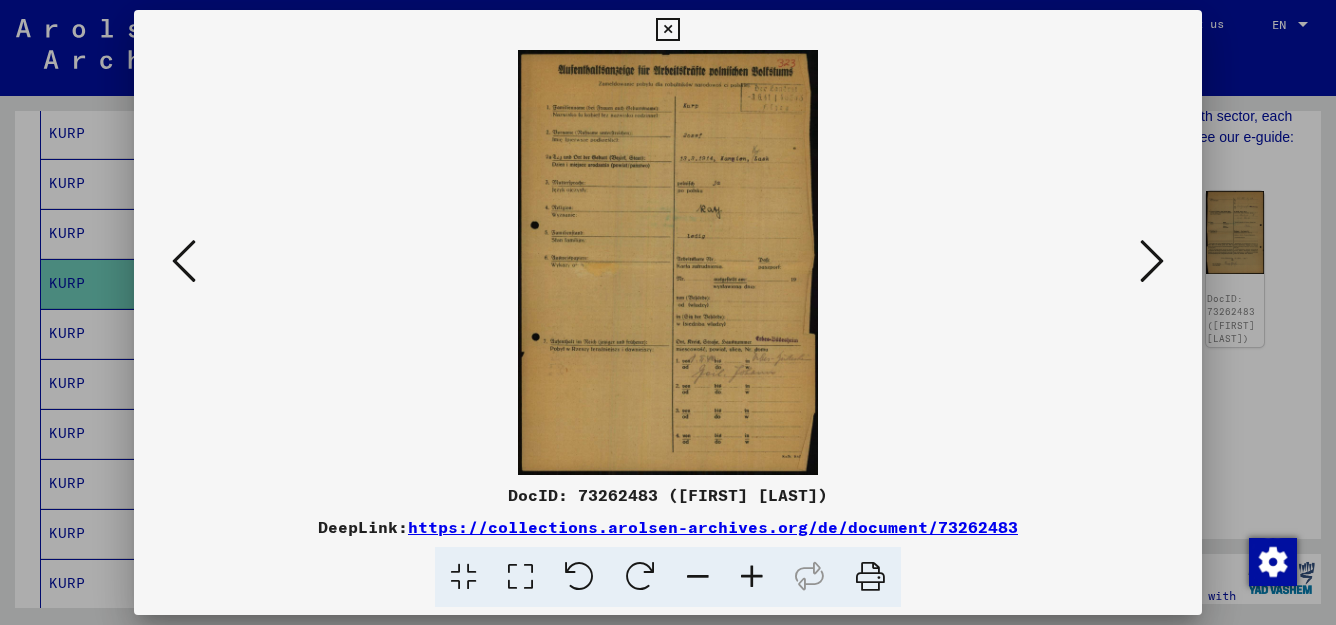 click at bounding box center (667, 30) 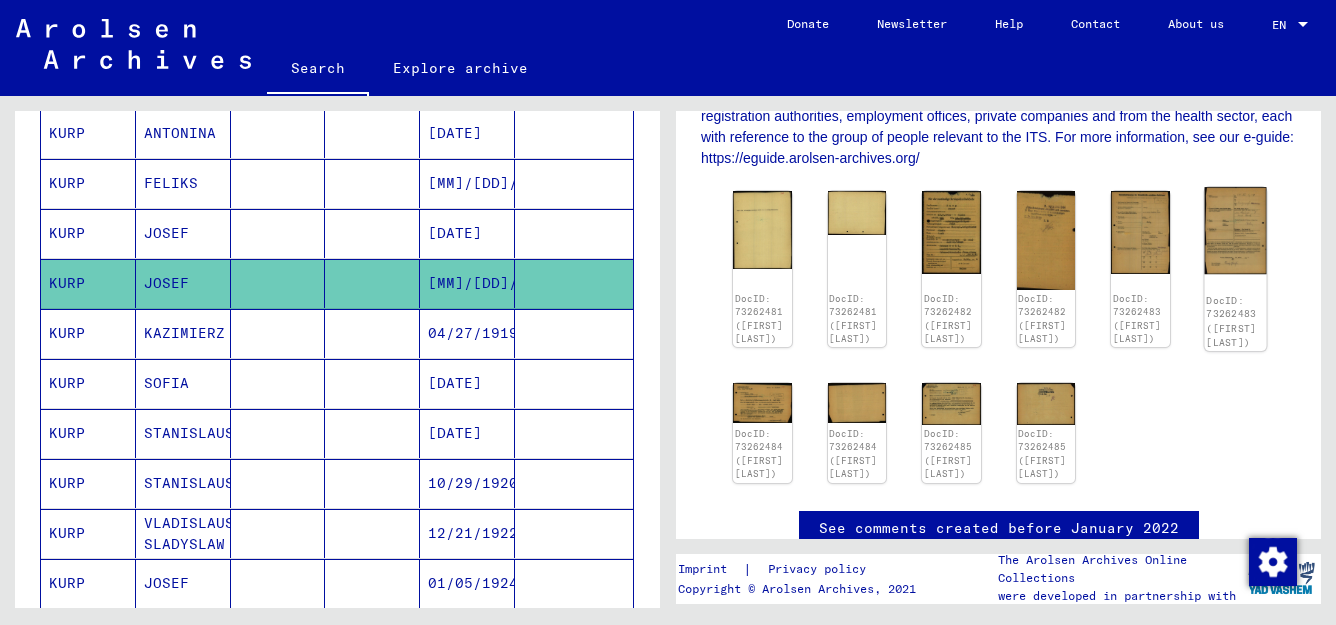 click 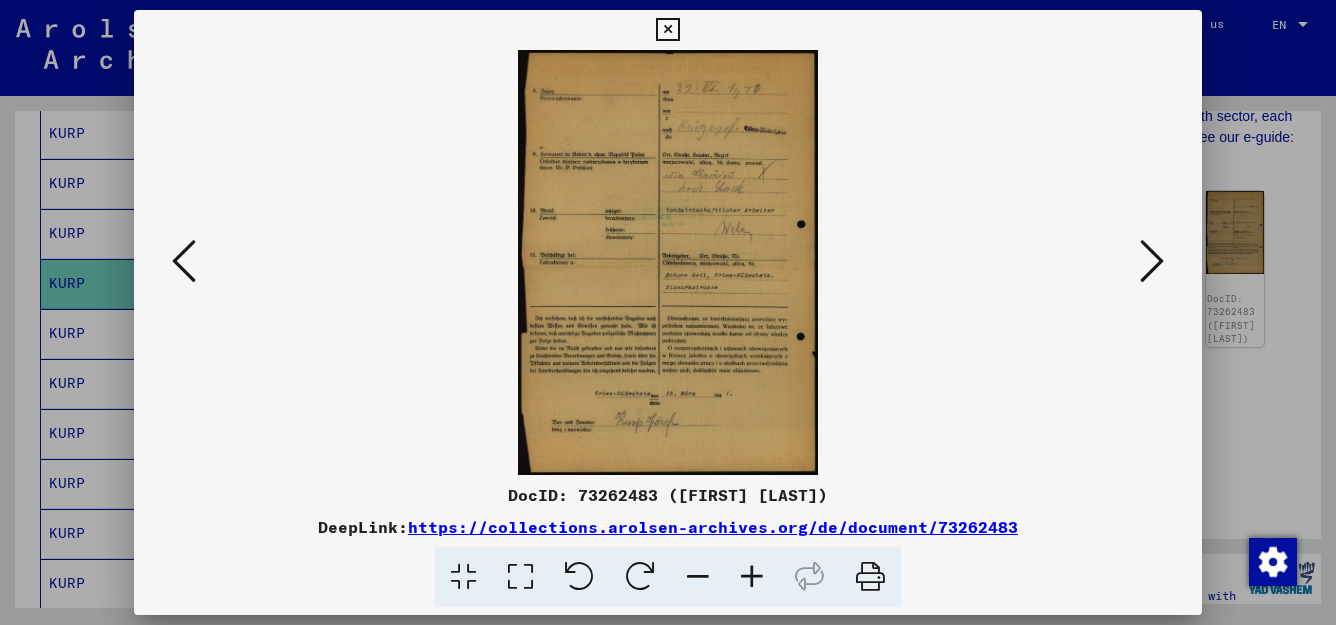 click at bounding box center (667, 30) 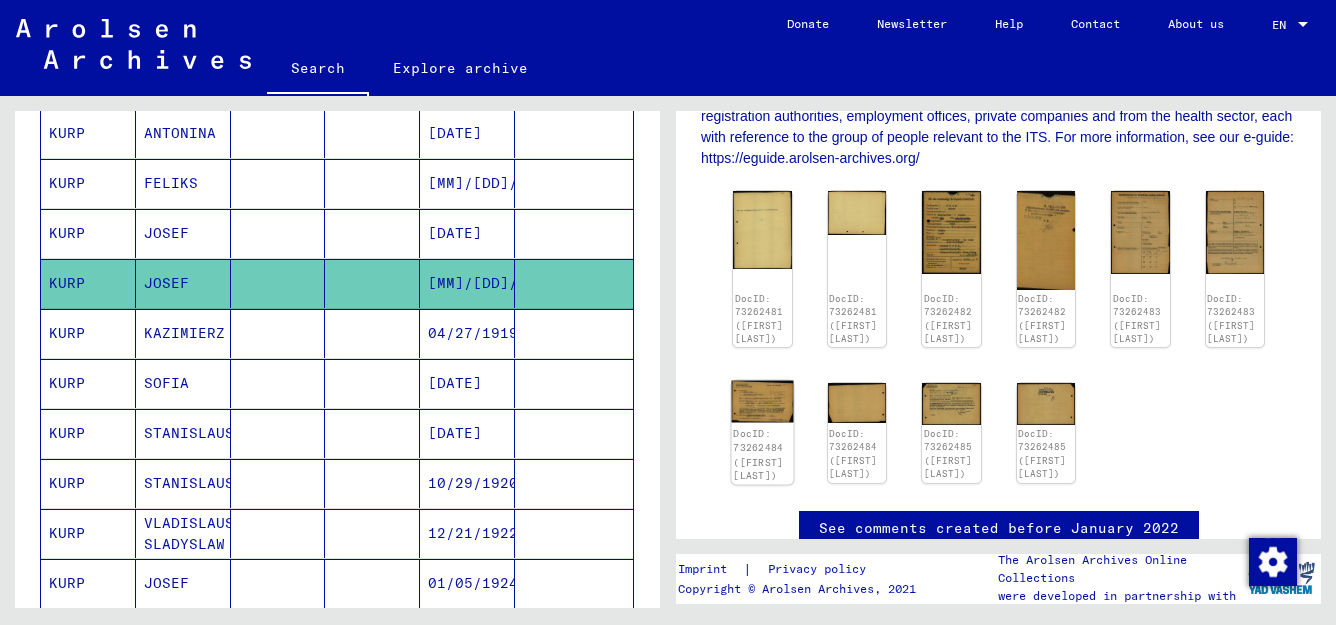 click 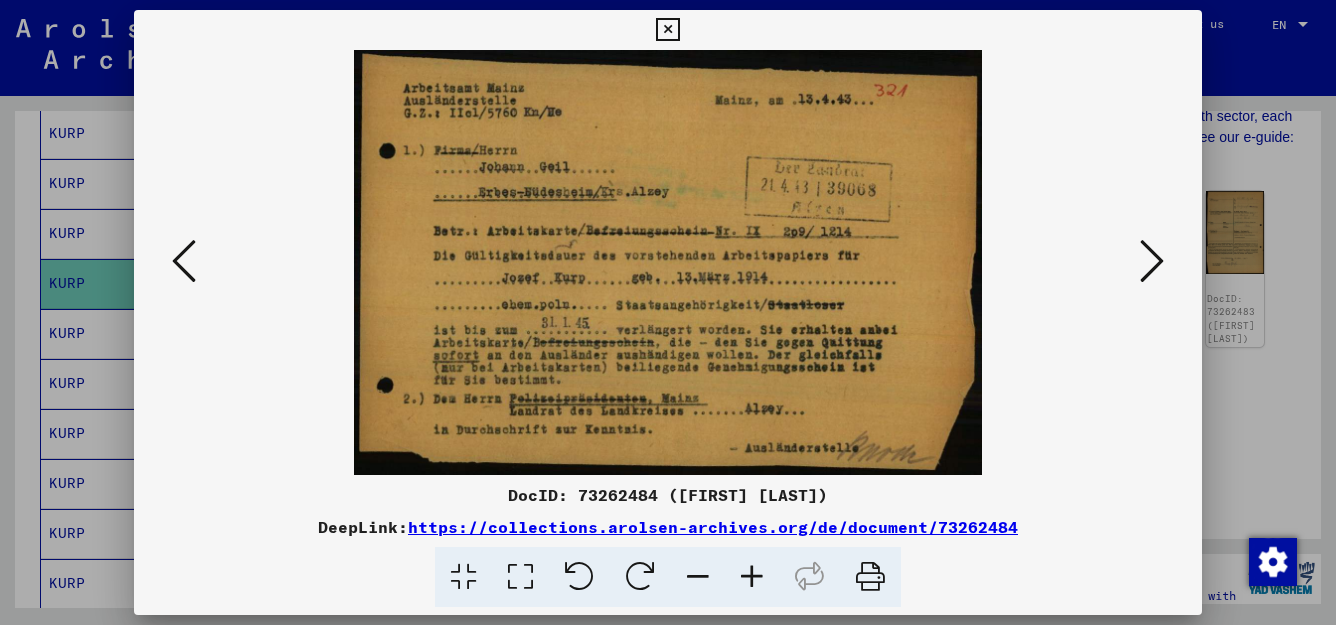 click at bounding box center [667, 30] 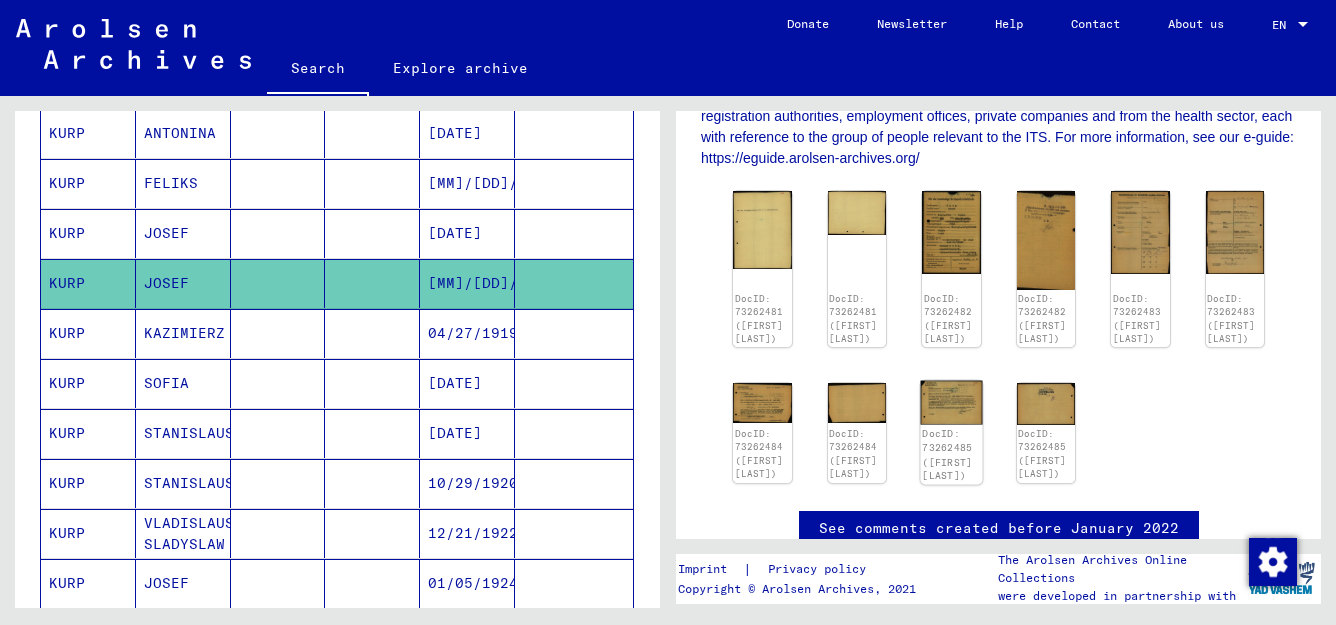 click 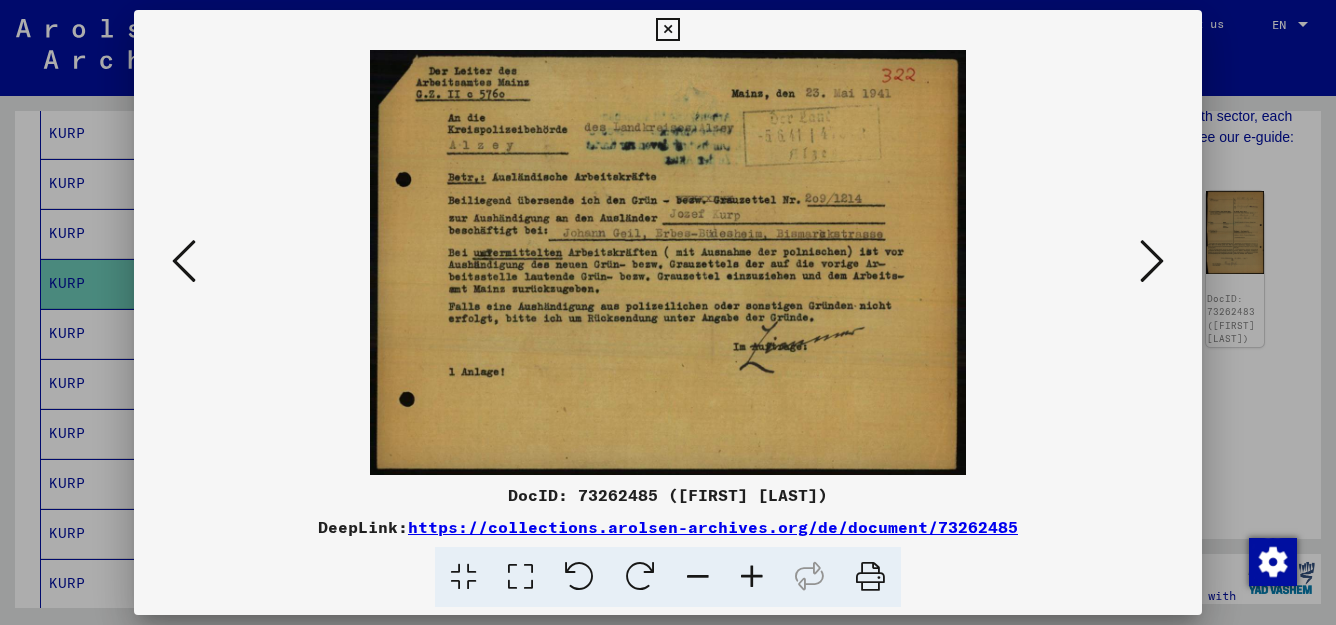 click at bounding box center (667, 30) 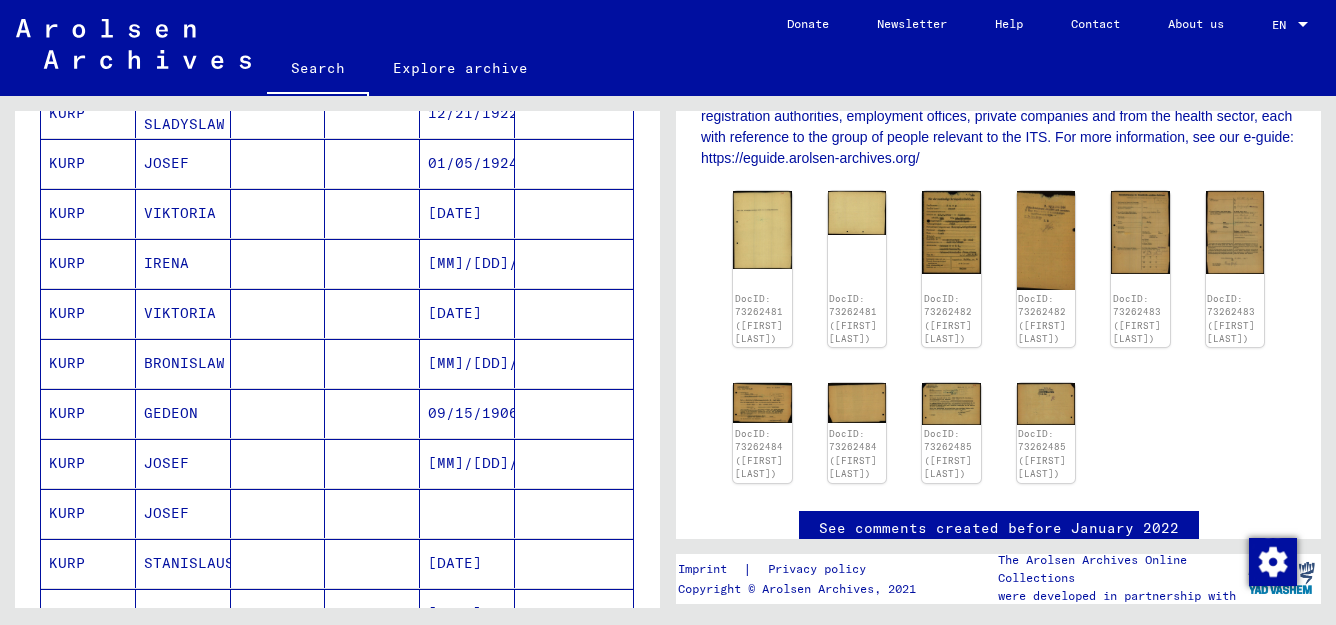 scroll, scrollTop: 761, scrollLeft: 0, axis: vertical 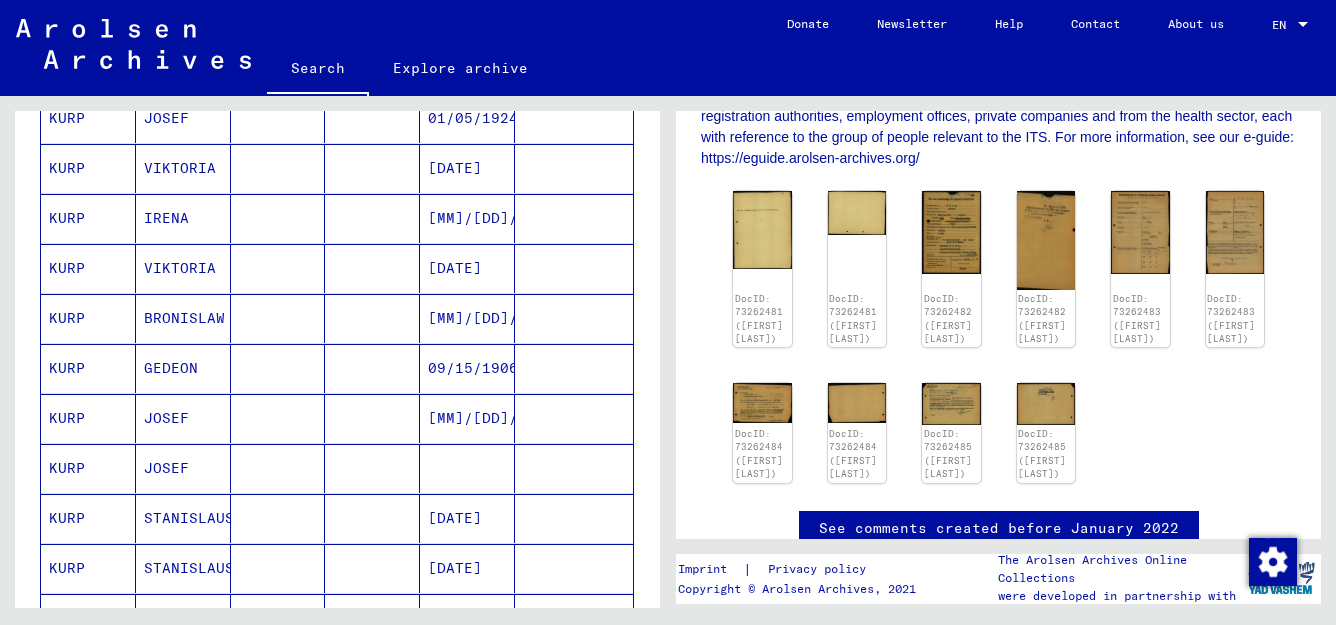 click on "[MM]/[DD]/[YYYY]" at bounding box center (467, 368) 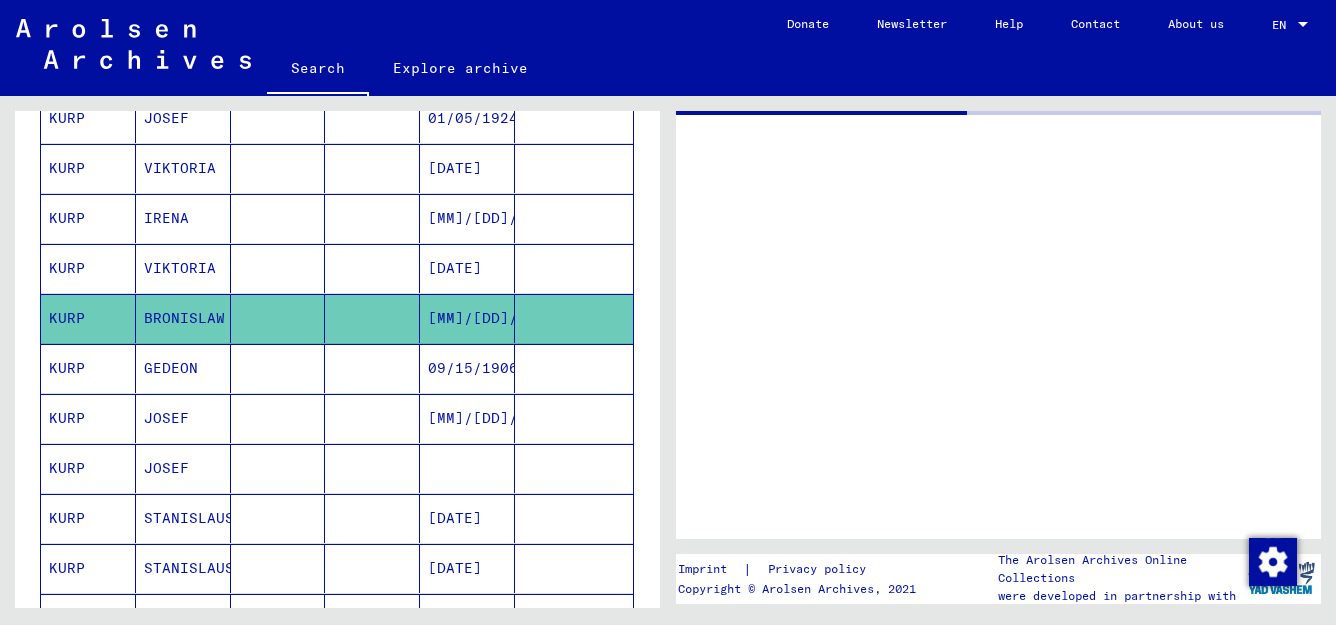 scroll, scrollTop: 0, scrollLeft: 0, axis: both 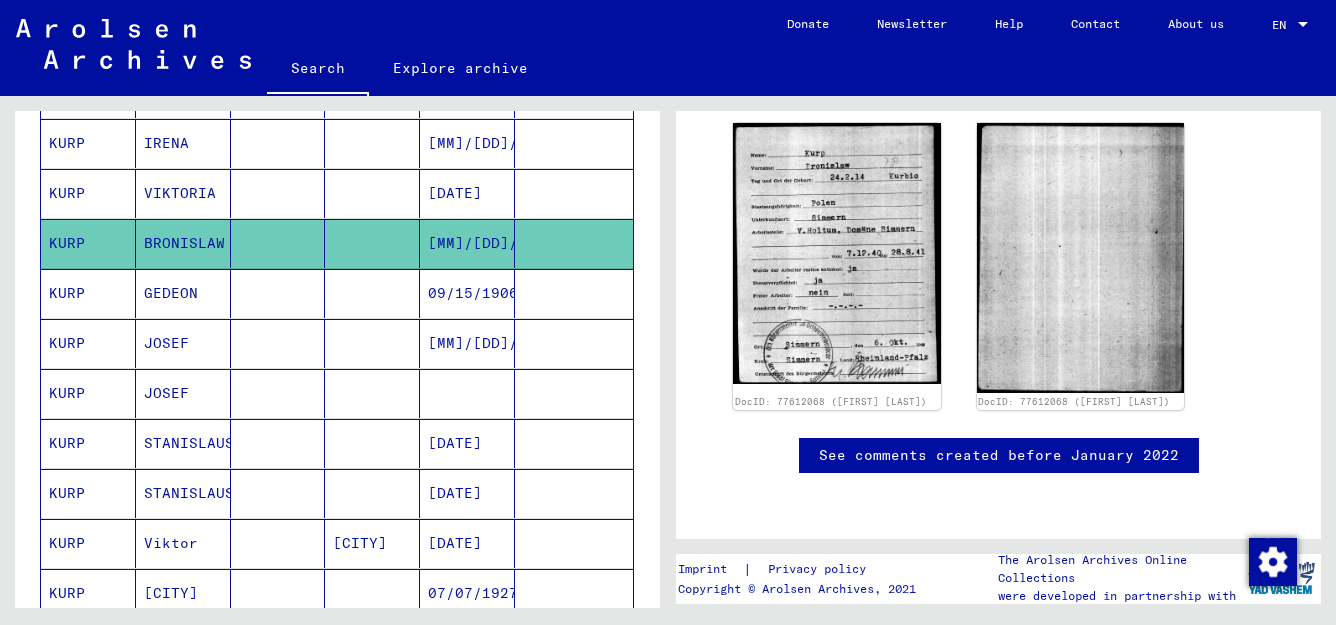 click at bounding box center (467, 443) 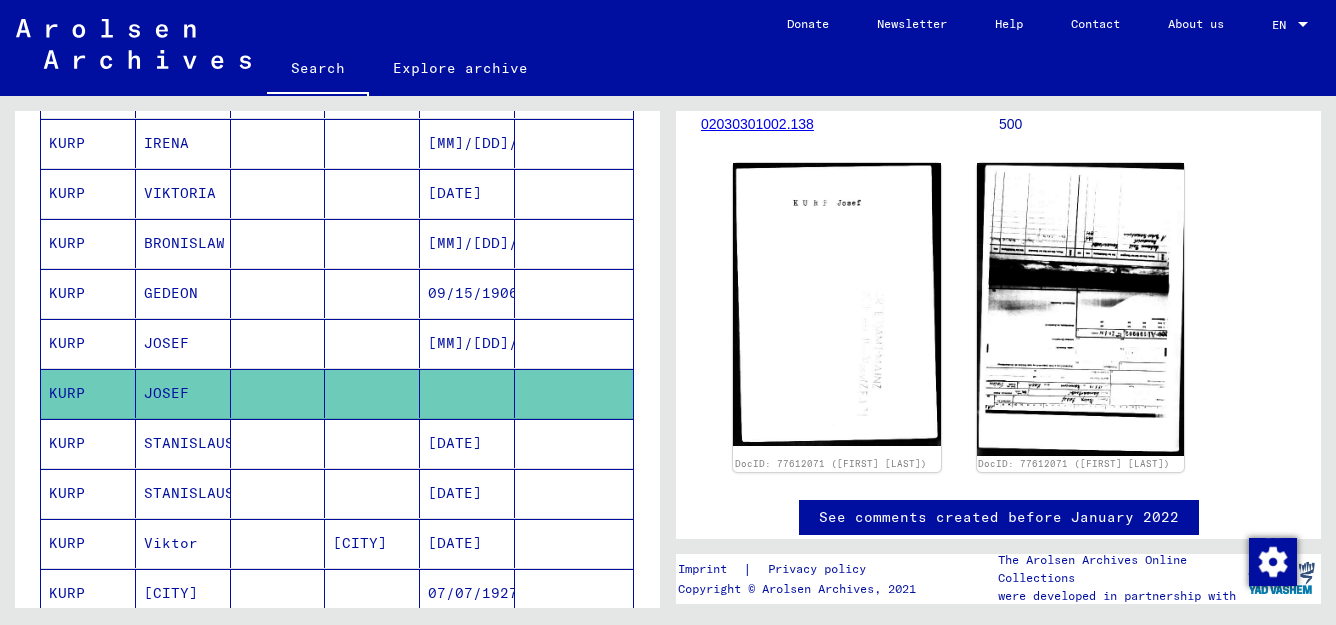 scroll, scrollTop: 291, scrollLeft: 0, axis: vertical 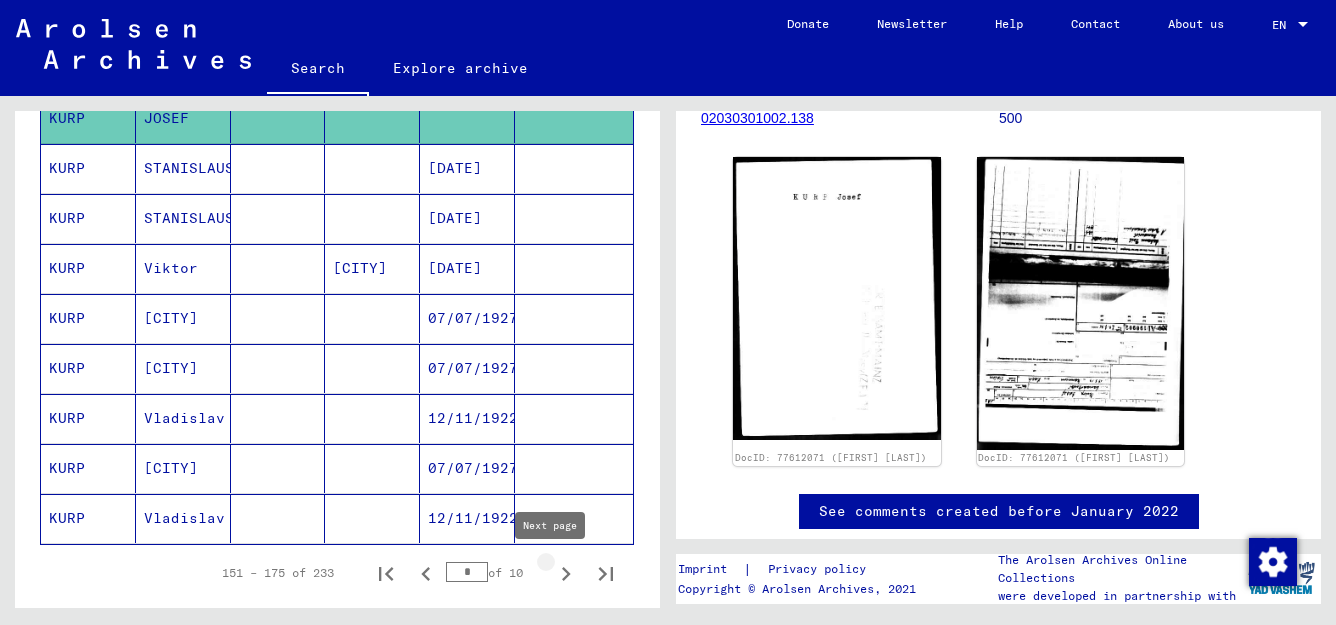 click 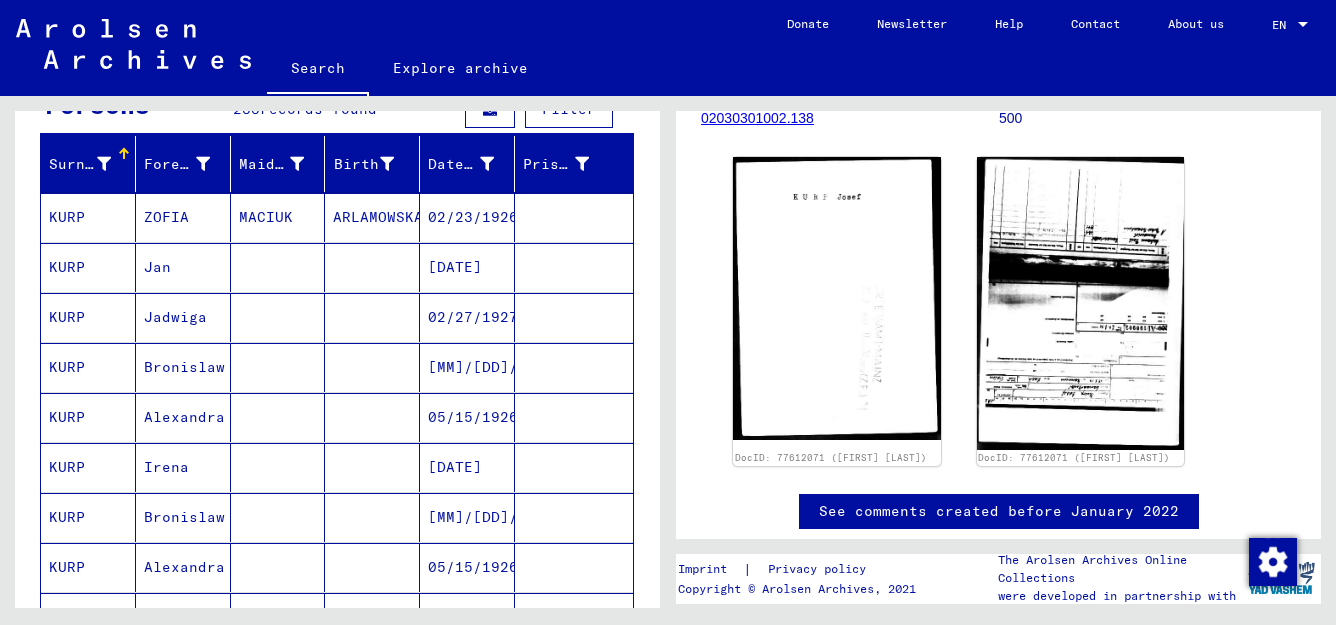 scroll, scrollTop: 207, scrollLeft: 0, axis: vertical 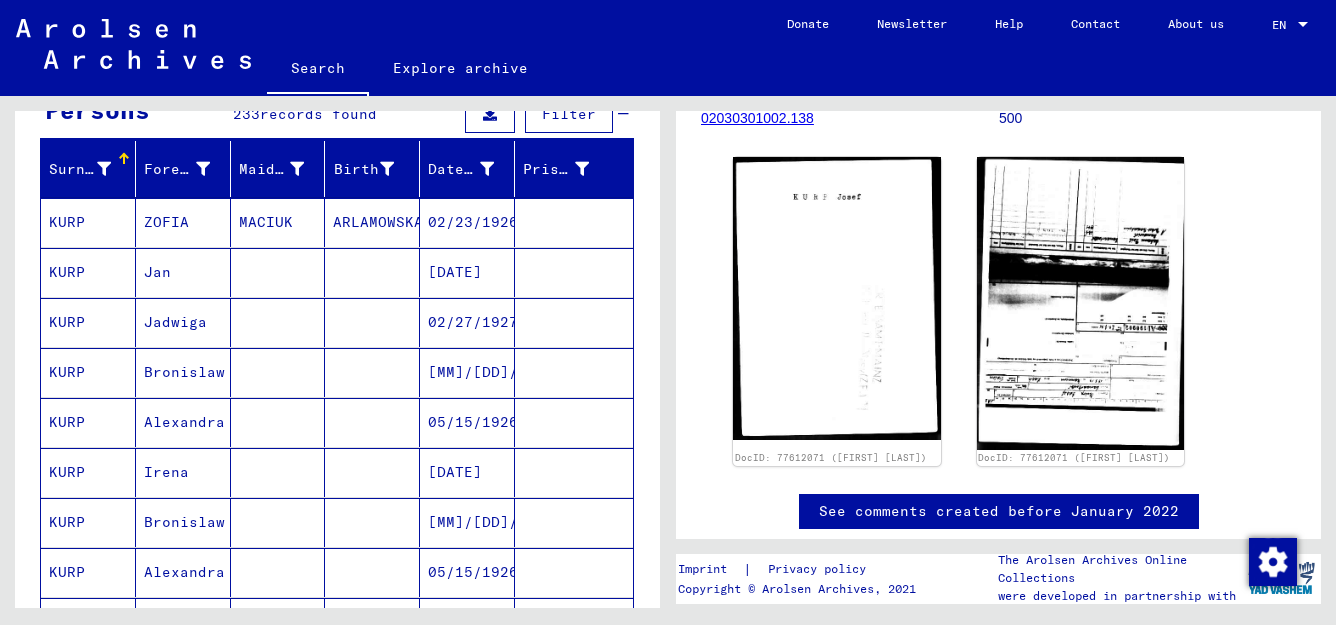 click on "[MM]/[DD]/[YYYY]" at bounding box center [467, 422] 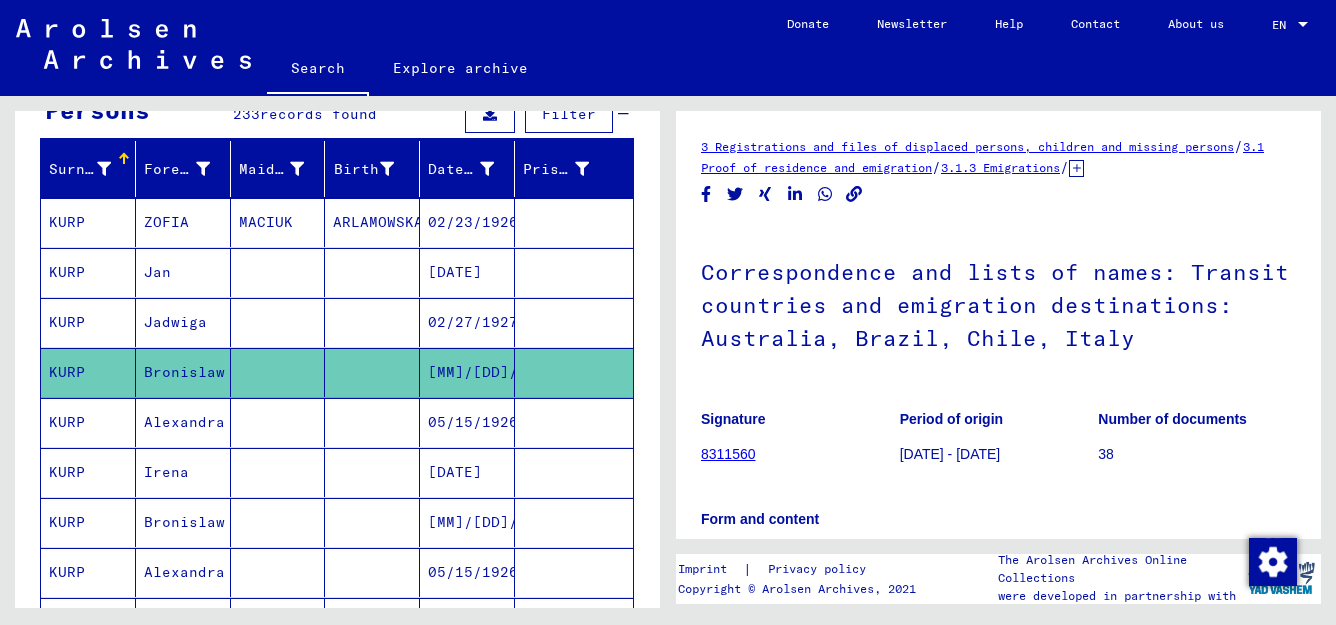 scroll, scrollTop: 0, scrollLeft: 0, axis: both 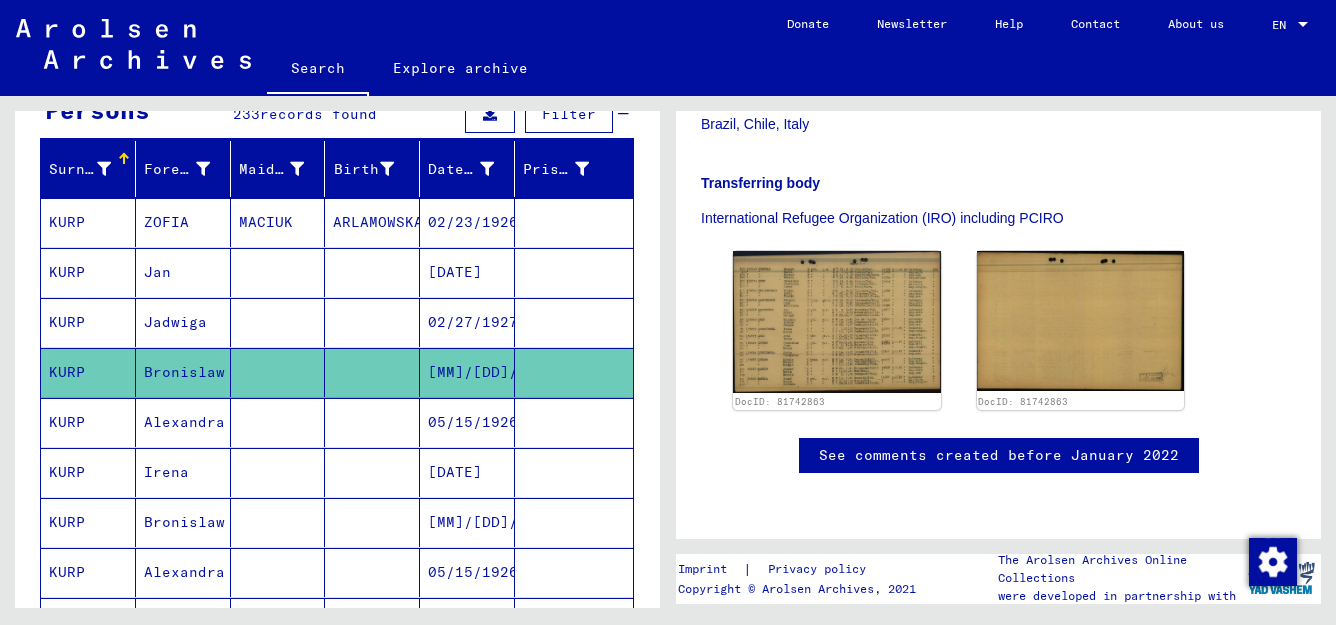 click on "[MM]/[DD]/[YYYY]" at bounding box center [467, 572] 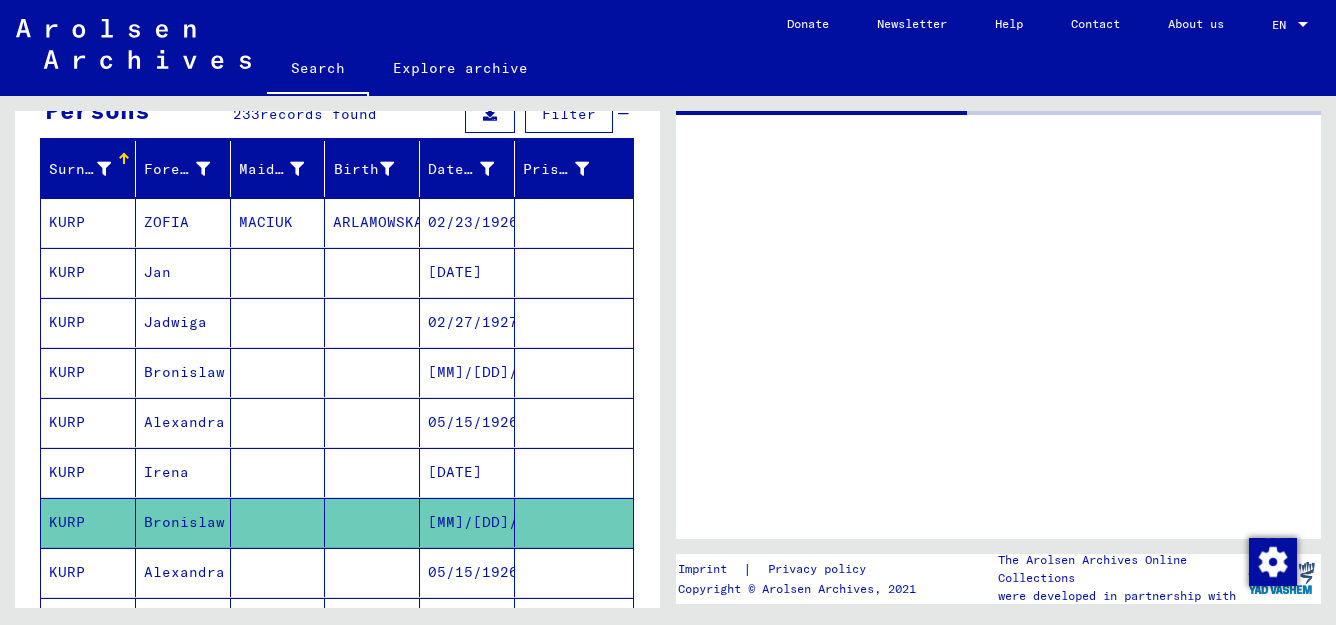 scroll, scrollTop: 0, scrollLeft: 0, axis: both 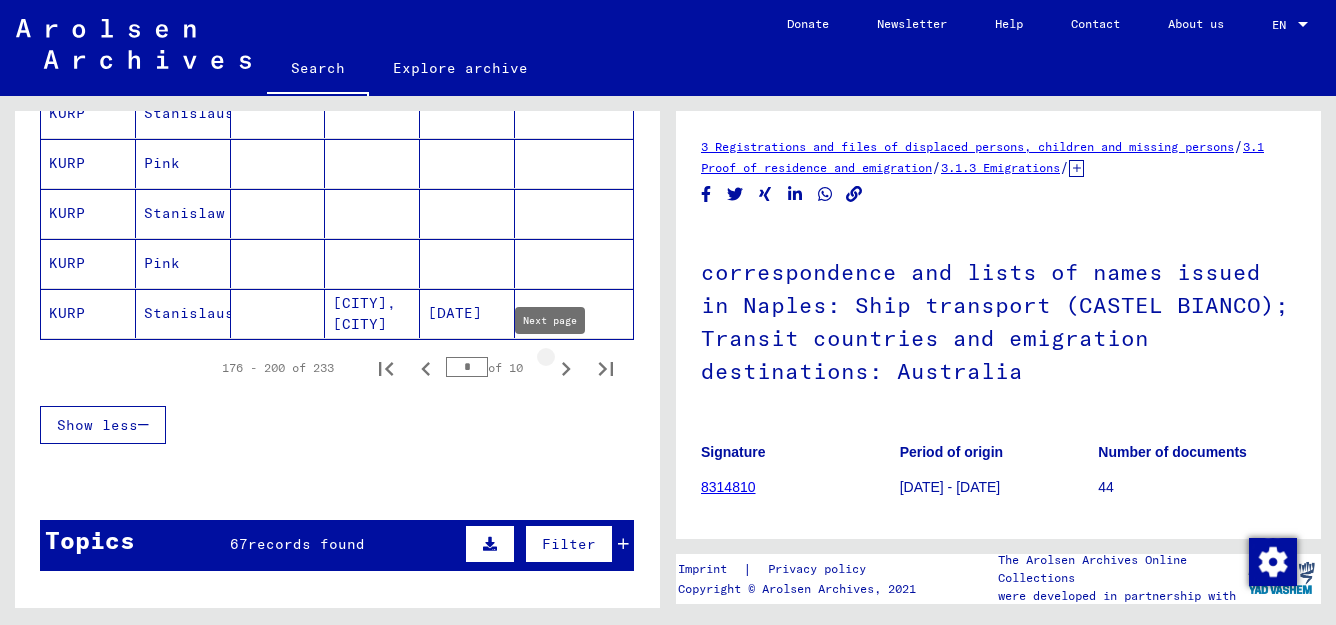 click 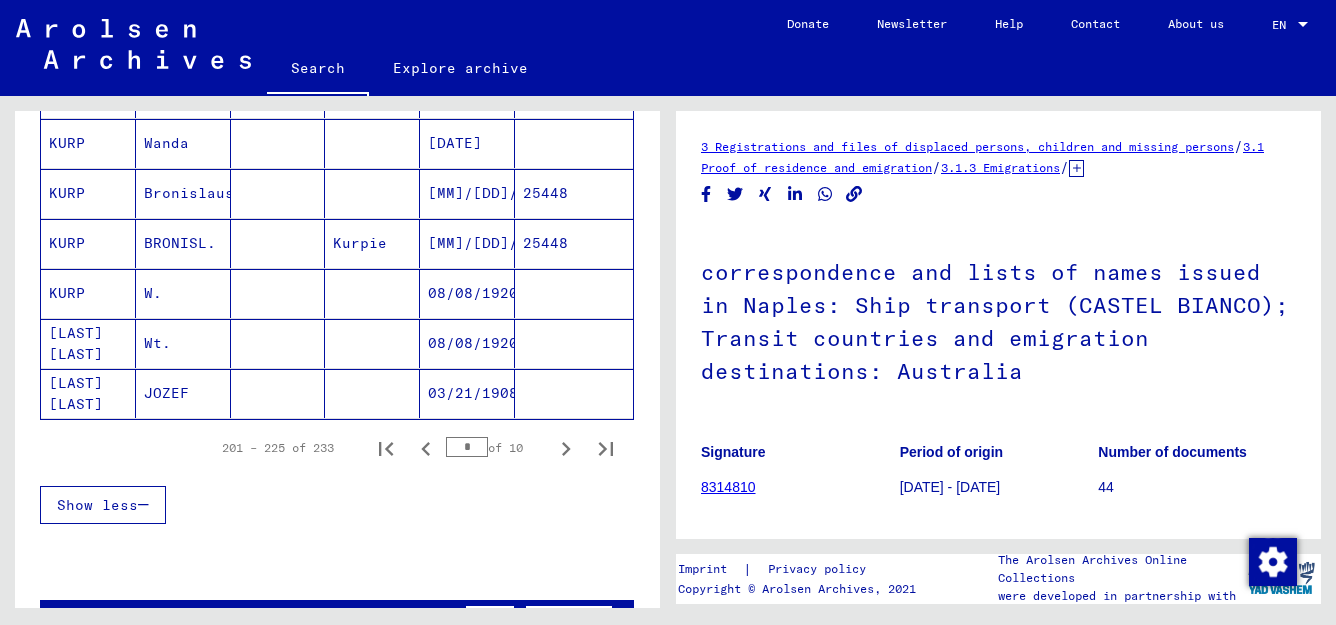 scroll, scrollTop: 1241, scrollLeft: 0, axis: vertical 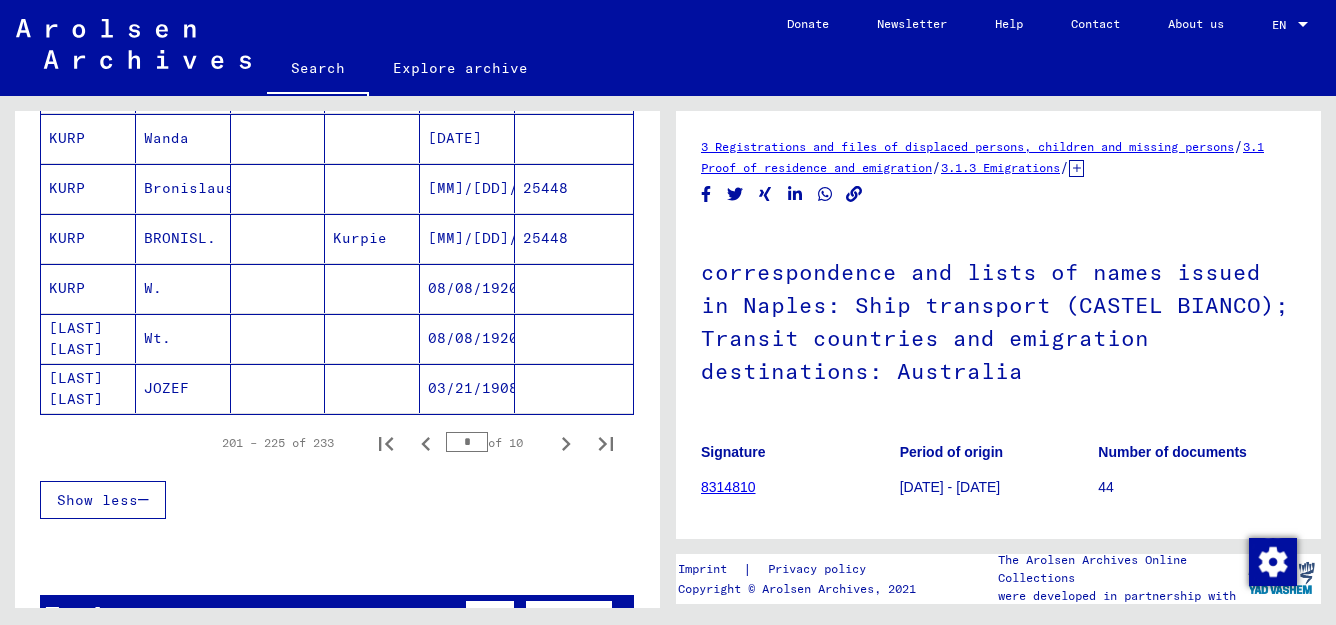 click on "25448" at bounding box center [574, 288] 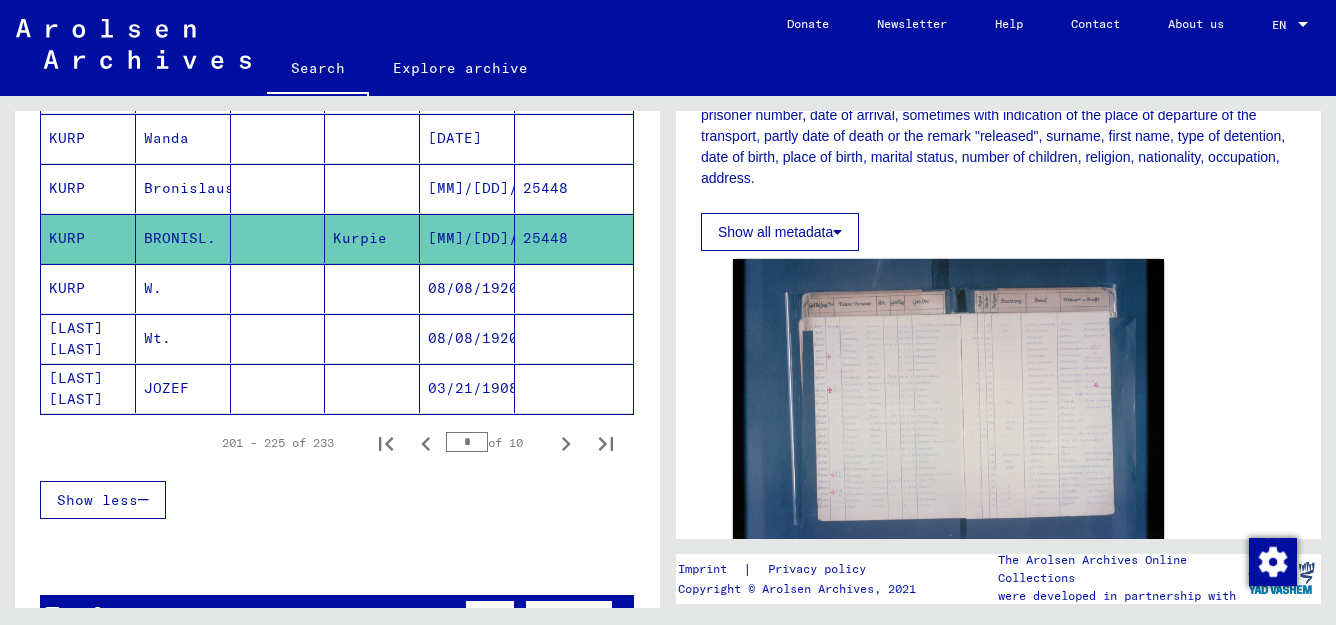 scroll, scrollTop: 476, scrollLeft: 0, axis: vertical 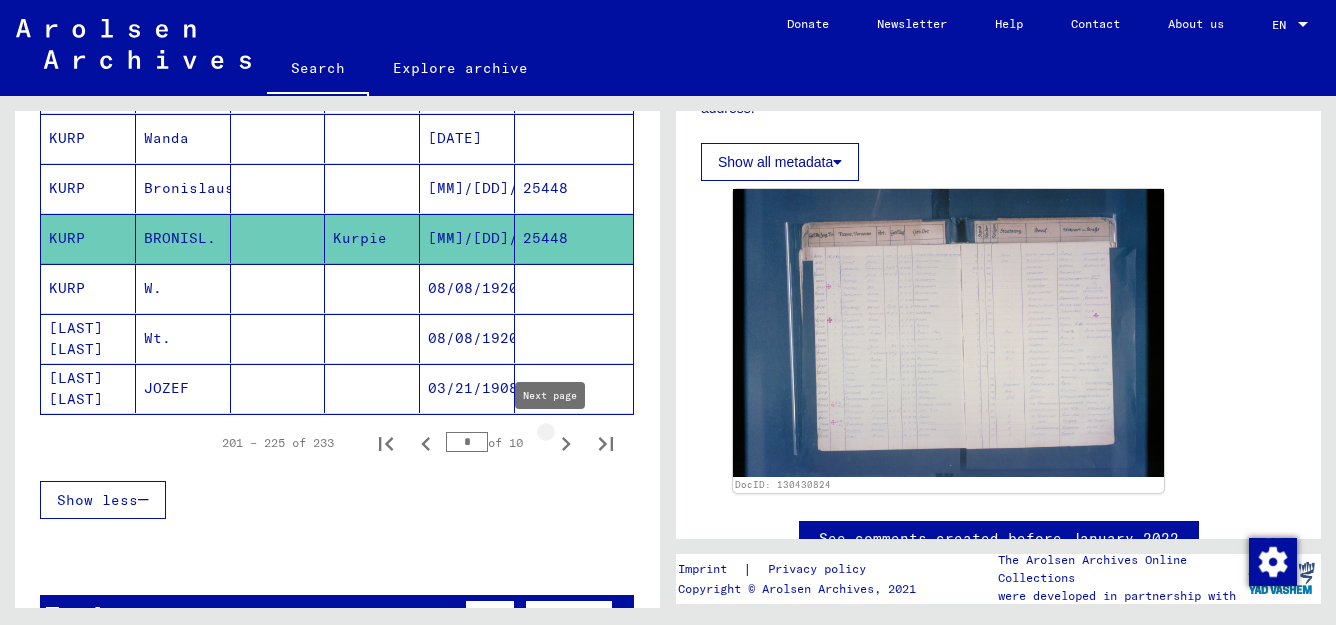 click 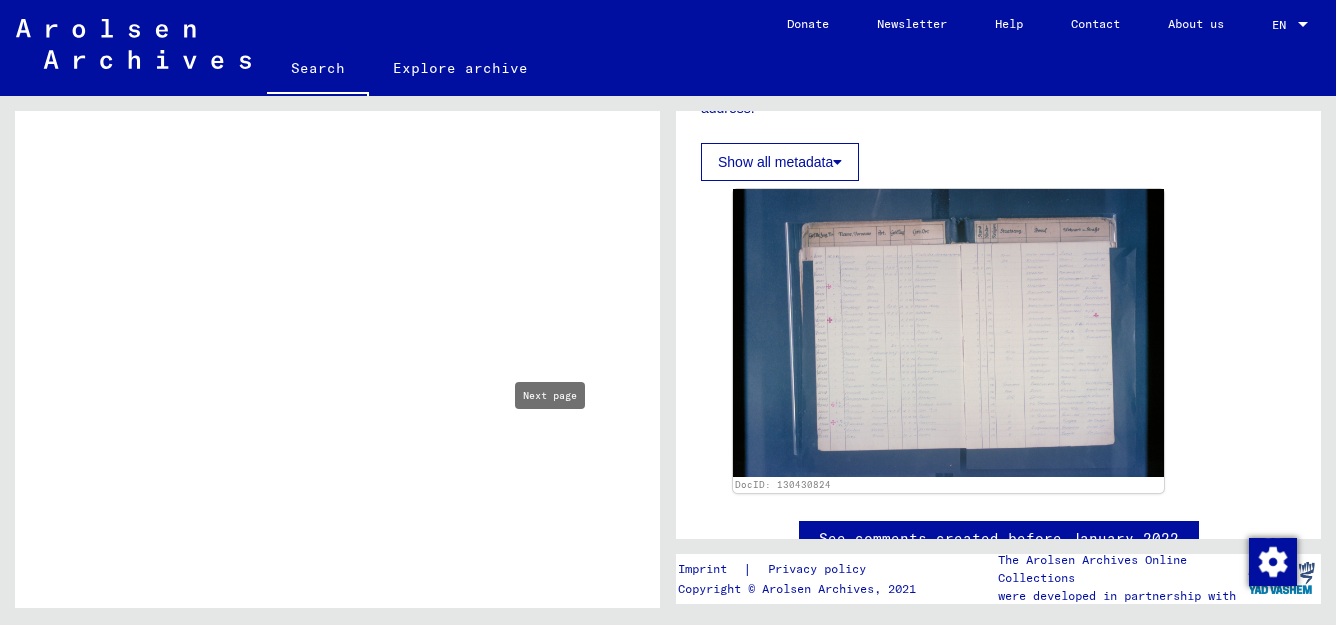 scroll, scrollTop: 969, scrollLeft: 0, axis: vertical 